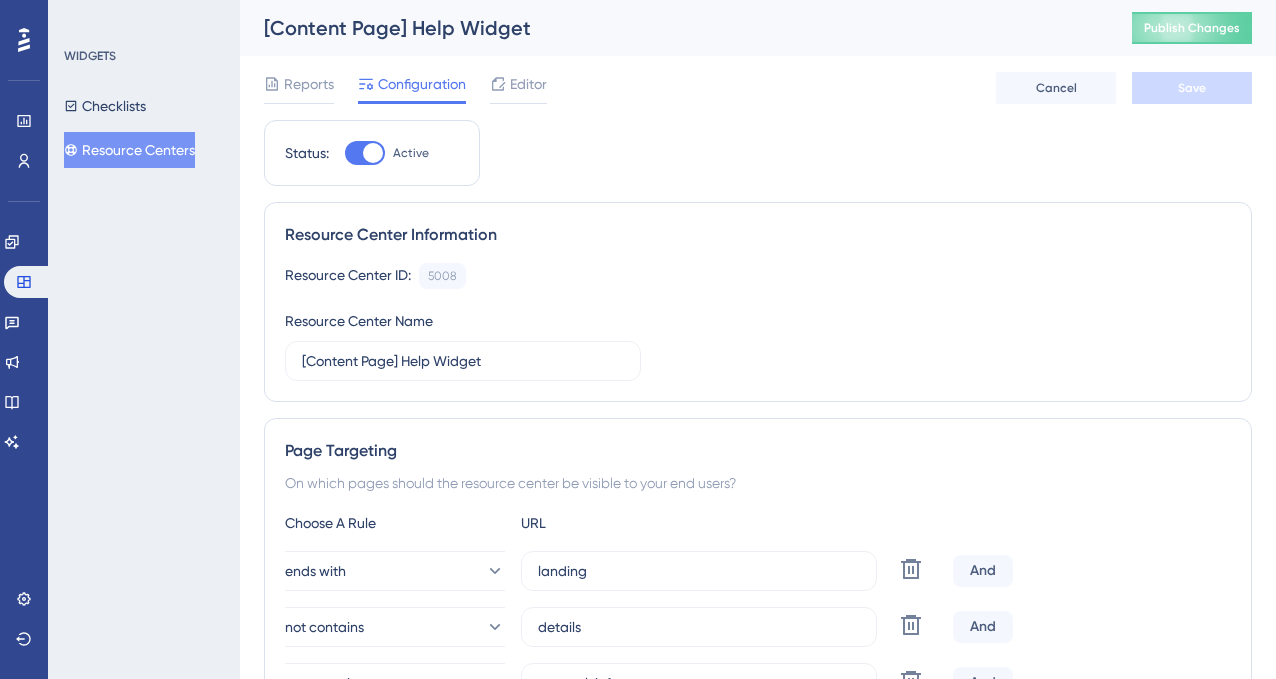 scroll, scrollTop: 0, scrollLeft: 0, axis: both 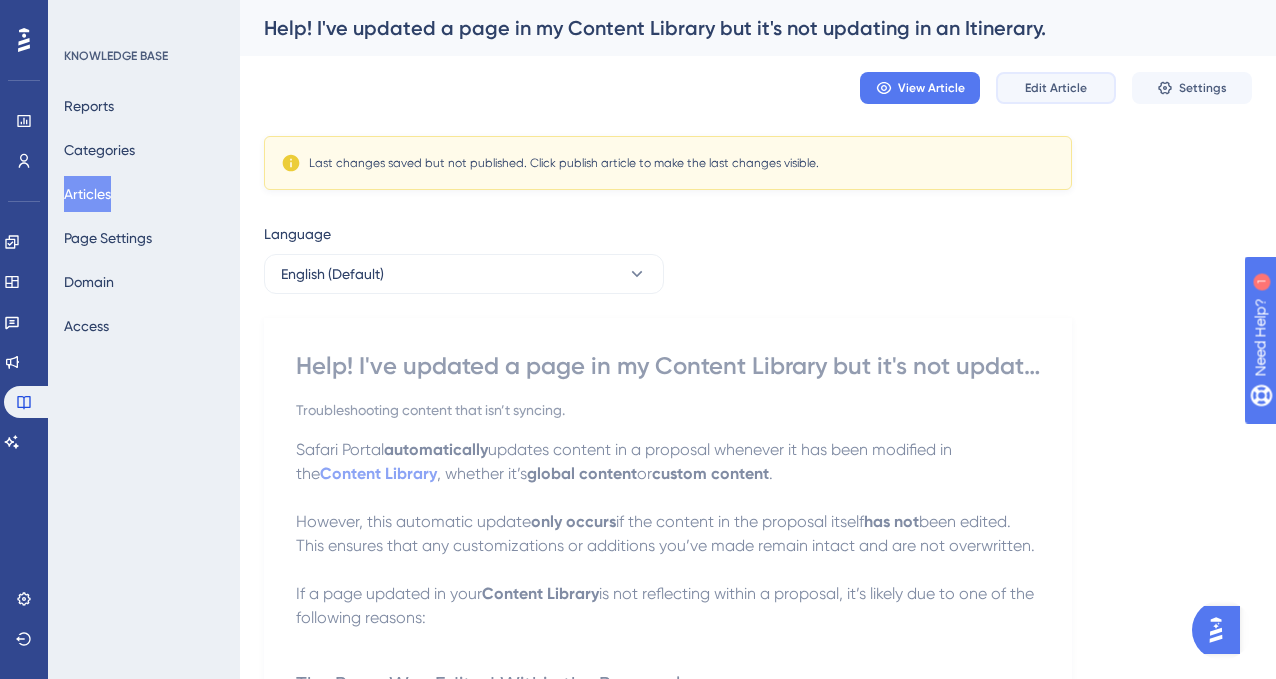 click on "Edit Article" at bounding box center (1056, 88) 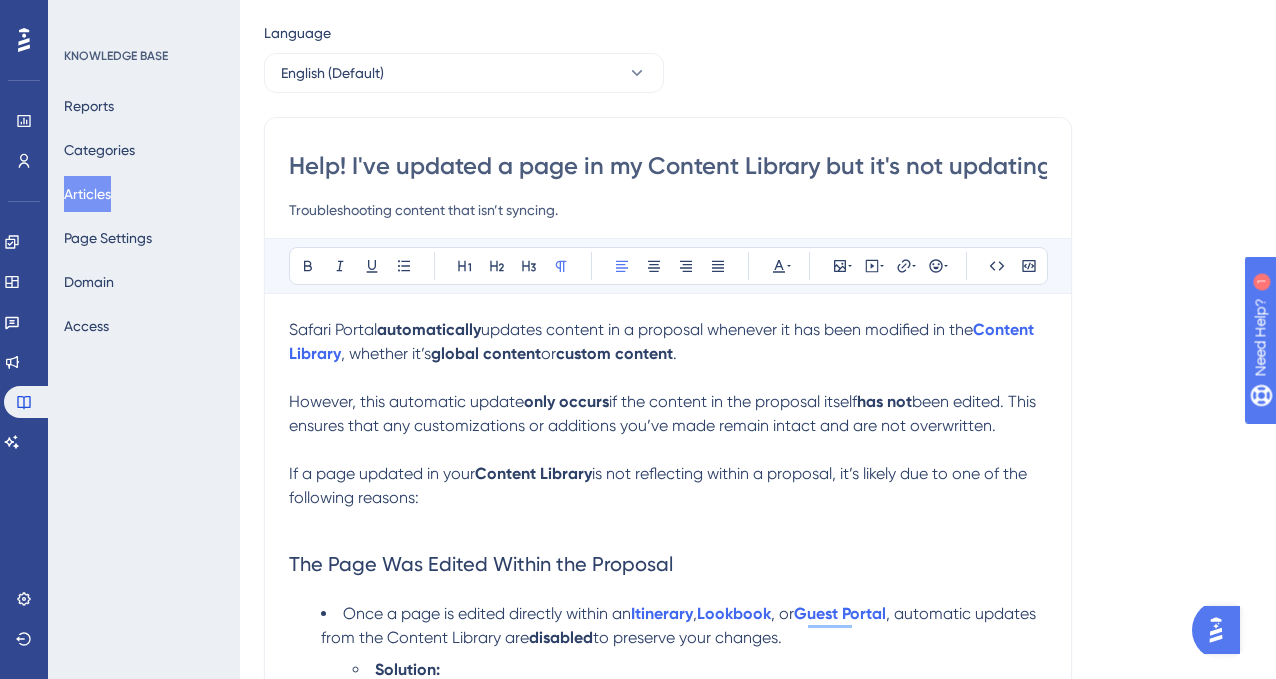 scroll, scrollTop: 0, scrollLeft: 0, axis: both 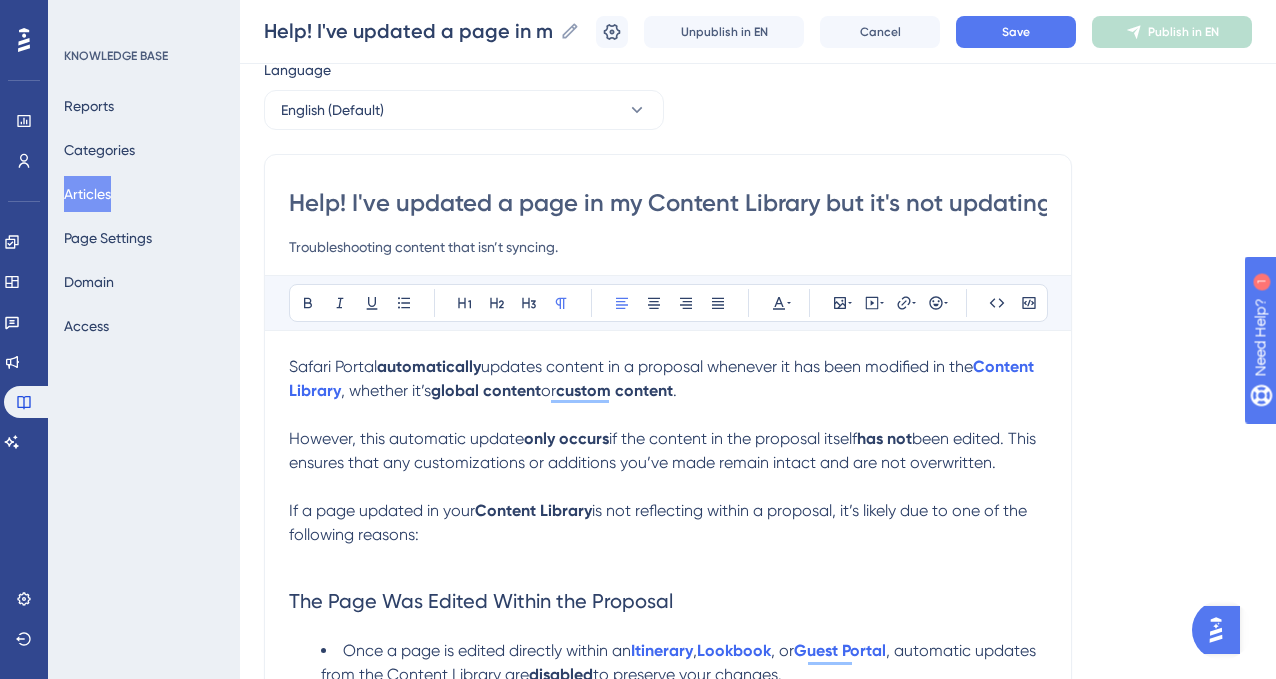 click on "Safari Portal" at bounding box center [333, 366] 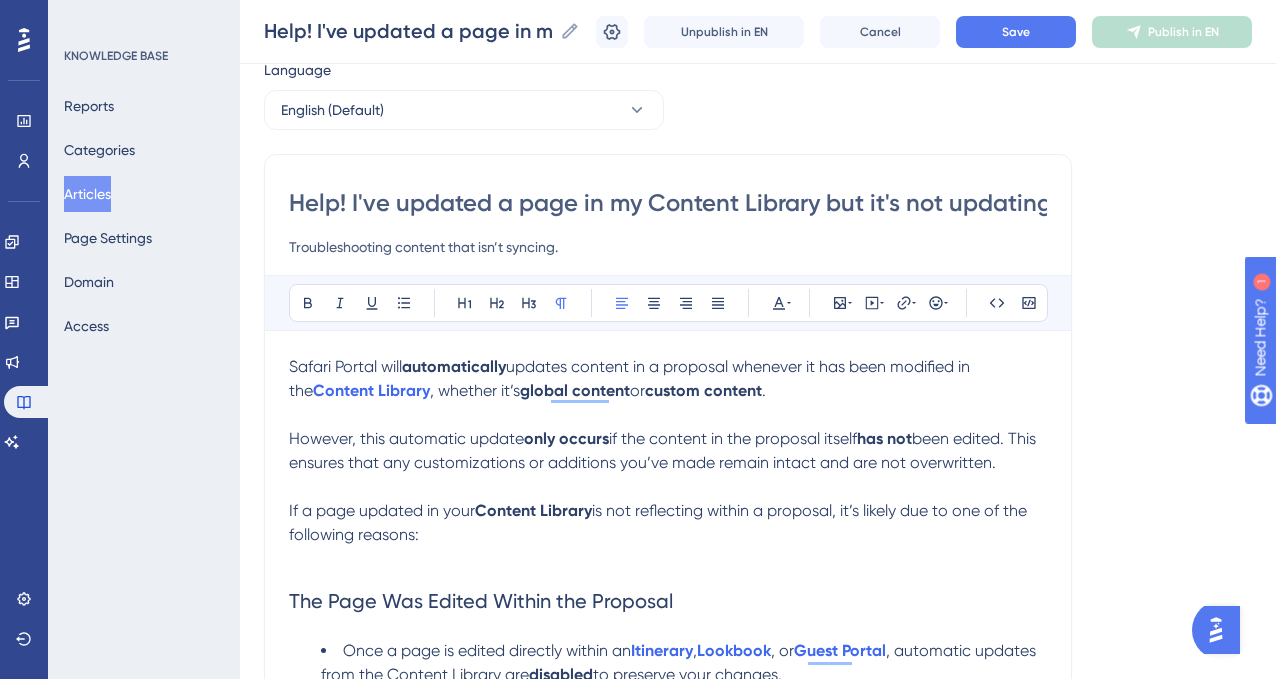 click on "updates content in a proposal whenever it has been modified in the" at bounding box center (631, 378) 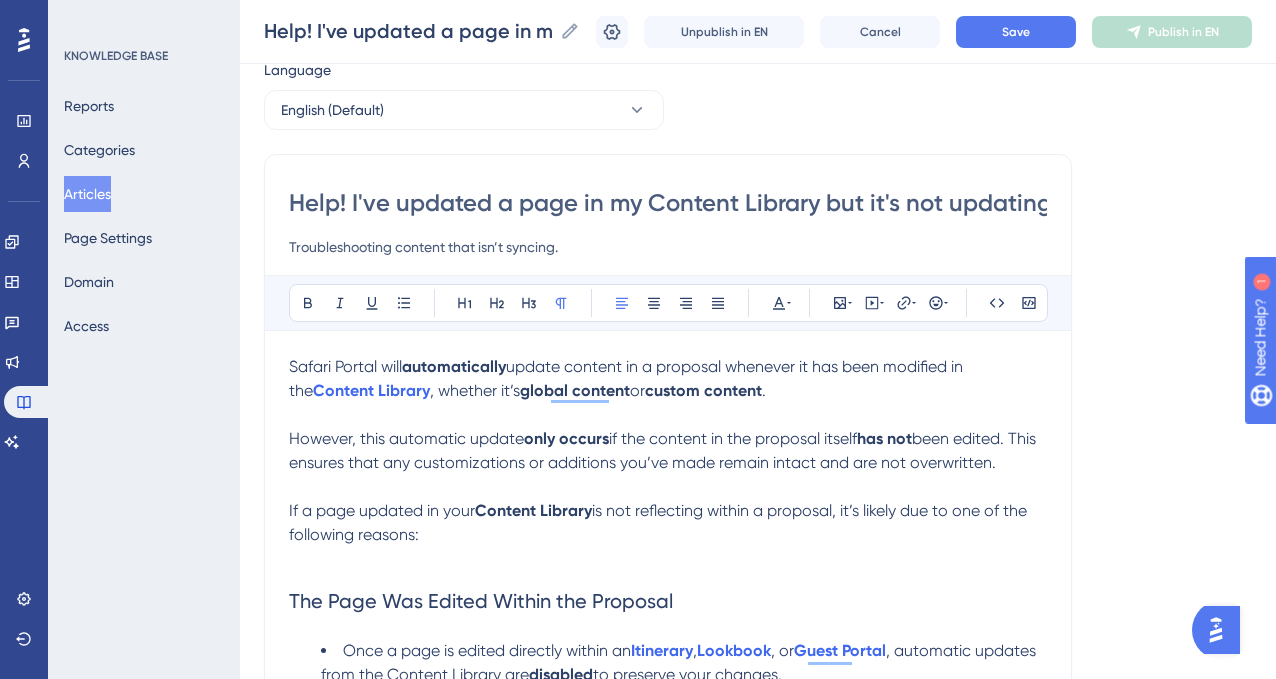 click on "update content in a proposal whenever it has been modified in the" at bounding box center (628, 378) 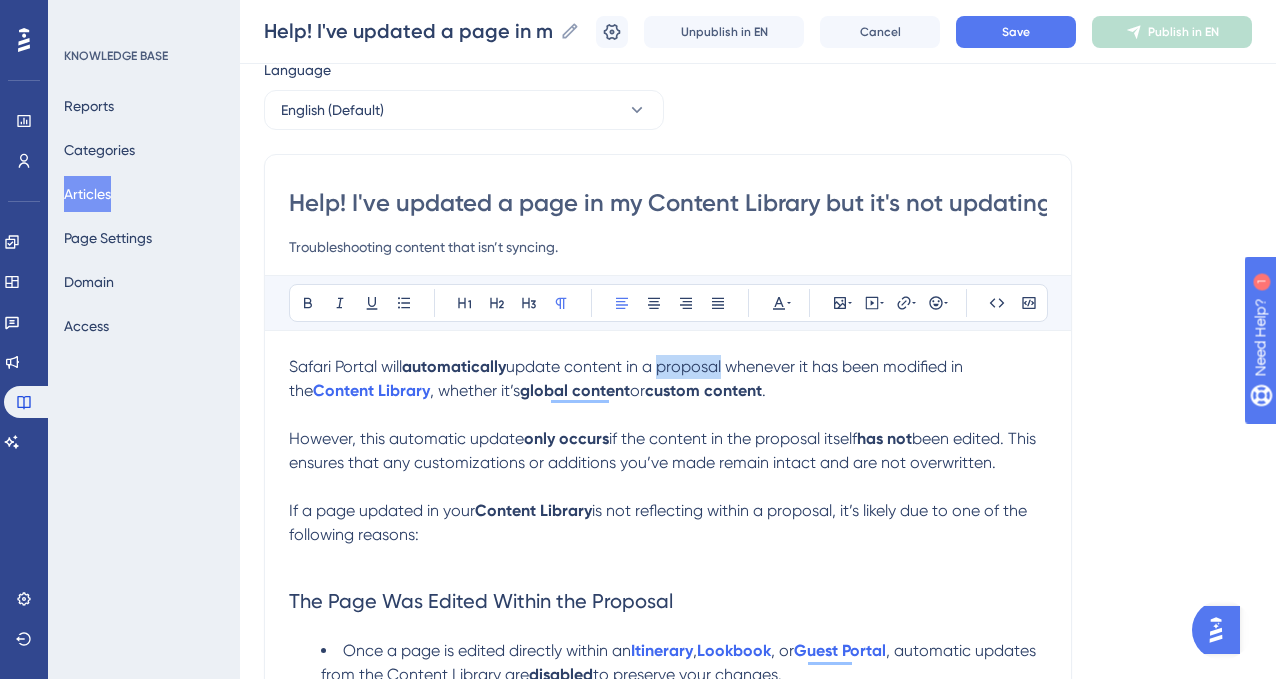 click on "update content in a proposal whenever it has been modified in the" at bounding box center (628, 378) 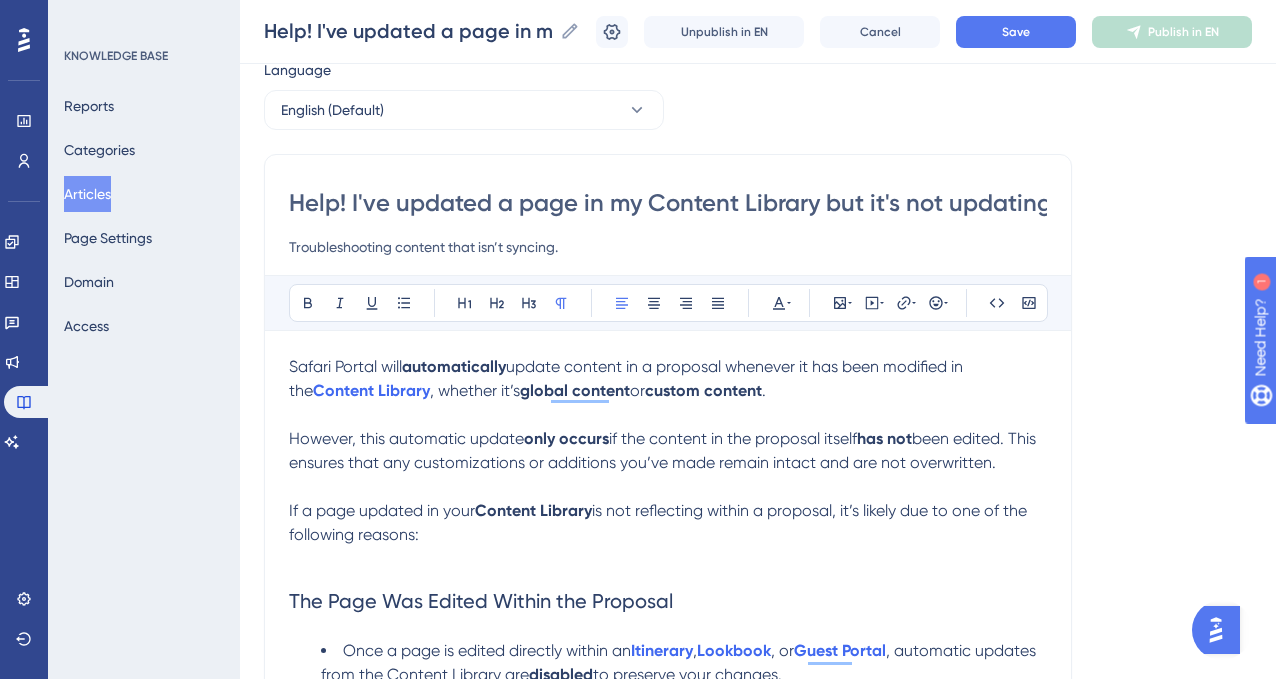 click on "update content in a proposal whenever it has been modified in the" at bounding box center [628, 378] 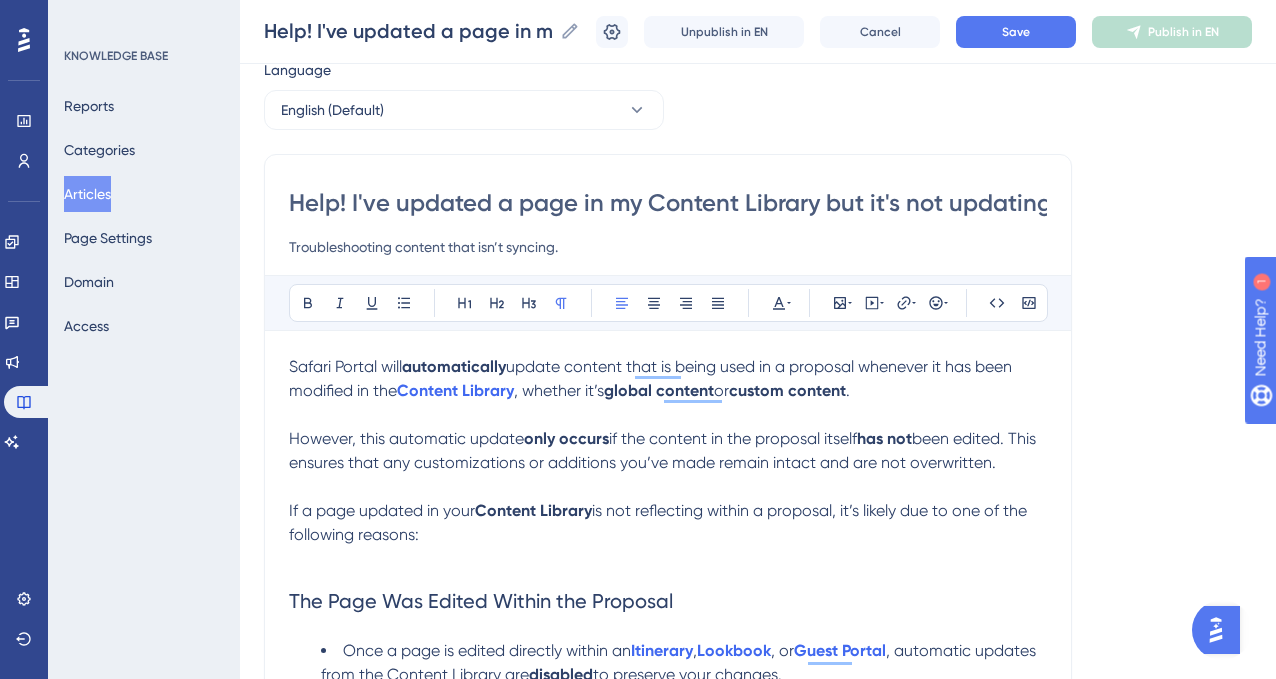 click on "update content that is being used in a proposal whenever it has been modified in the" at bounding box center [652, 378] 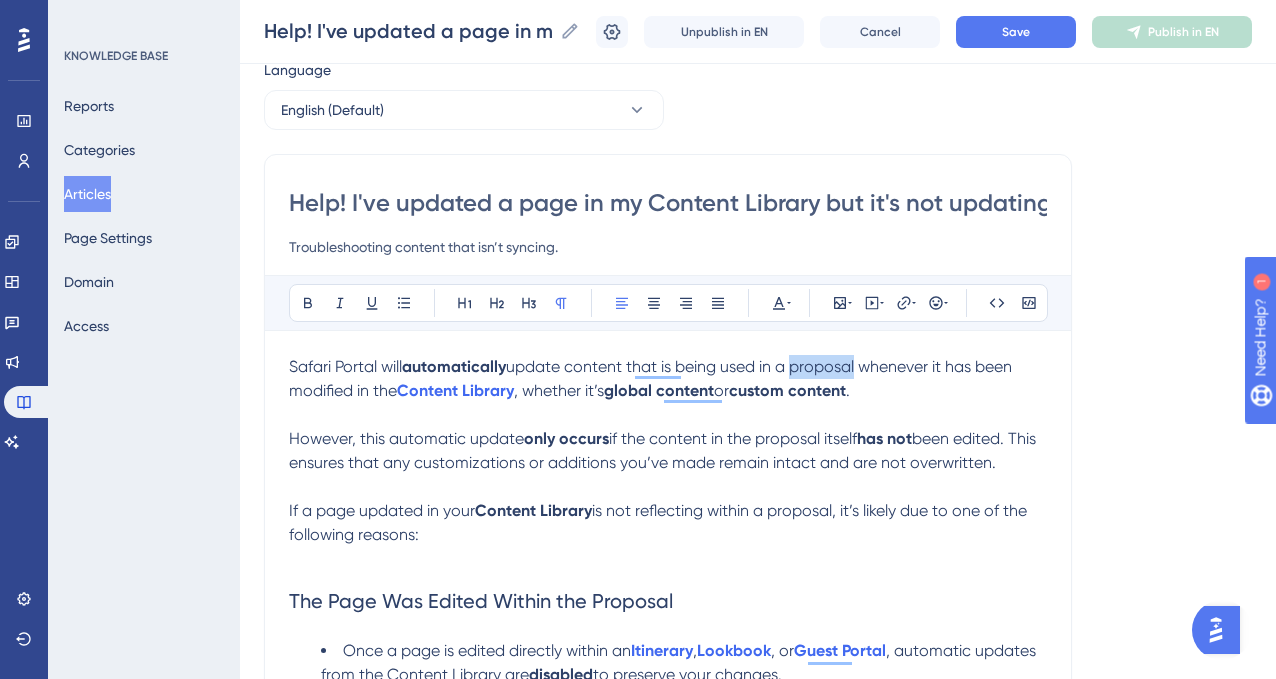 click on "update content that is being used in a proposal whenever it has been modified in the" at bounding box center [652, 378] 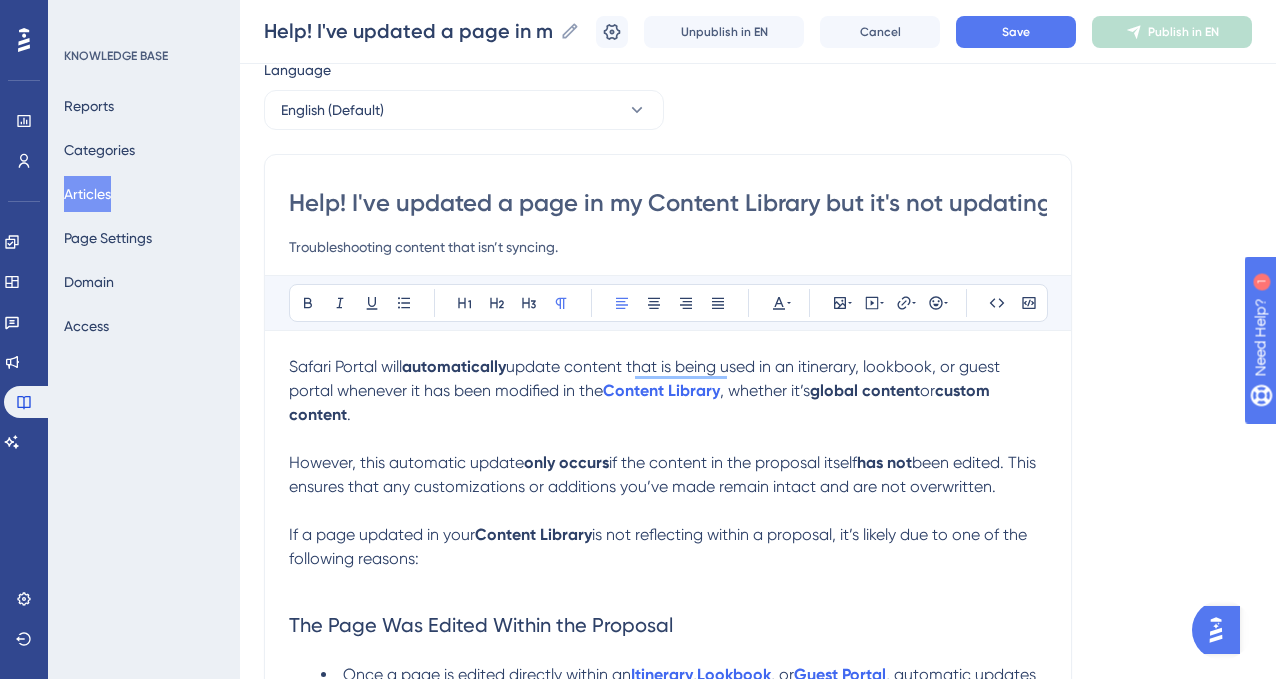 click on "update content that is being used in an itinerary, lookbook, or guest portal whenever it has been modified in the" at bounding box center (646, 378) 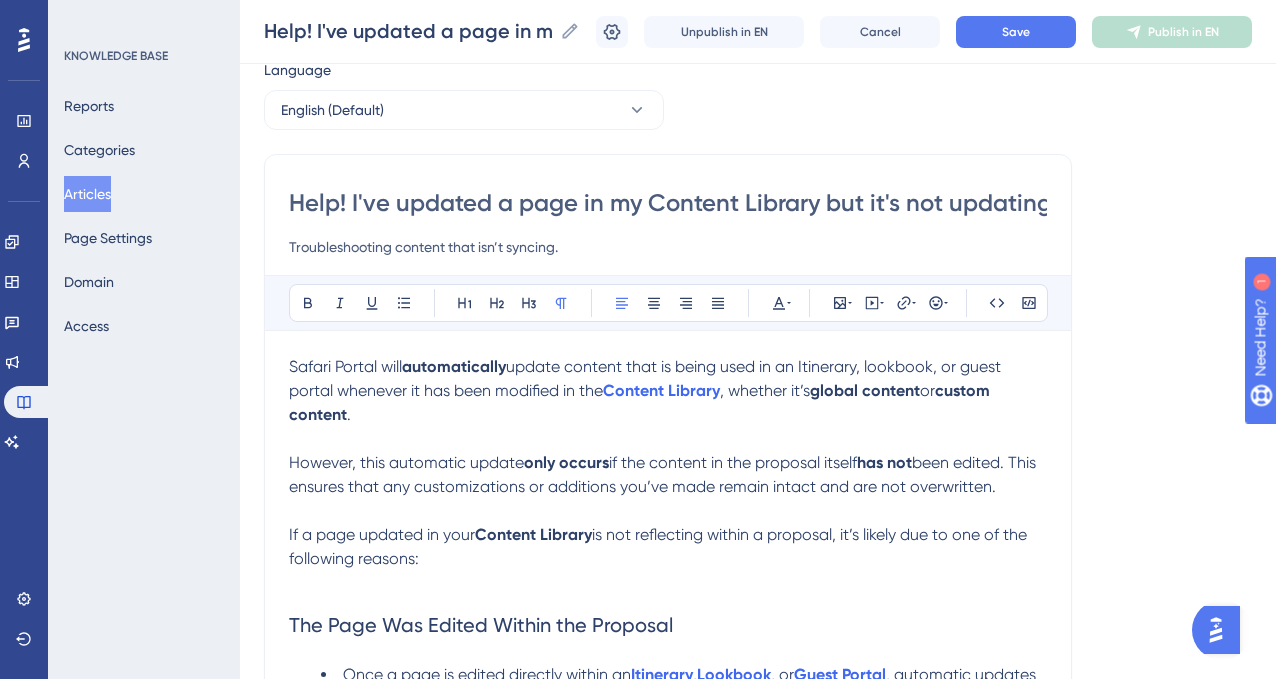 click on "update content that is being used in an Itinerary, lookbook, or guest portal whenever it has been modified in the" at bounding box center [647, 378] 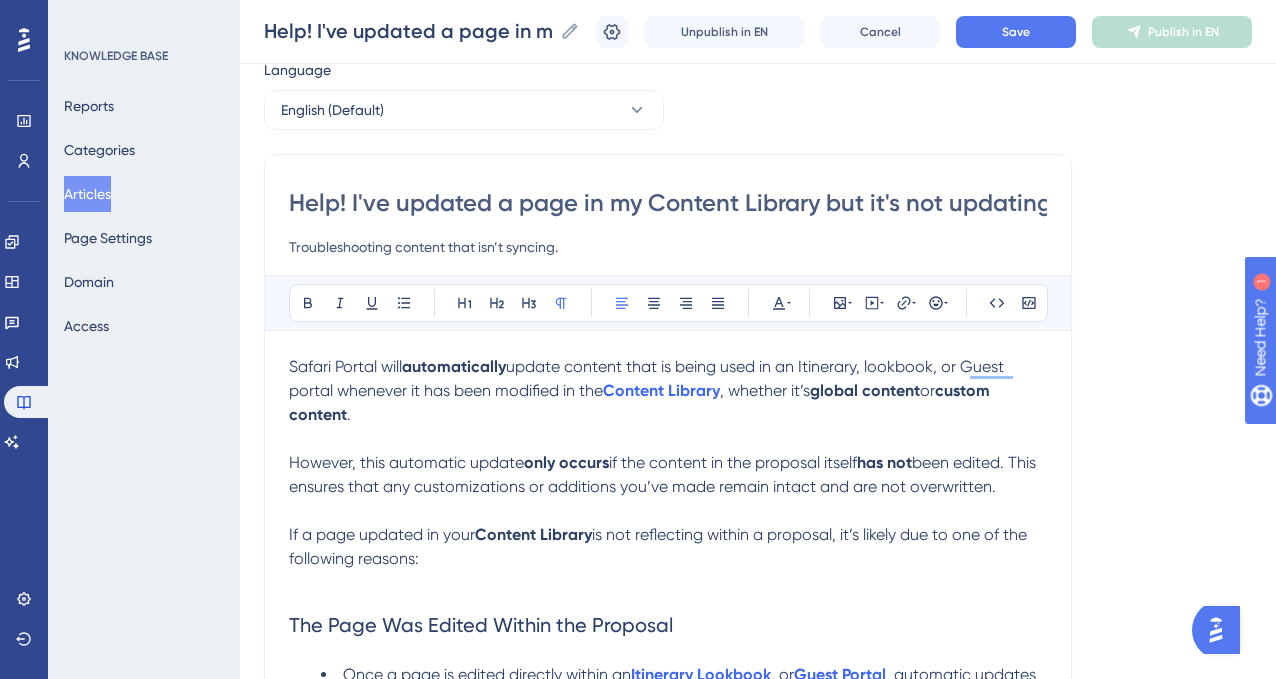 click on "update content that is being used in an Itinerary, lookbook, or Guest portal whenever it has been modified in the" at bounding box center (648, 378) 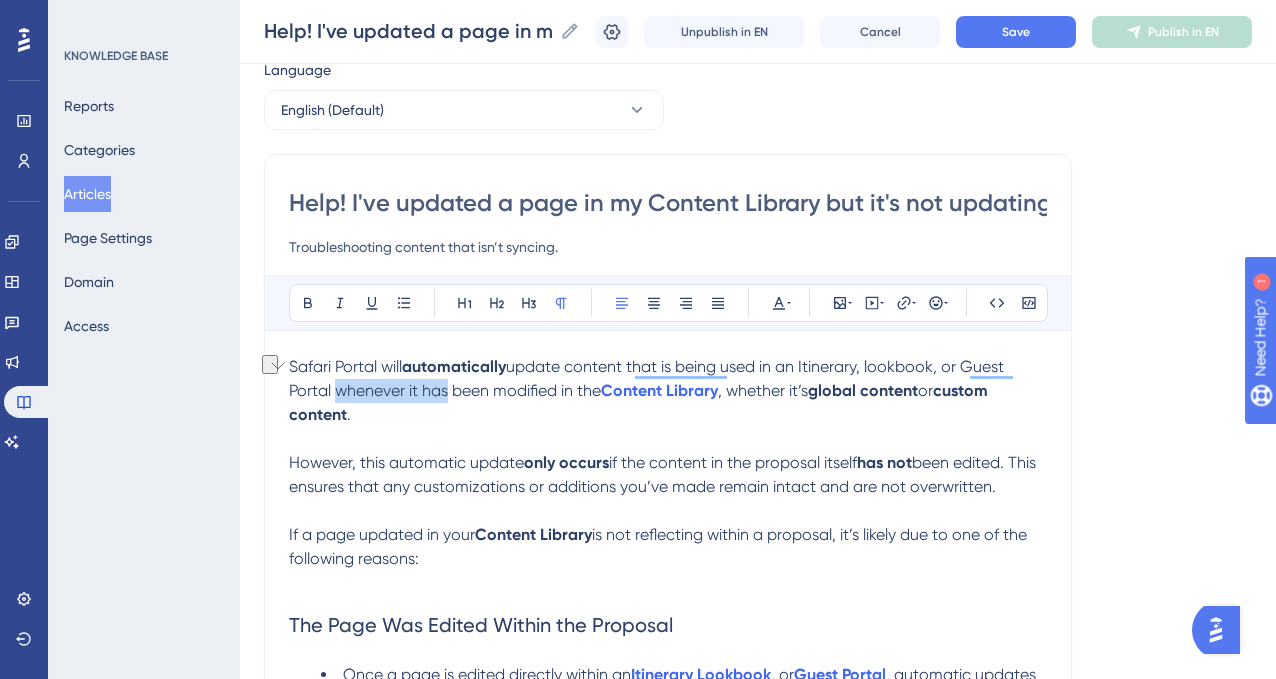 drag, startPoint x: 338, startPoint y: 394, endPoint x: 449, endPoint y: 398, distance: 111.07205 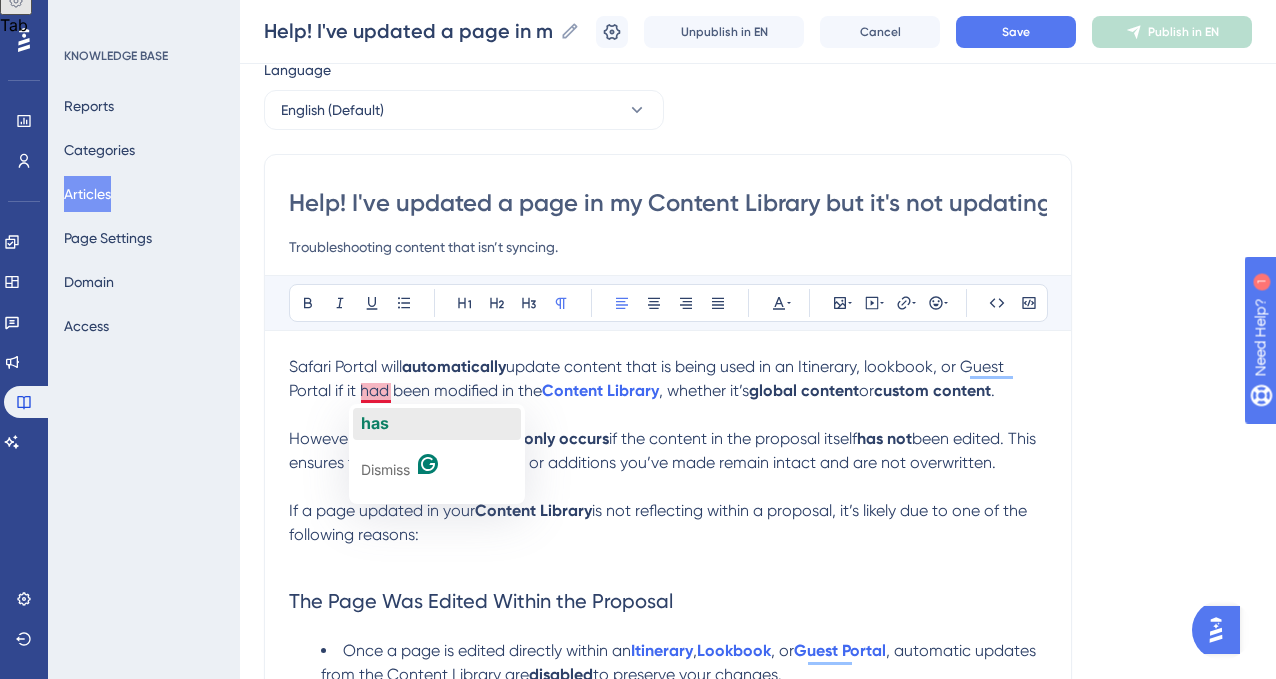 click on "has" 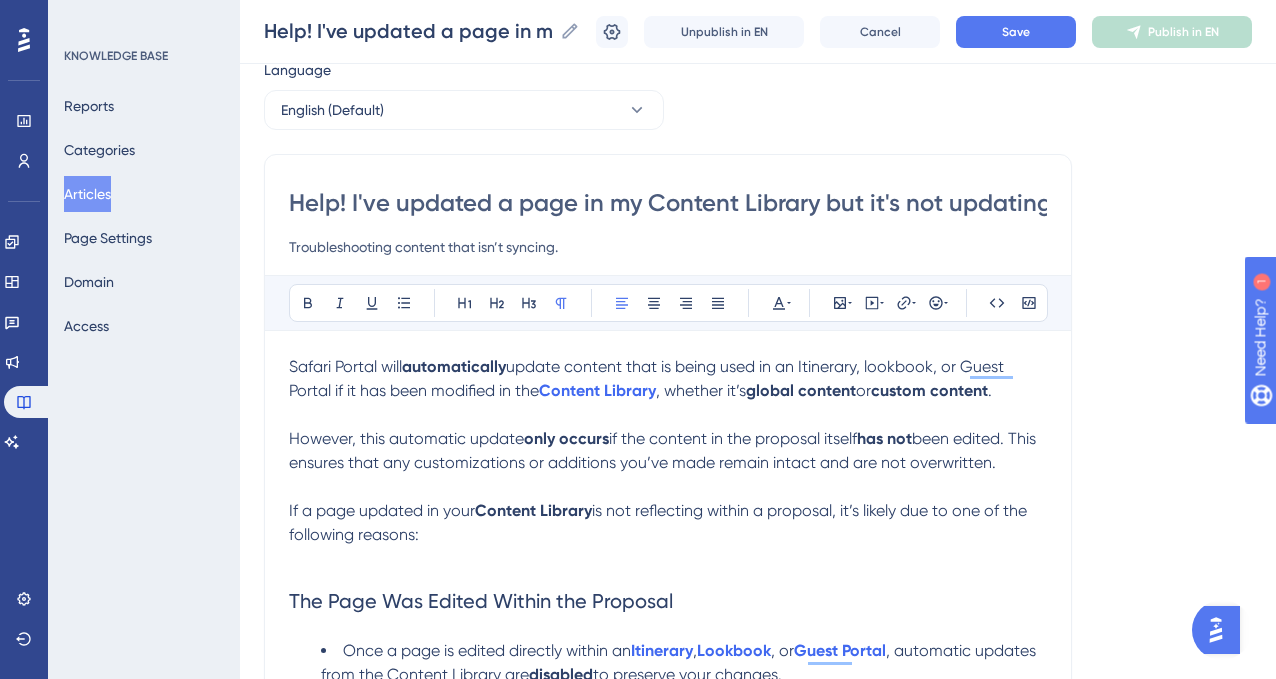 click on "update content that is being used in an Itinerary, lookbook, or Guest Portal if it has been modified in the" at bounding box center [648, 378] 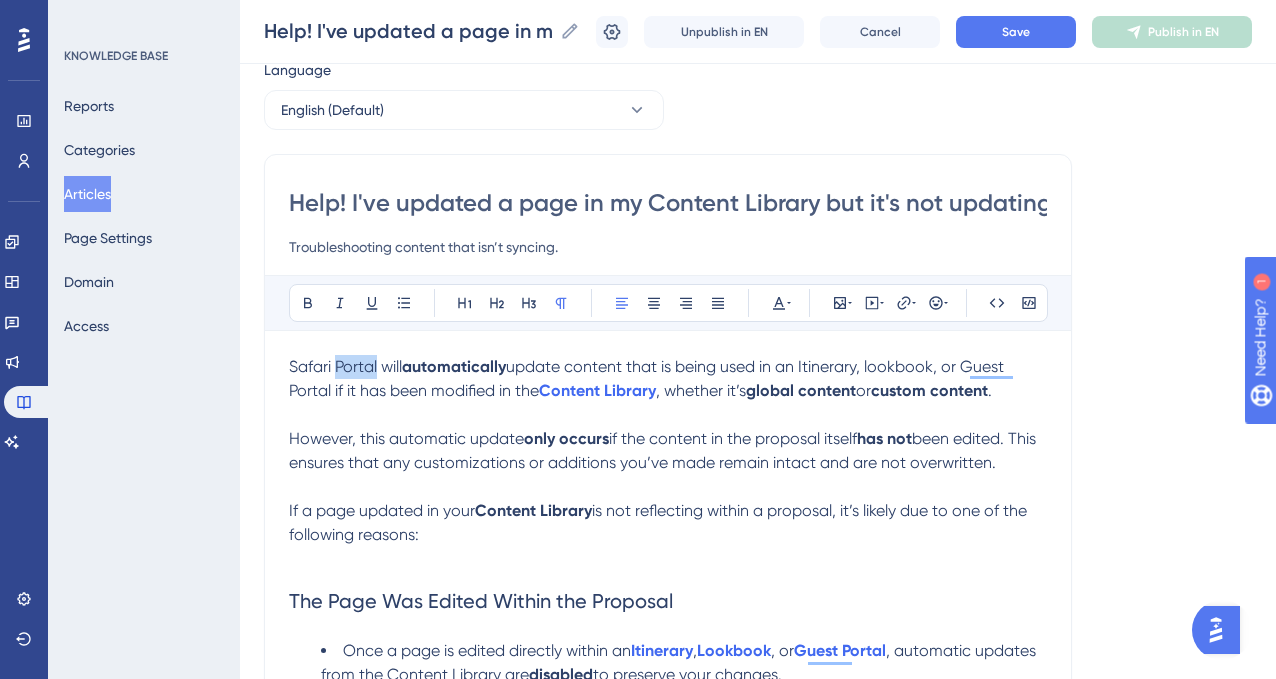 click on "Safari Portal will" at bounding box center [345, 366] 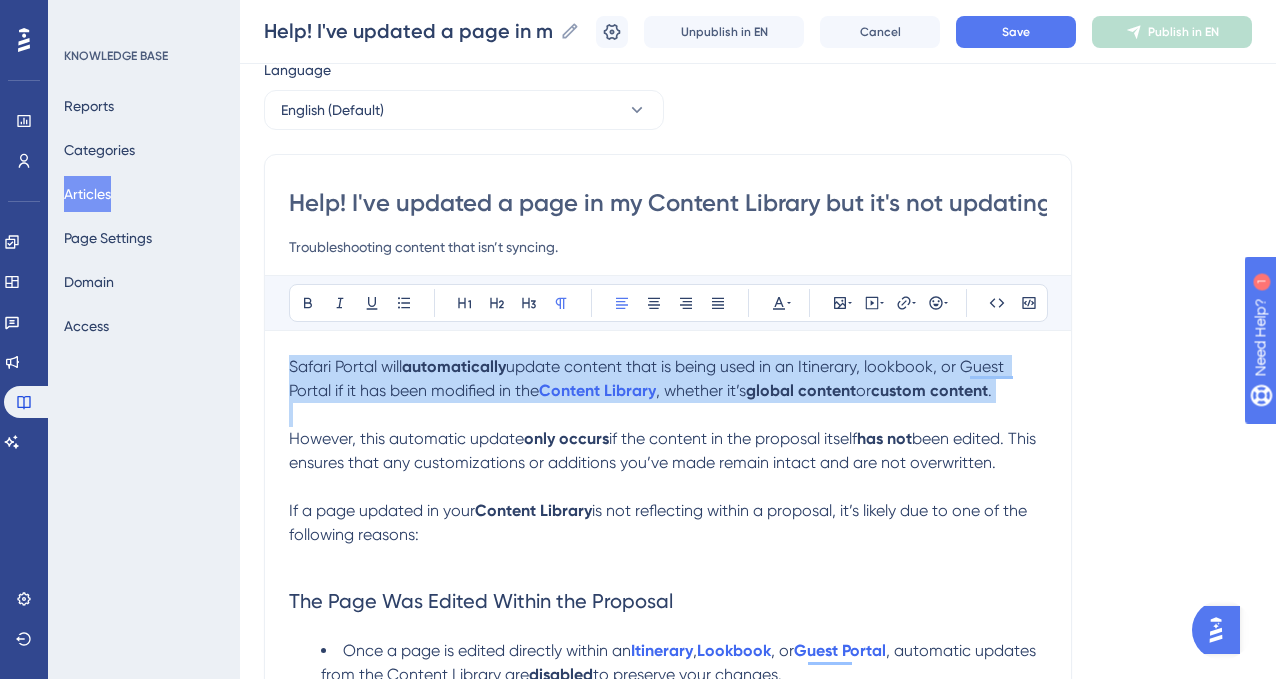 click on "Safari Portal will" at bounding box center [345, 366] 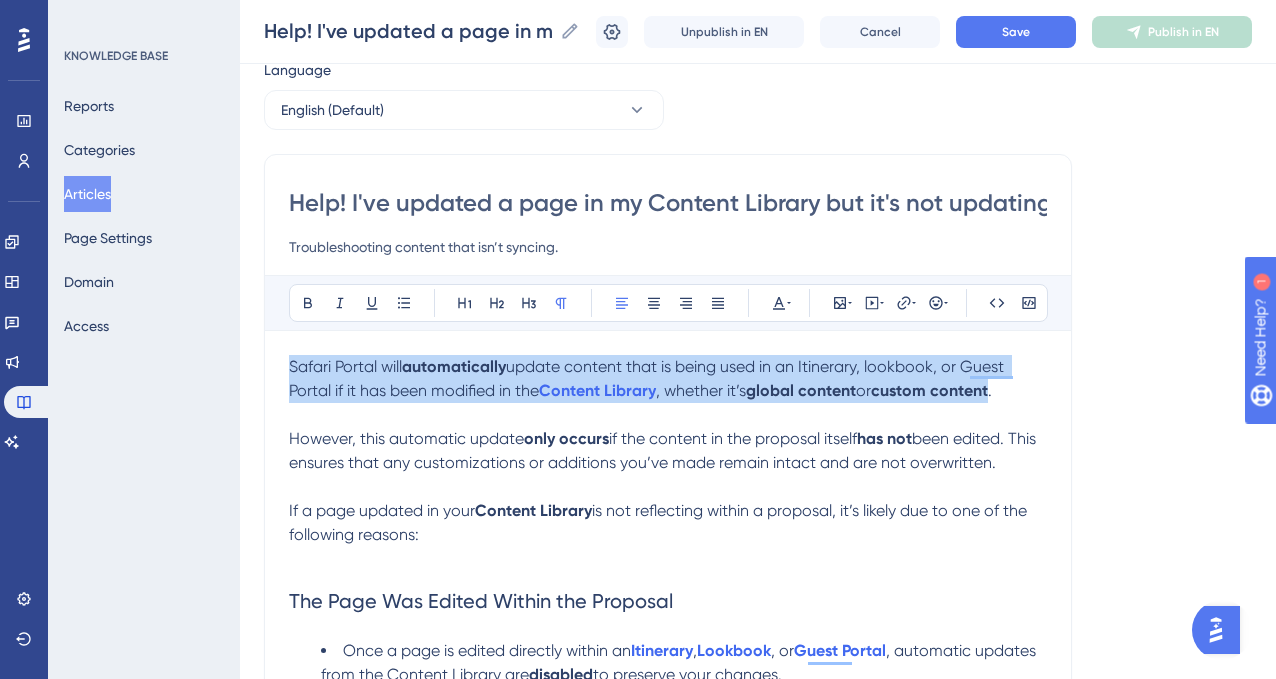 copy on "Safari Portal will  automatically  update content that is being used in an Itinerary, lookbook, or Guest Portal if it has been modified in the  Content Library , whether it’s  global content  or  custom content" 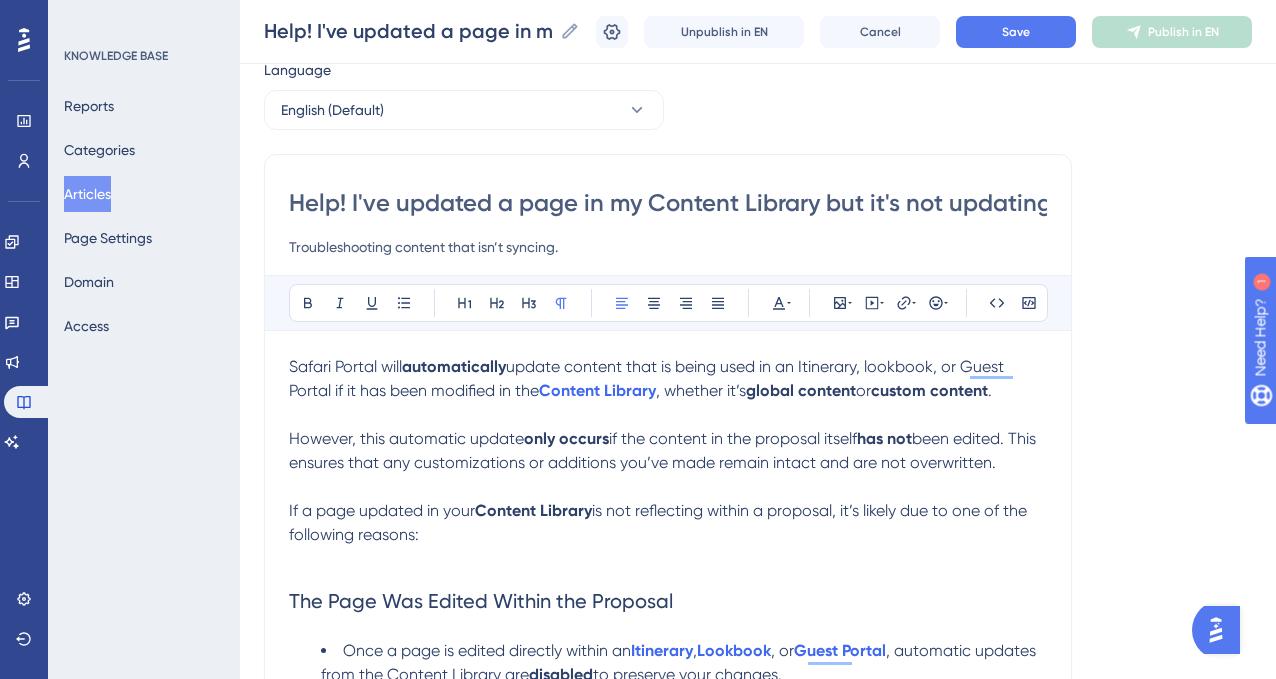click at bounding box center (668, 415) 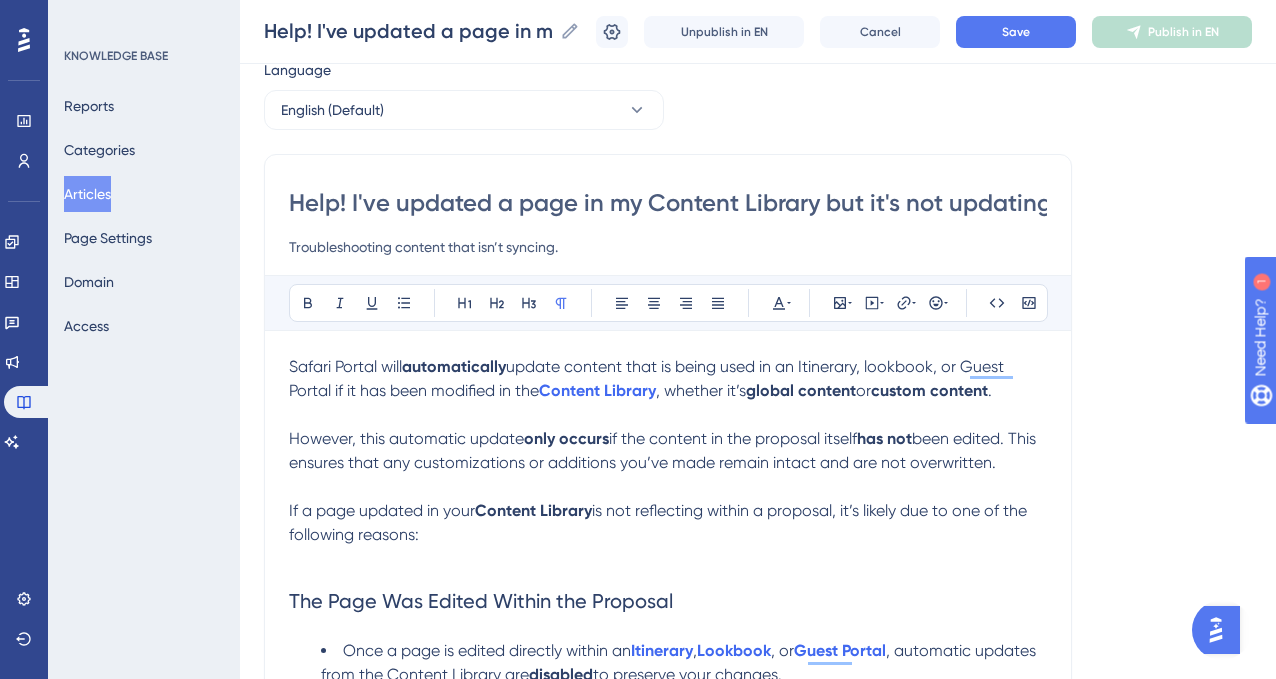 click on "Safari Portal will" at bounding box center [345, 366] 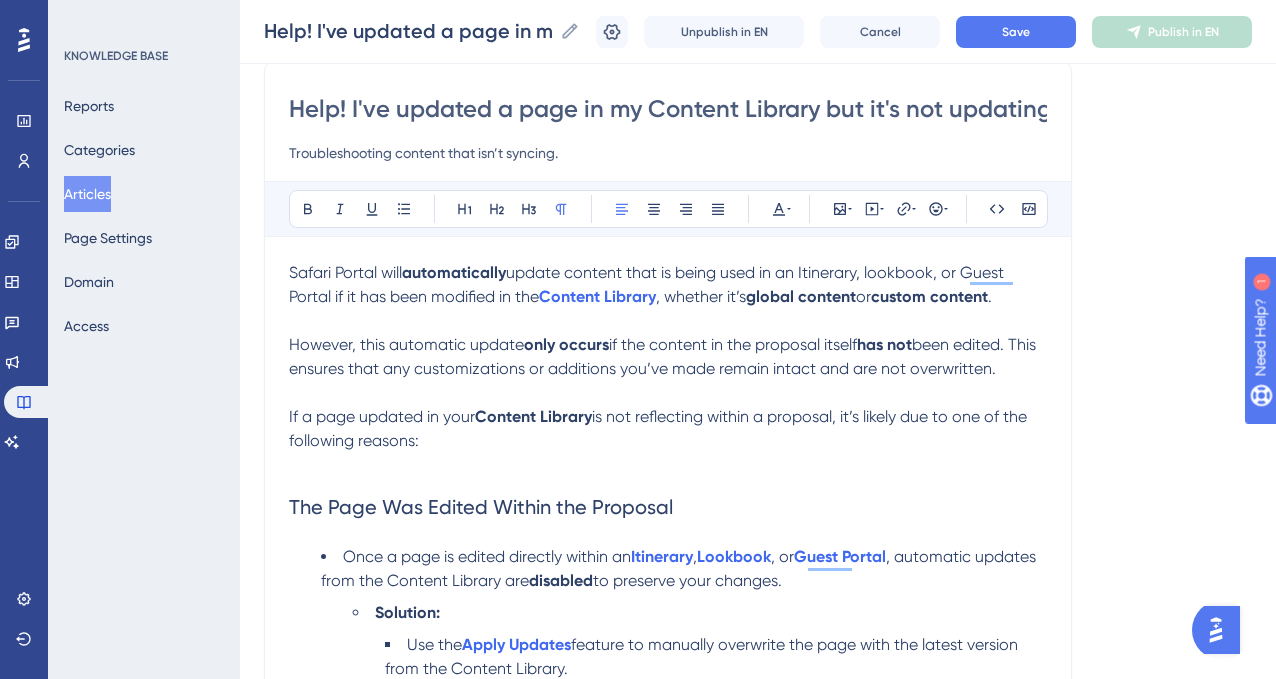 scroll, scrollTop: 172, scrollLeft: 0, axis: vertical 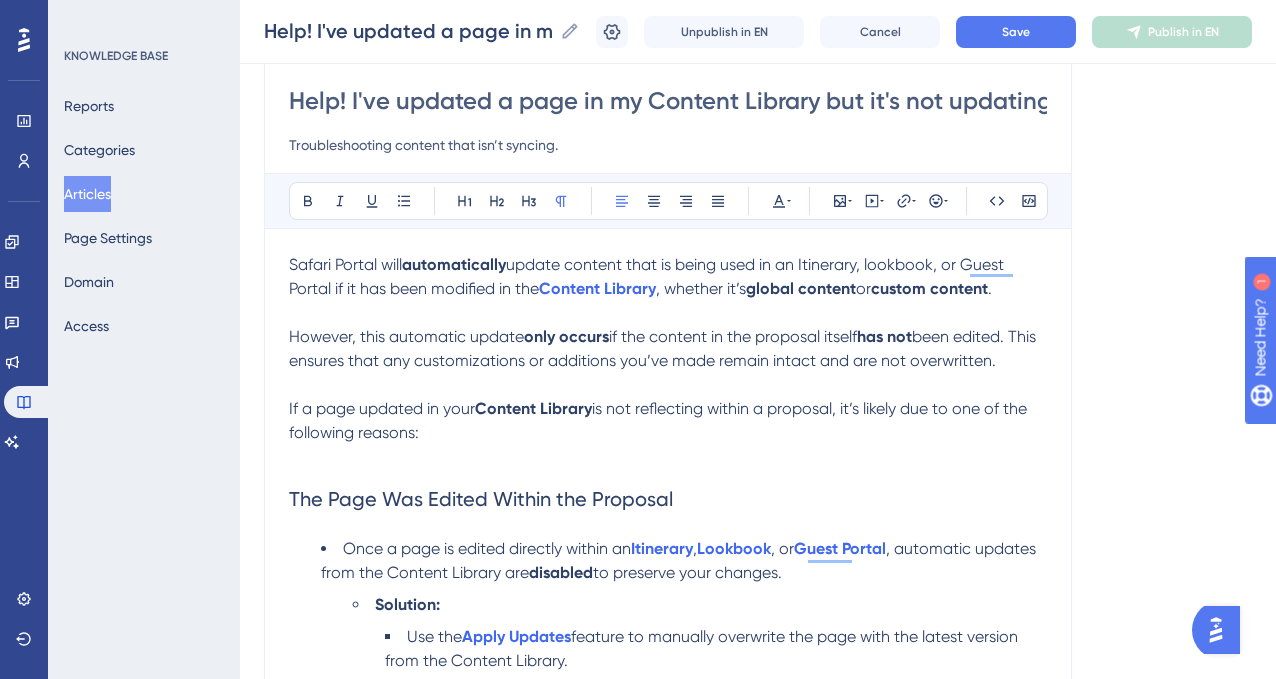 click on "update content that is being used in an Itinerary, lookbook, or Guest Portal if it has been modified in the" at bounding box center (648, 276) 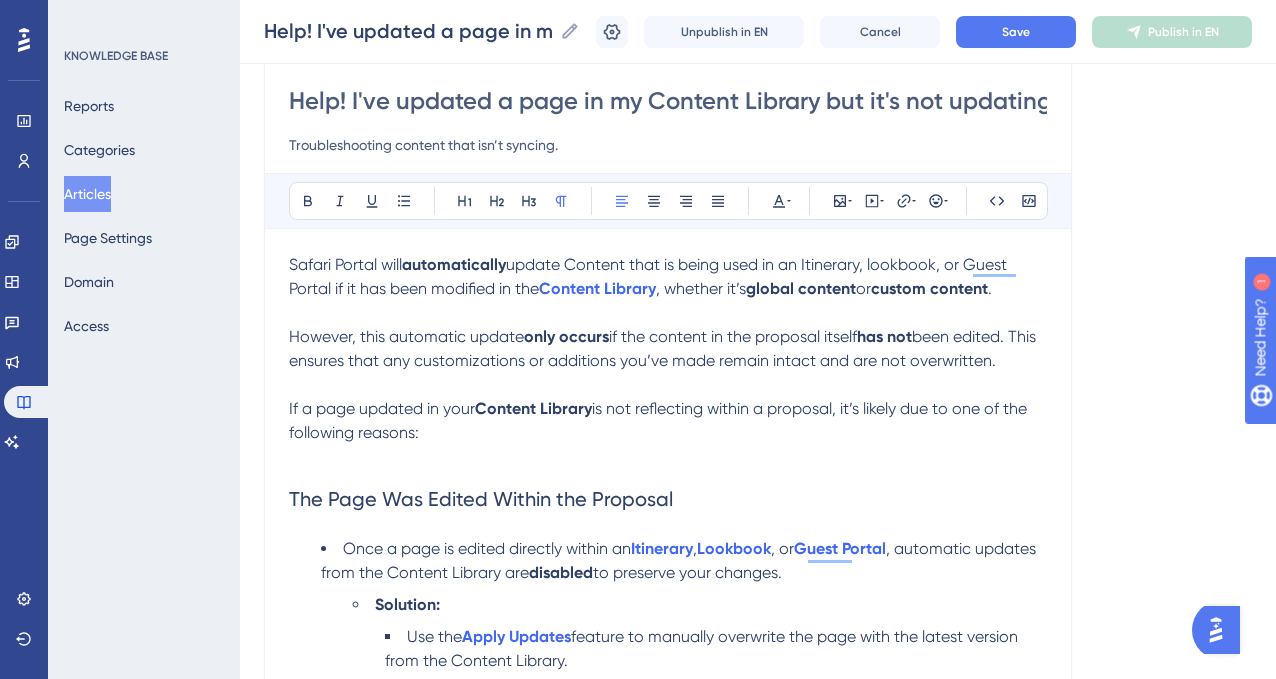 click on "update Content that is being used in an Itinerary, lookbook, or Guest Portal if it has been modified in the" at bounding box center [650, 276] 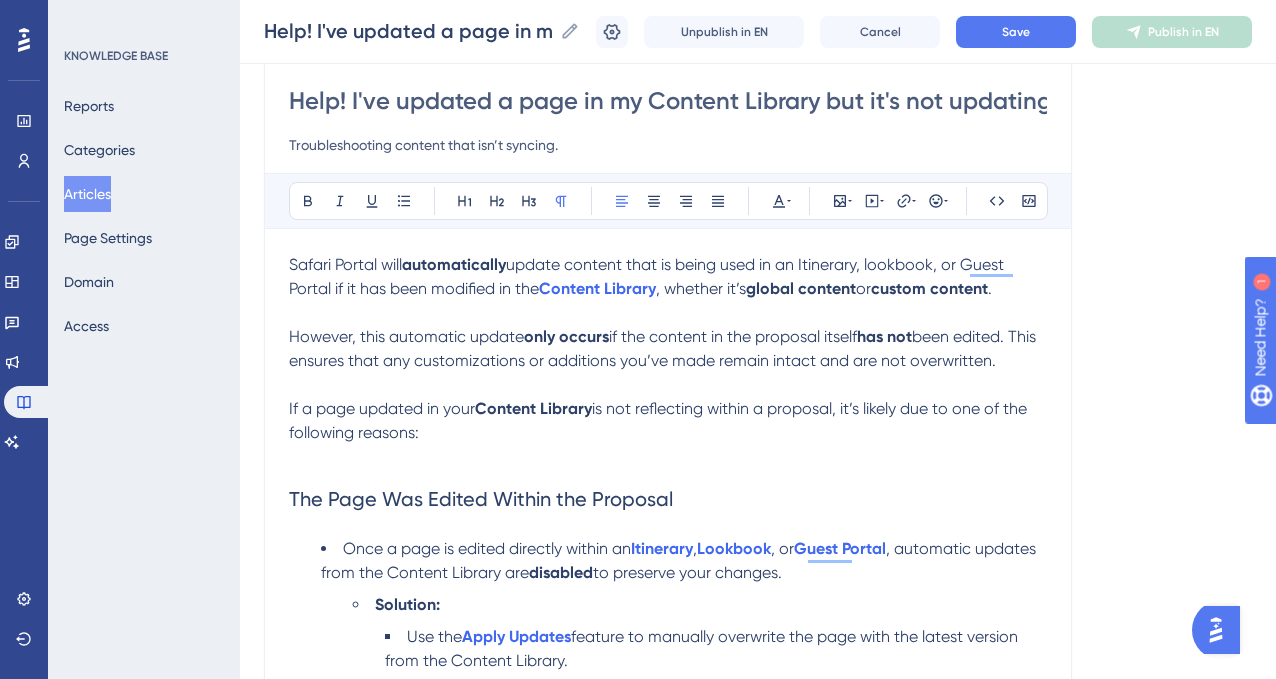 click on "update content that is being used in an Itinerary, lookbook, or Guest Portal if it has been modified in the" at bounding box center (648, 276) 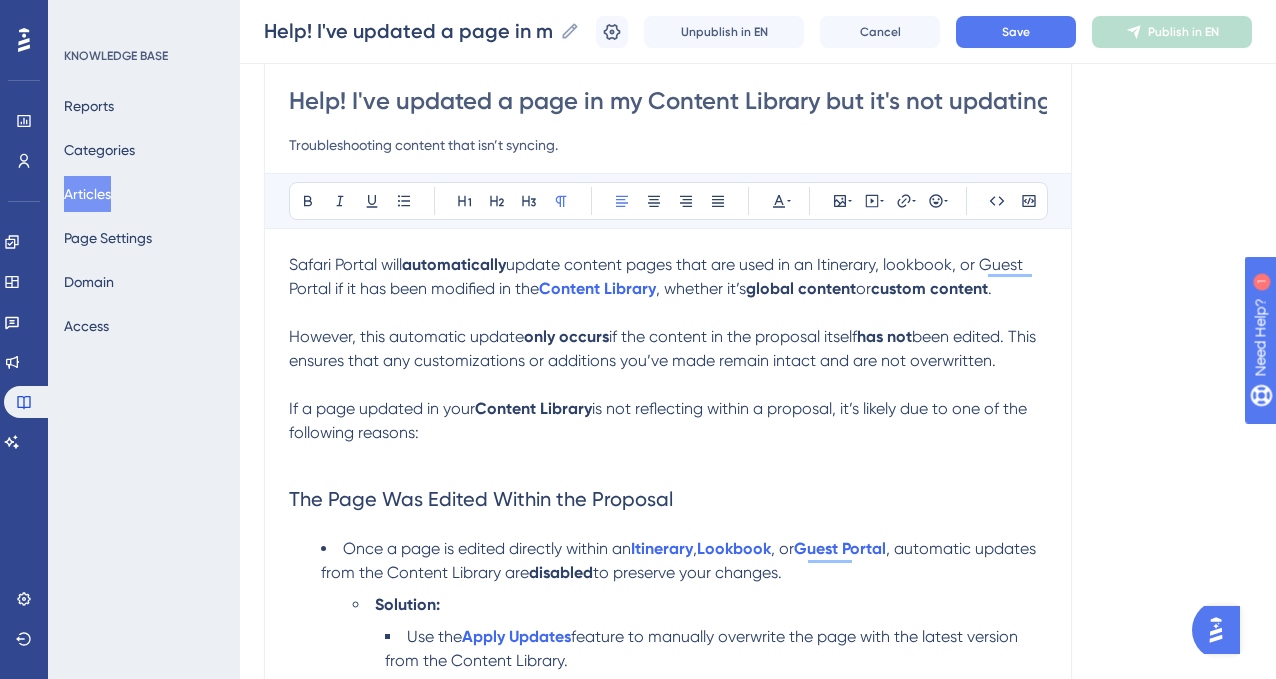 click on "update content pages that are used in an Itinerary, lookbook, or Guest Portal if it has been modified in the" at bounding box center (658, 276) 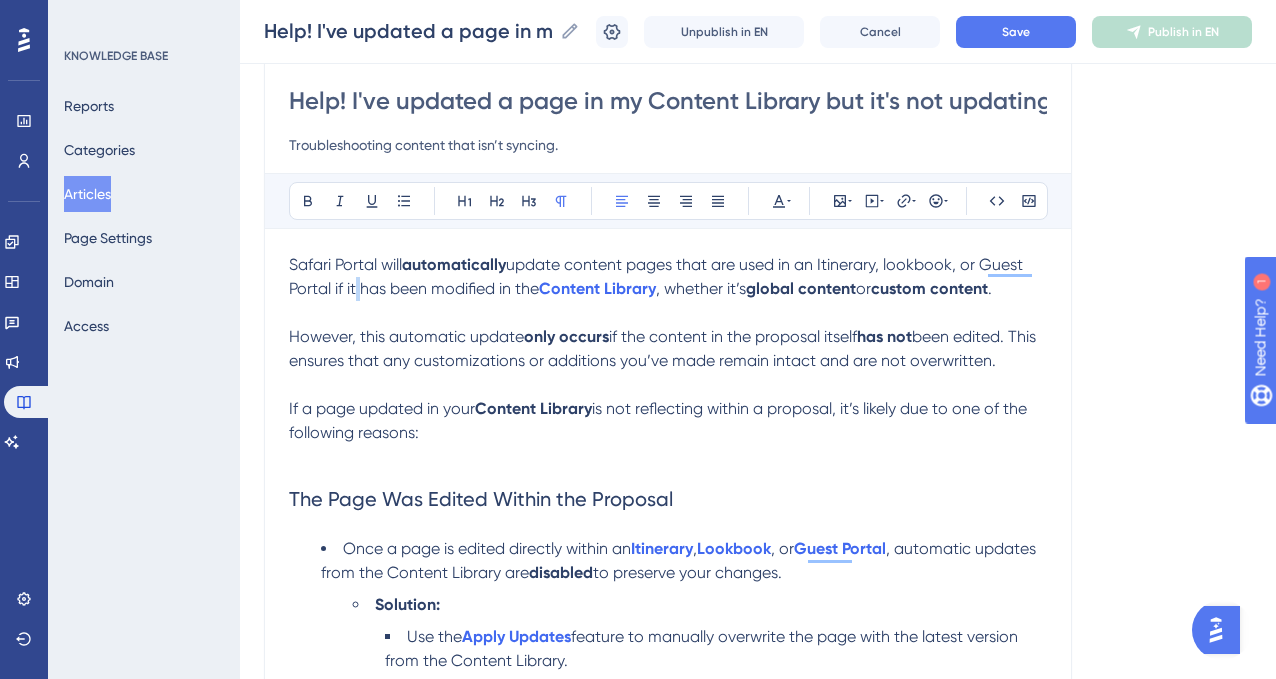click on "update content pages that are used in an Itinerary, lookbook, or Guest Portal if it has been modified in the" at bounding box center (658, 276) 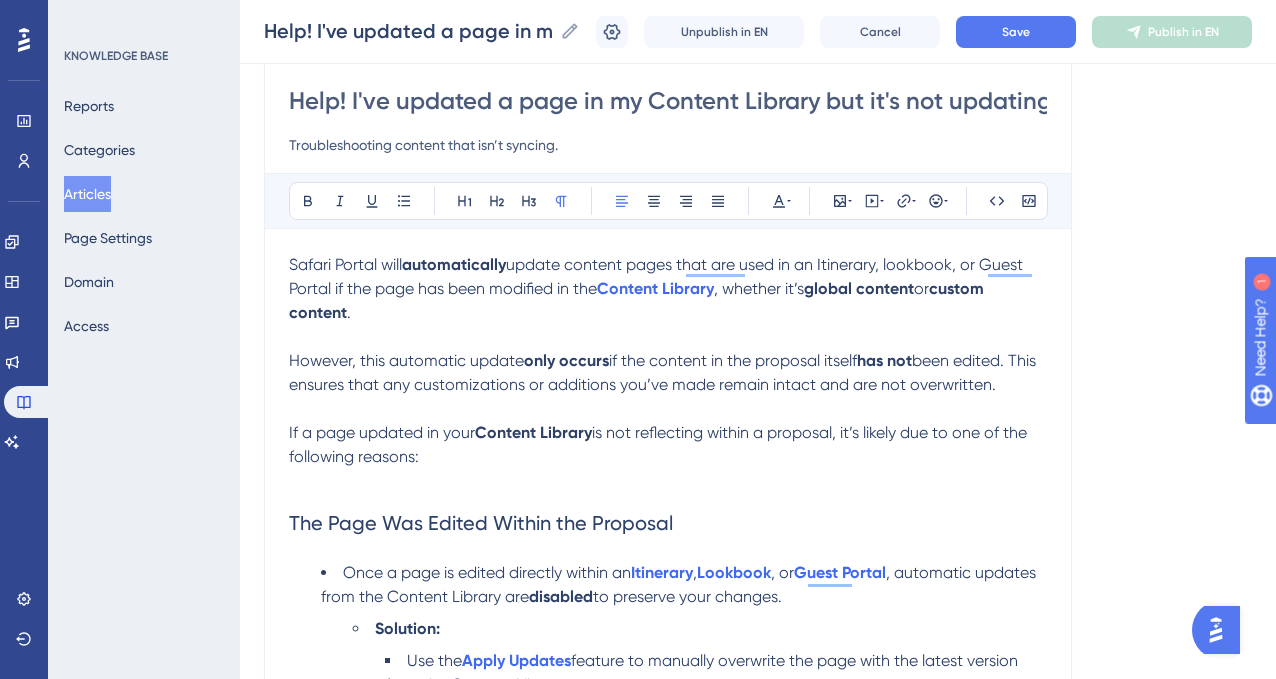 click on "update content pages that are used in an Itinerary, lookbook, or Guest Portal if the page has been modified in the" at bounding box center [658, 276] 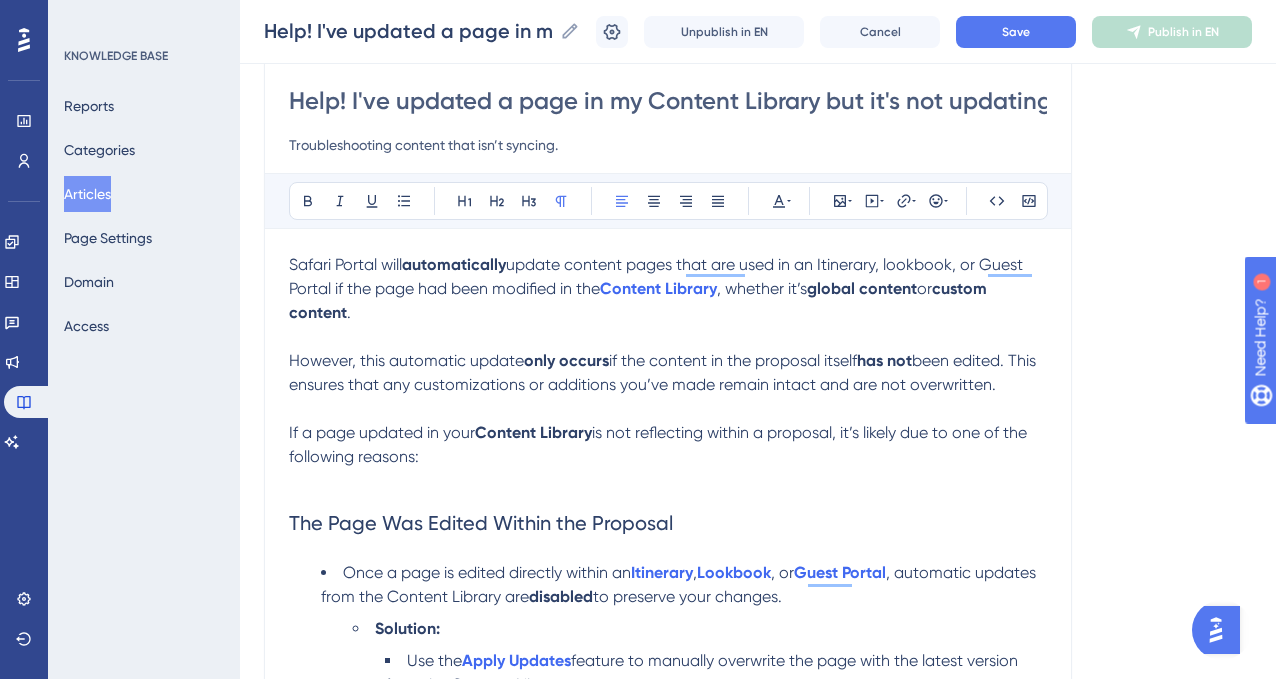 click on "update content pages that are used in an Itinerary, lookbook, or Guest Portal if the page had been modified in the" at bounding box center (658, 276) 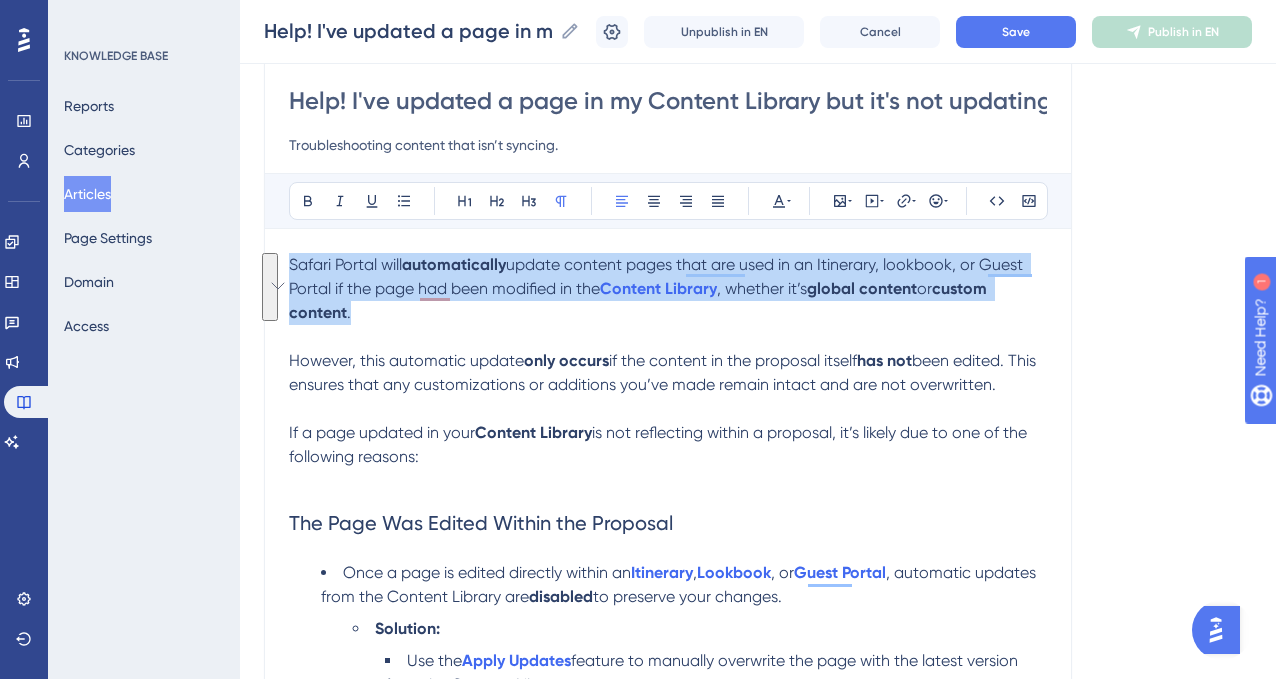 drag, startPoint x: 360, startPoint y: 312, endPoint x: 284, endPoint y: 261, distance: 91.525955 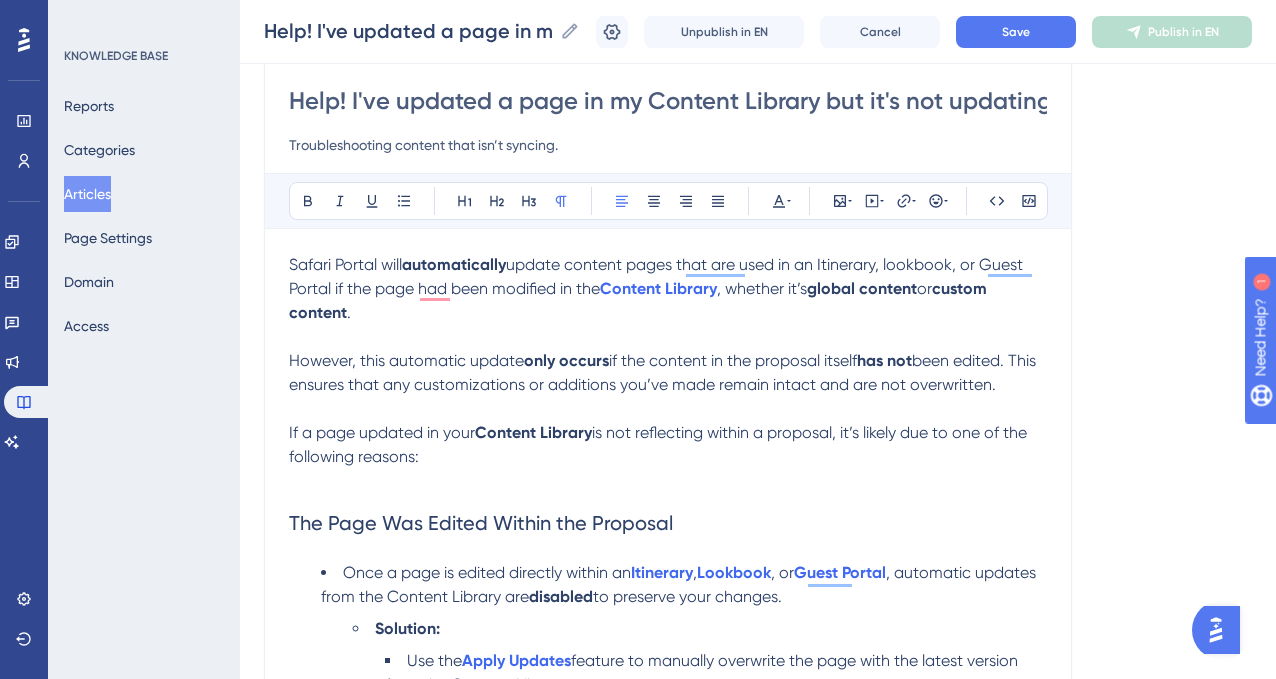 click on "update content pages that are used in an Itinerary, lookbook, or Guest Portal if the page had been modified in the" at bounding box center (658, 276) 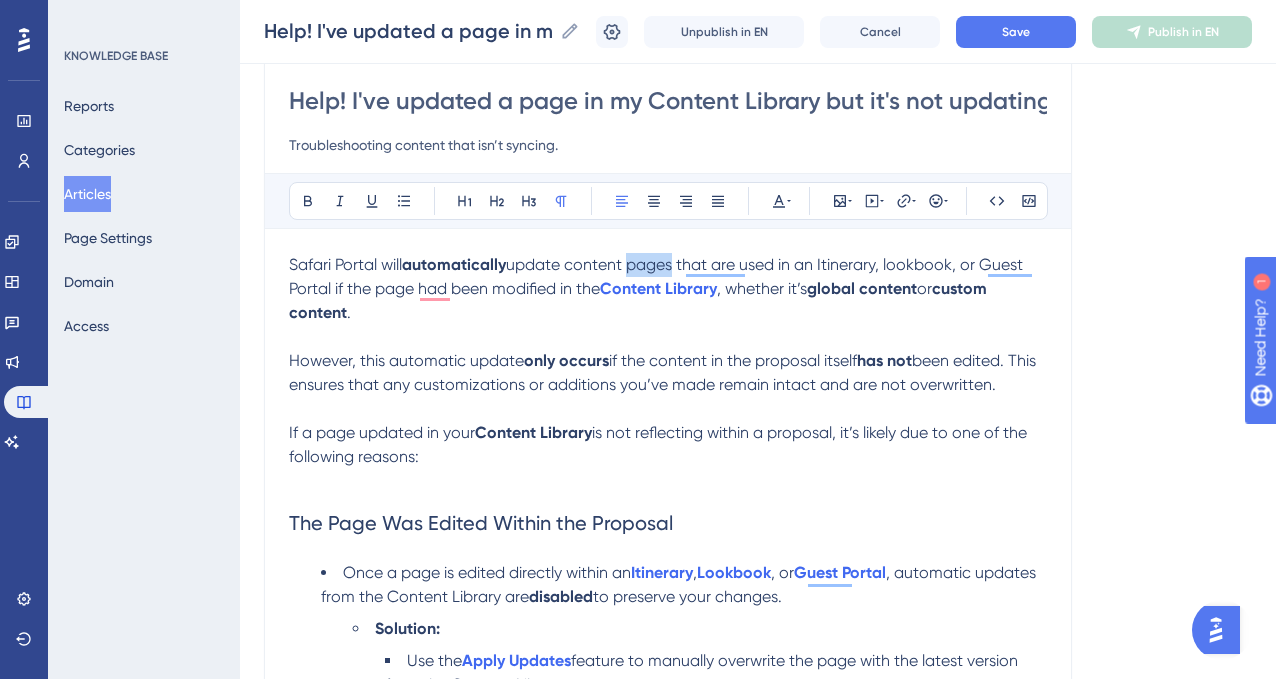 click on "update content pages that are used in an Itinerary, lookbook, or Guest Portal if the page had been modified in the" at bounding box center (658, 276) 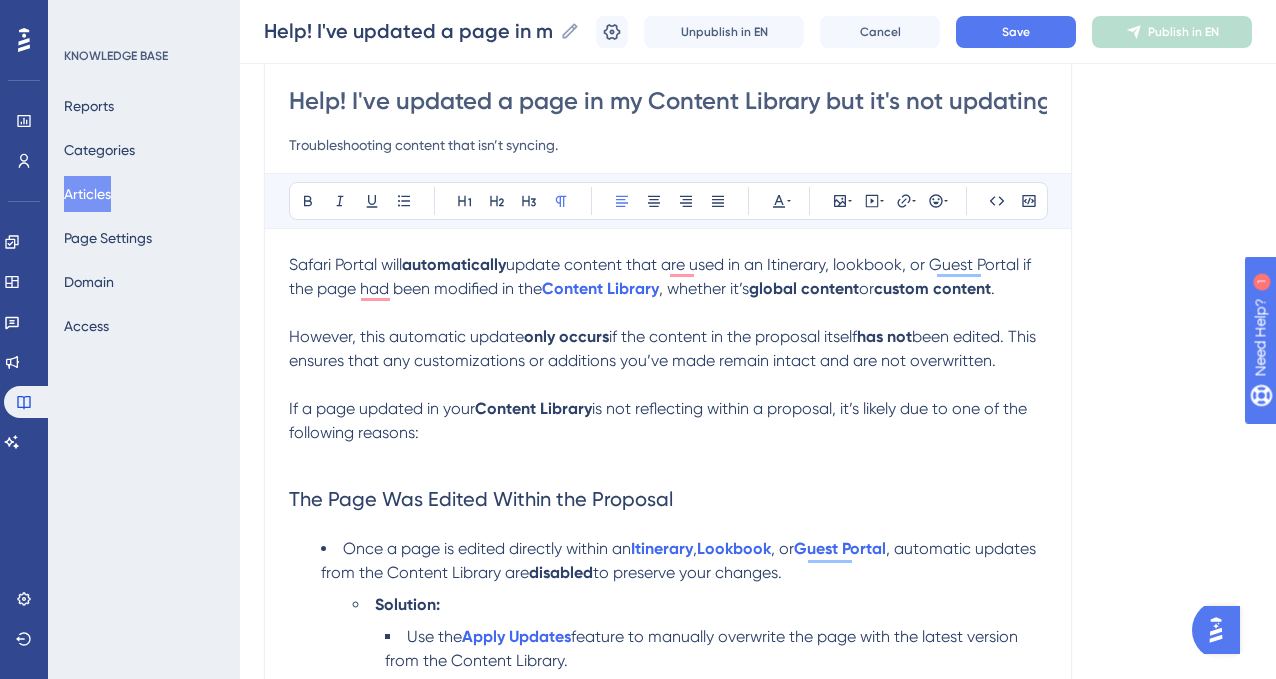 click on "update content that are used in an Itinerary, lookbook, or Guest Portal if the page had been modified in the" at bounding box center (662, 276) 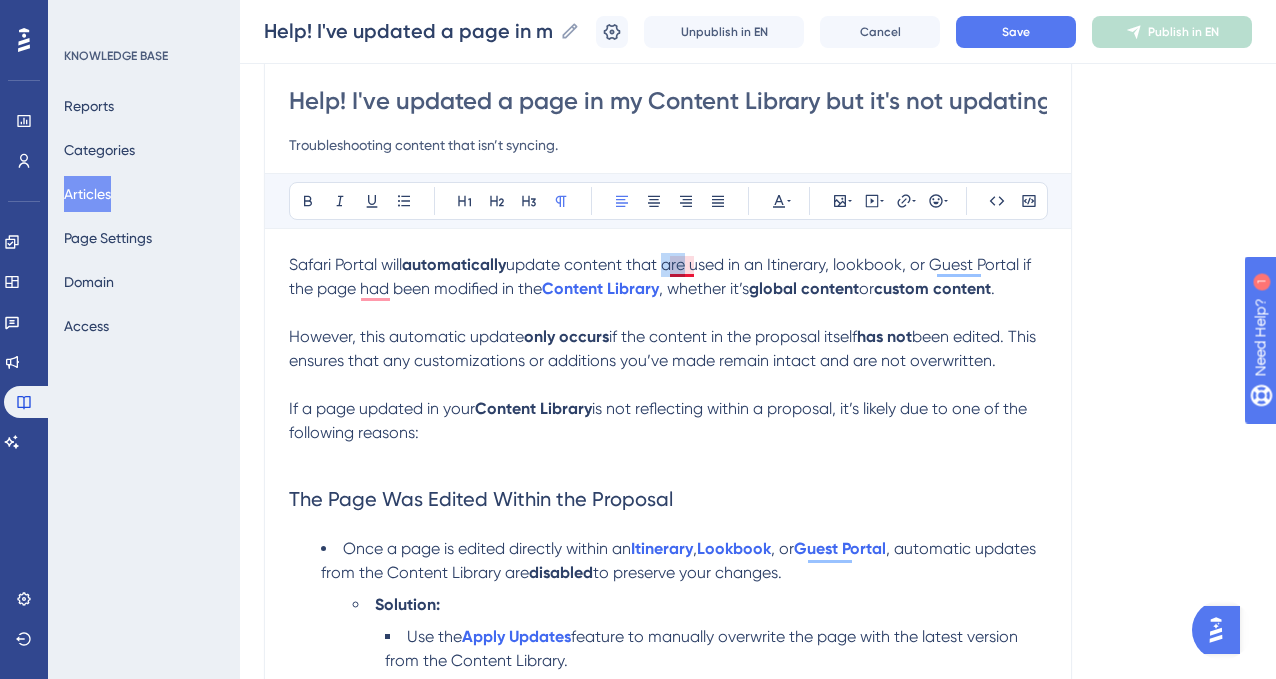 click on "update content that are used in an Itinerary, lookbook, or Guest Portal if the page had been modified in the" at bounding box center (662, 276) 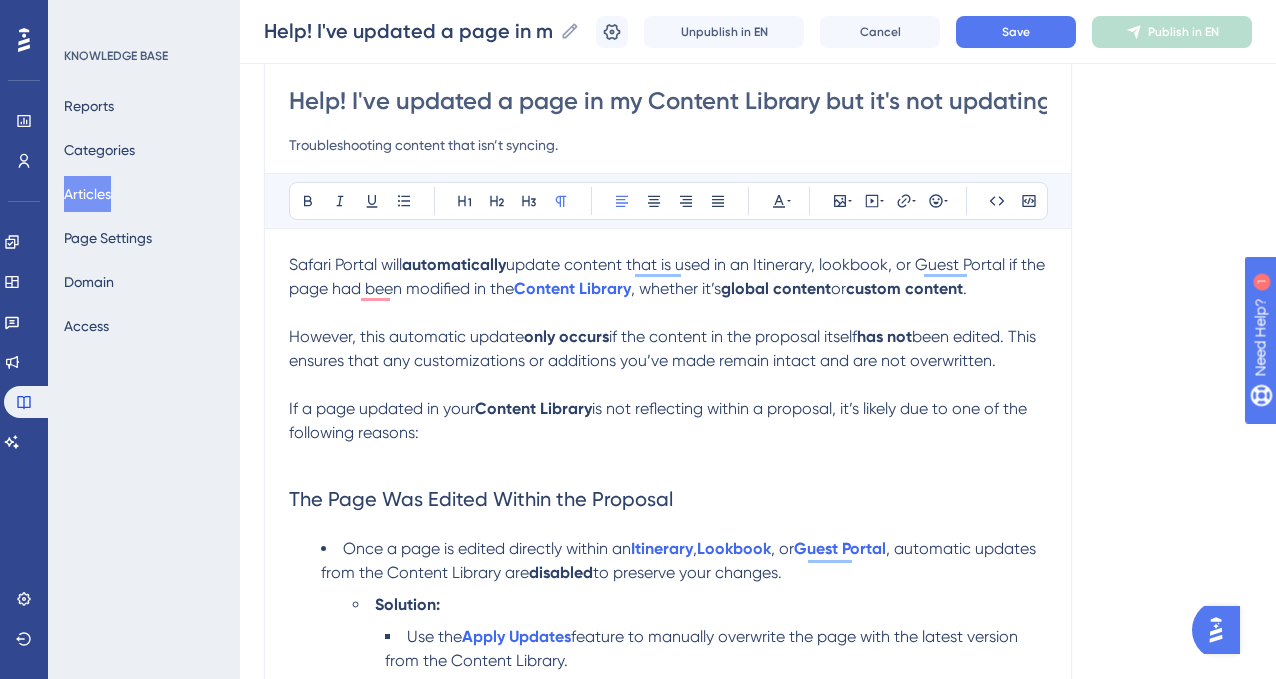 click on "update content that is used in an Itinerary, lookbook, or Guest Portal if the page had been modified in the" at bounding box center [669, 276] 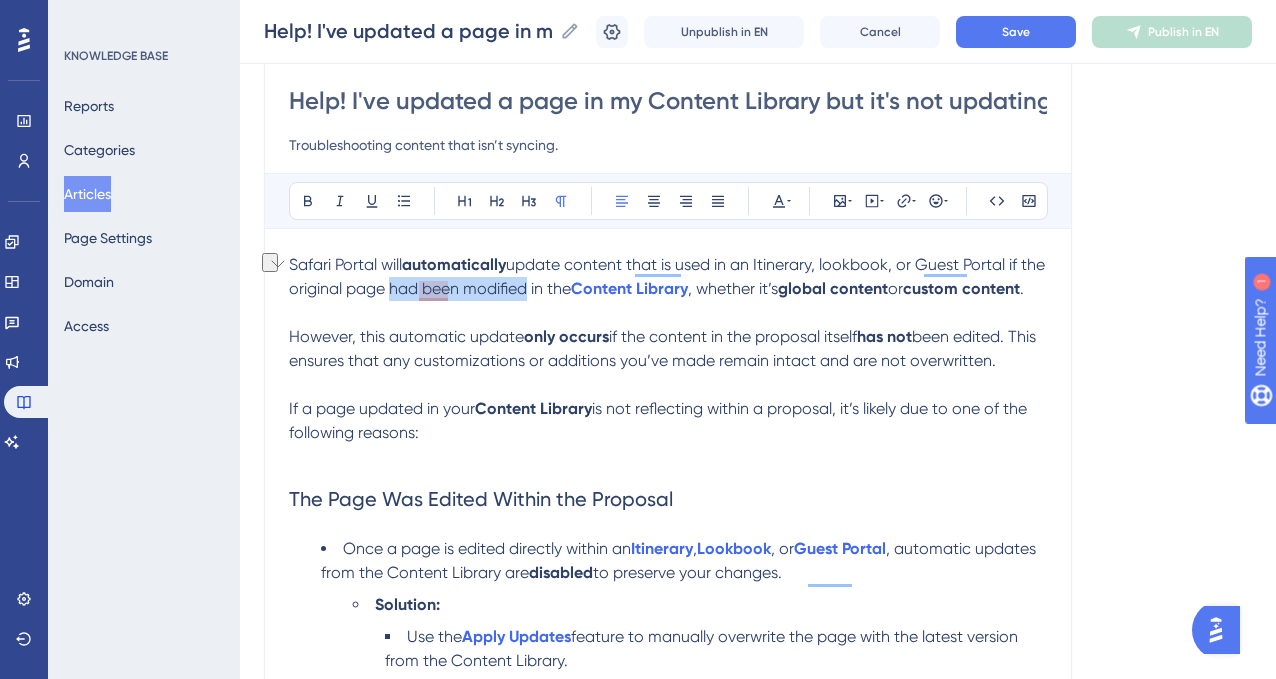 drag, startPoint x: 421, startPoint y: 292, endPoint x: 559, endPoint y: 289, distance: 138.03261 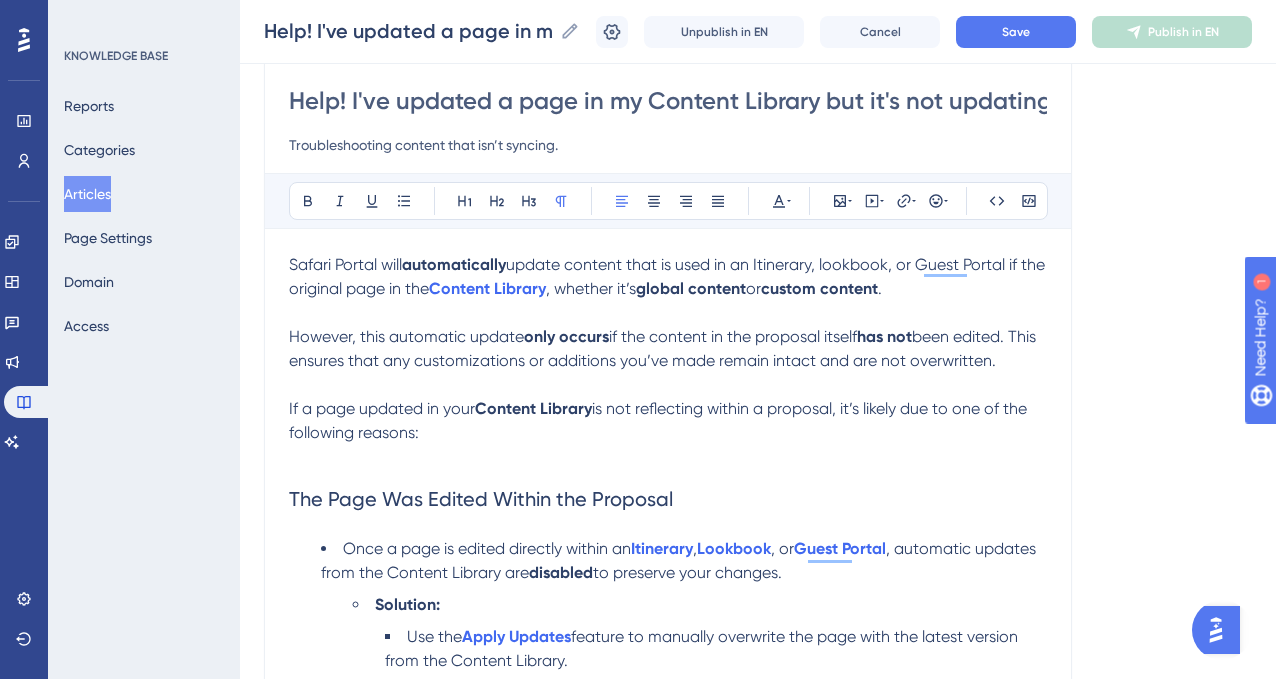 click on ", whether it’s" at bounding box center [591, 288] 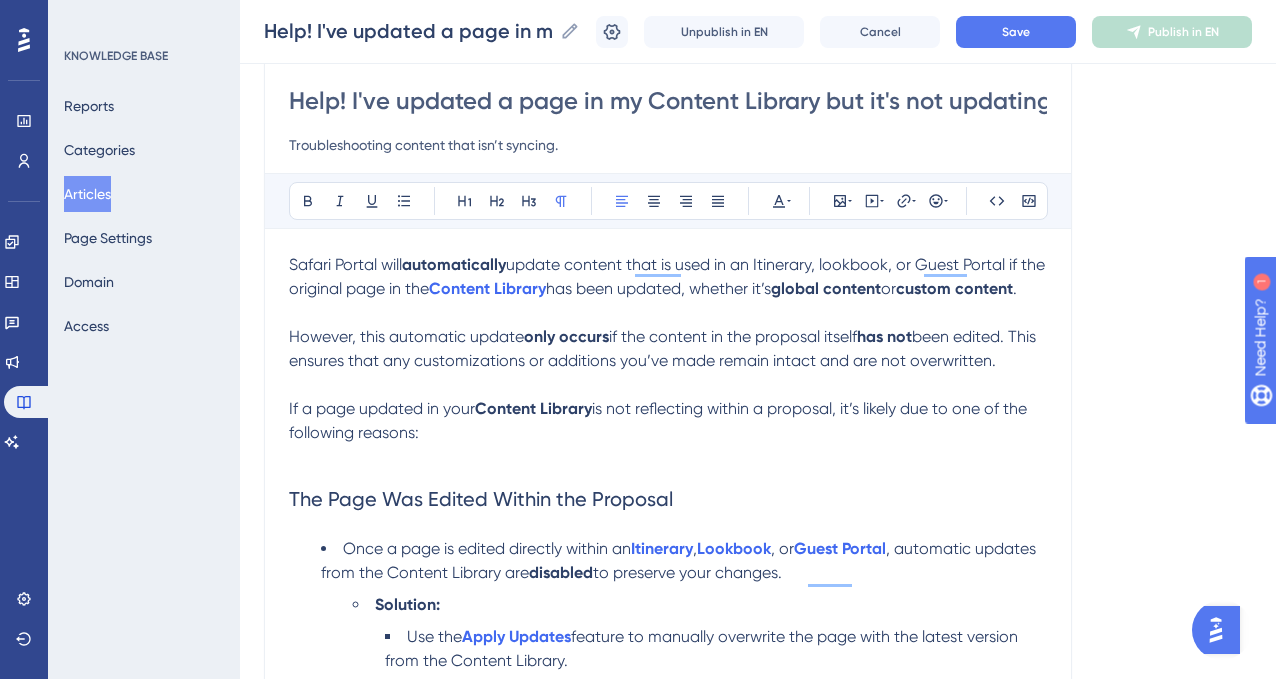 click on "has been updated, whether it’s" at bounding box center [658, 288] 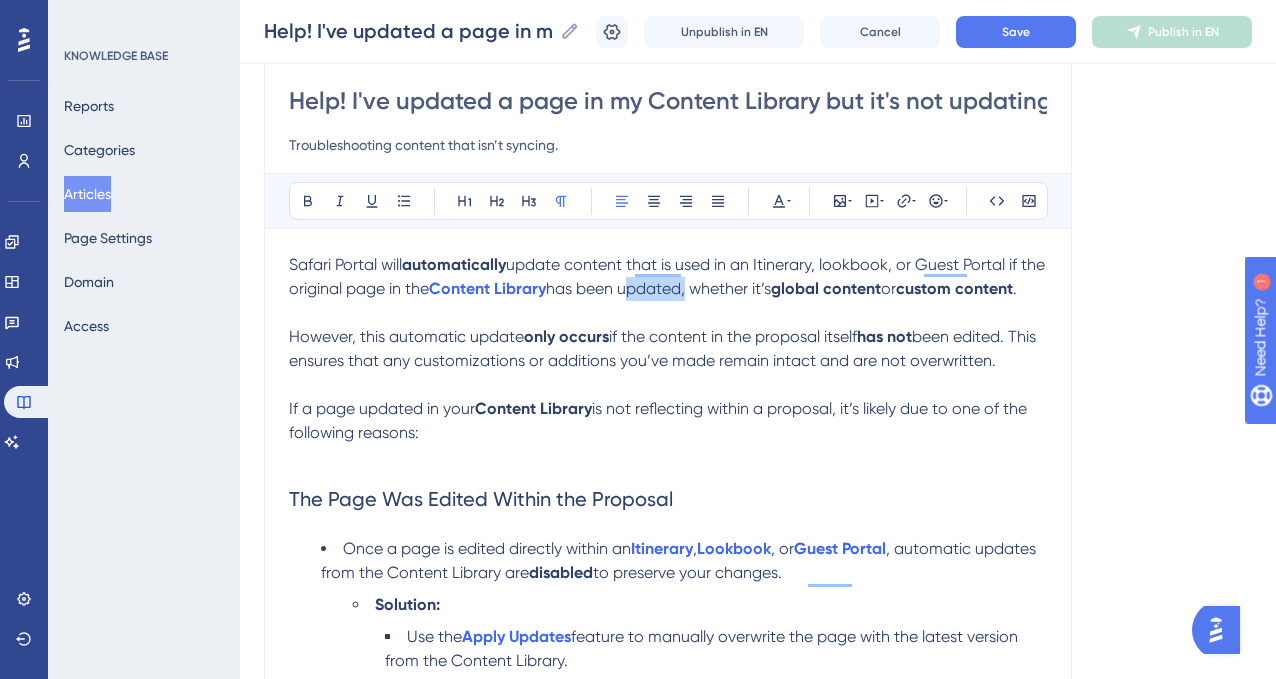 click on "has been updated, whether it’s" at bounding box center (658, 288) 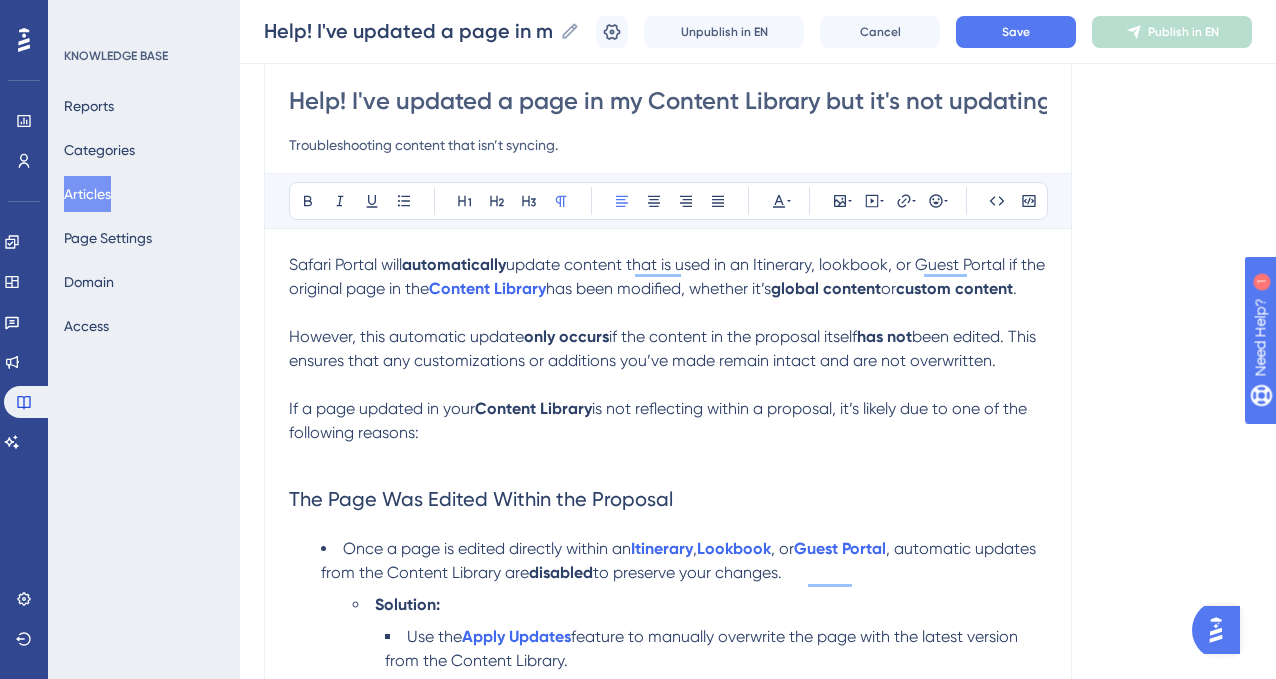 click on "Safari Portal will  automatically  update content that is used in an Itinerary, lookbook, or Guest Portal if the original page in the  Content Library  has been modified, whether it’s  global content  or  custom content ." at bounding box center [668, 277] 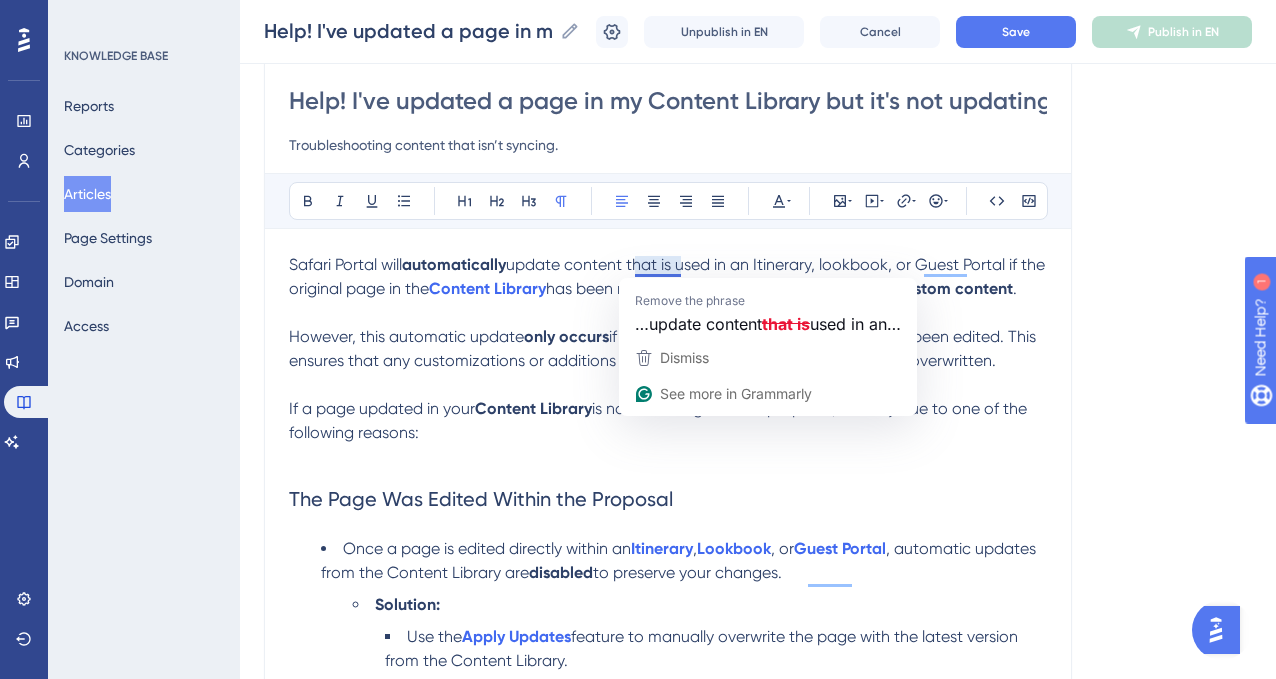 click on "Safari Portal will  automatically  update content that is used in an Itinerary, lookbook, or Guest Portal if the original page in the  Content Library  has been modified, whether it’s  global content  or  custom content ." at bounding box center [668, 277] 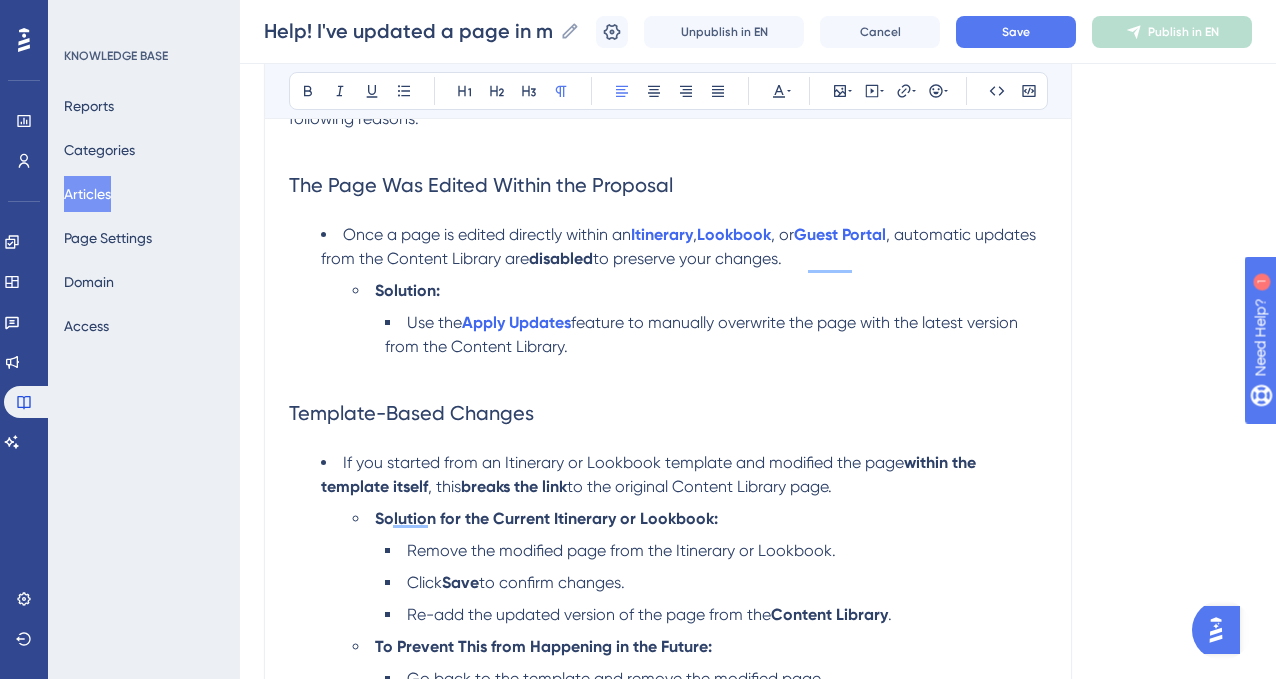 scroll, scrollTop: 525, scrollLeft: 0, axis: vertical 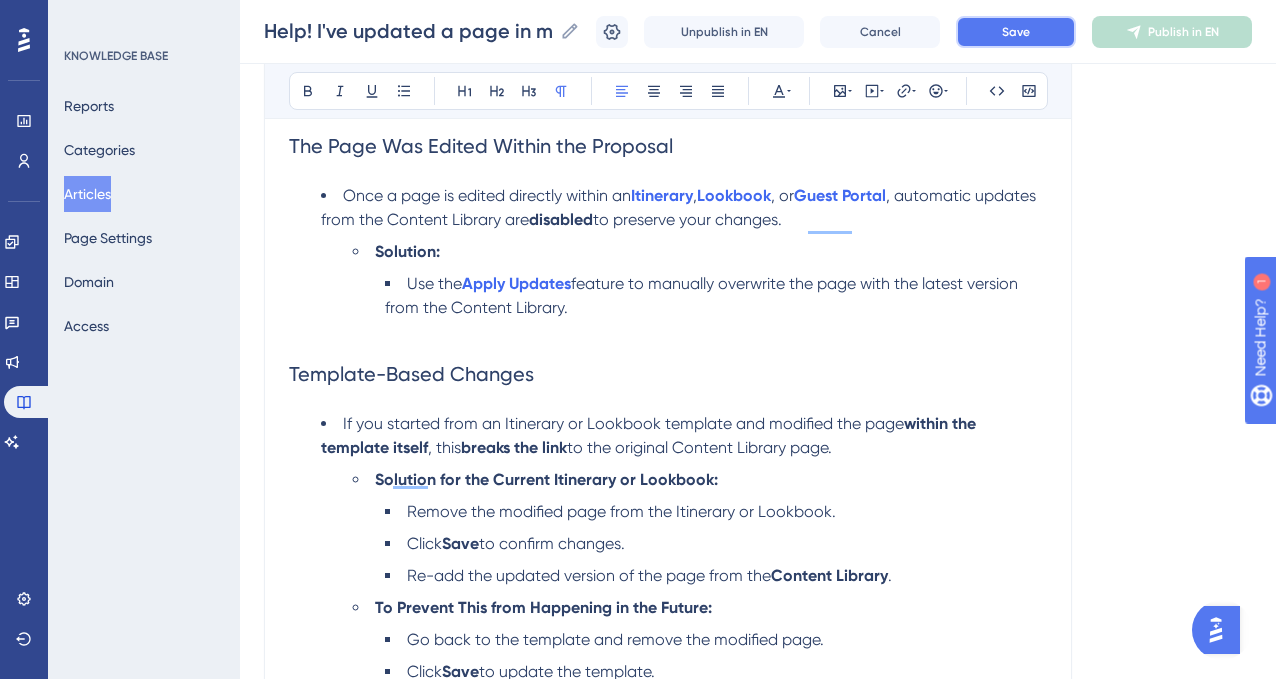 click on "Save" at bounding box center (1016, 32) 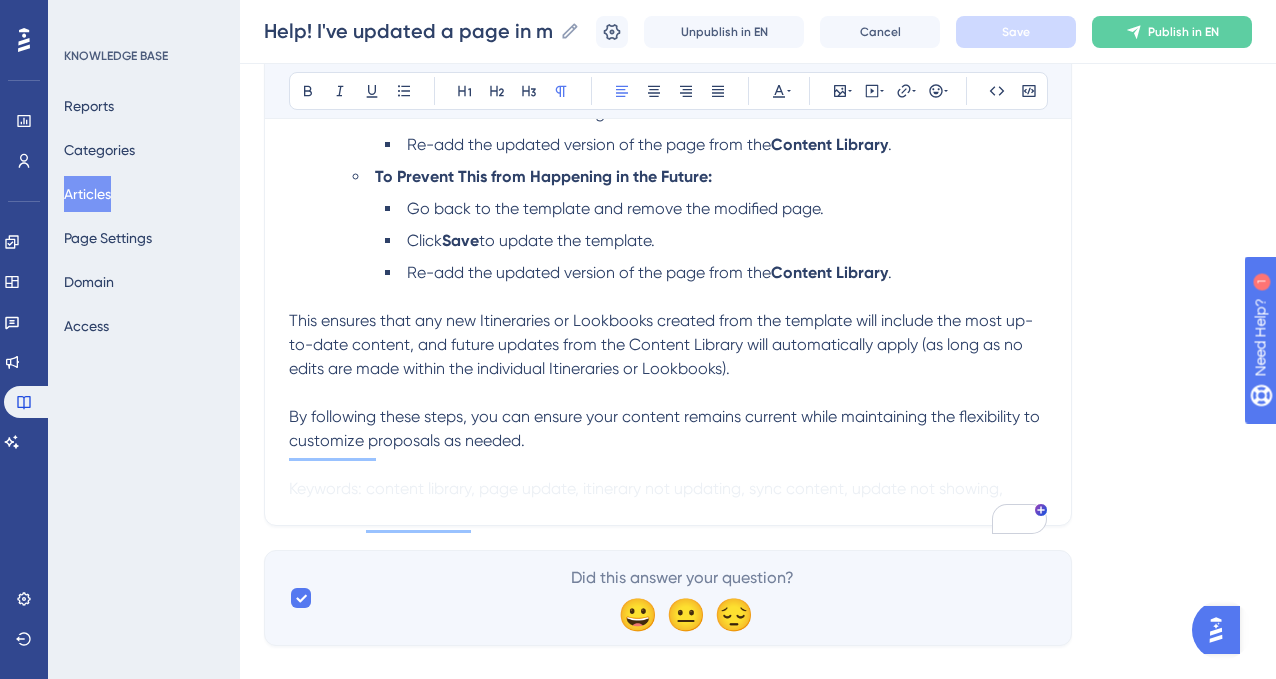 scroll, scrollTop: 958, scrollLeft: 0, axis: vertical 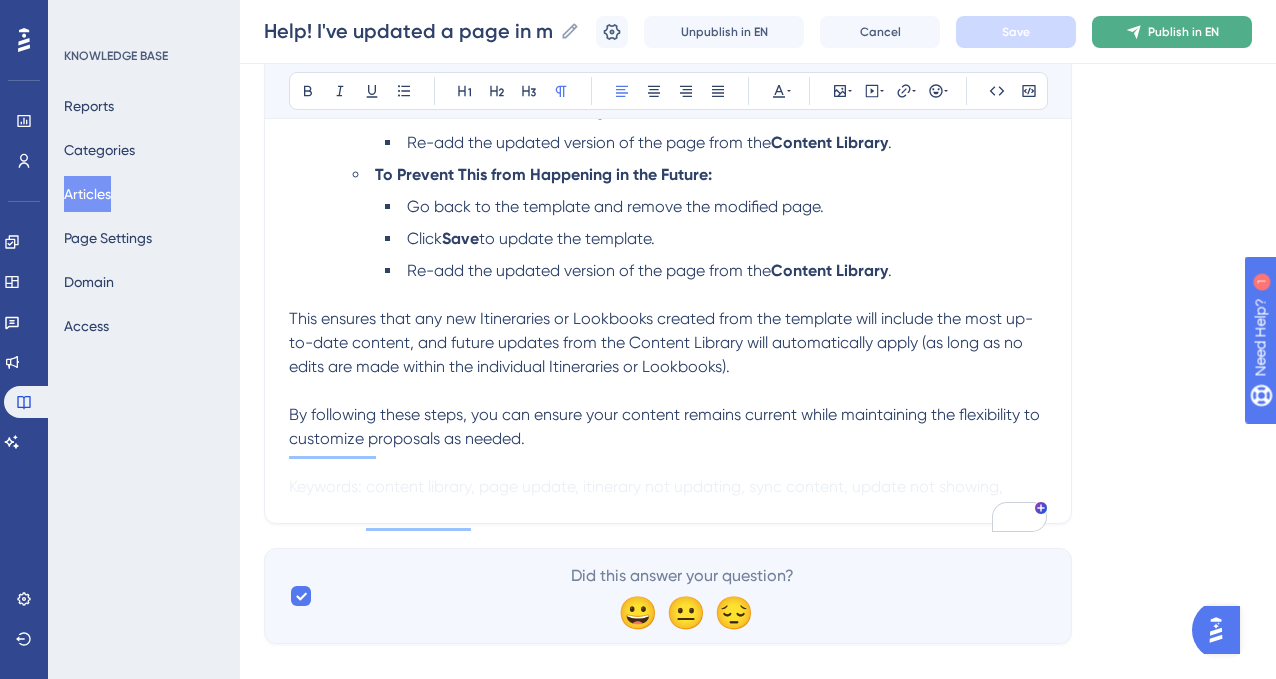 click on "Publish in EN" at bounding box center [1183, 32] 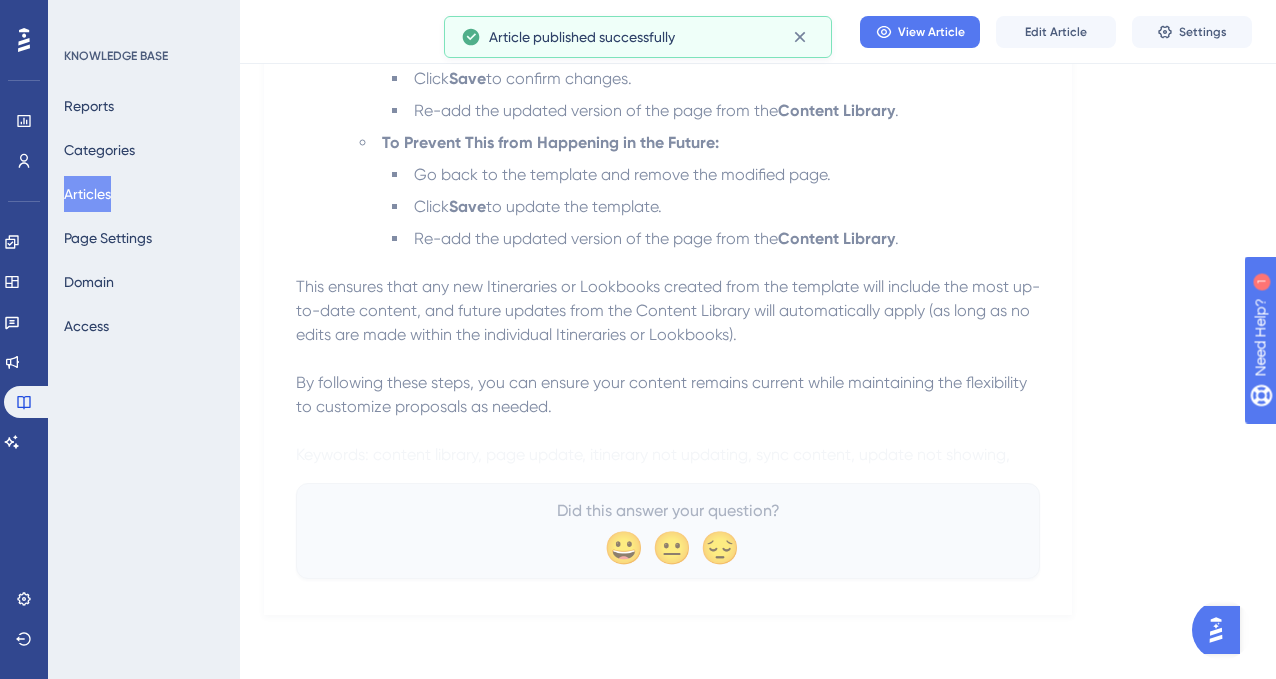 scroll, scrollTop: 941, scrollLeft: 0, axis: vertical 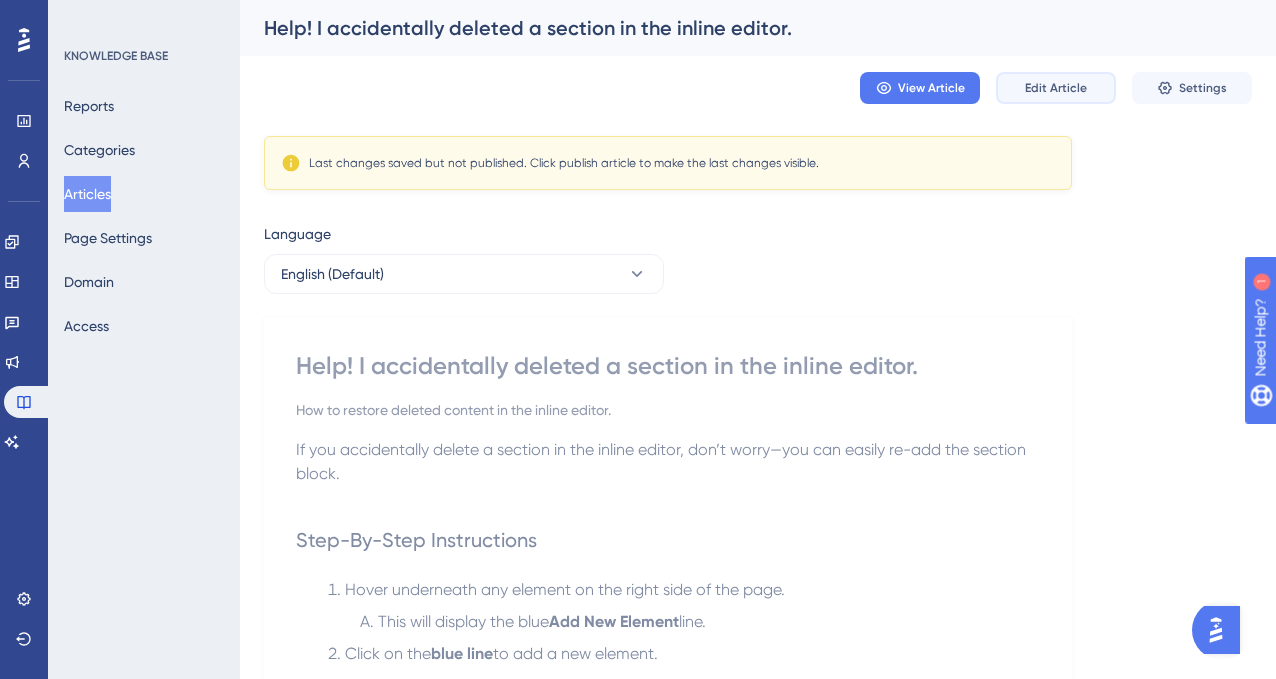 click on "Edit Article" at bounding box center [1056, 88] 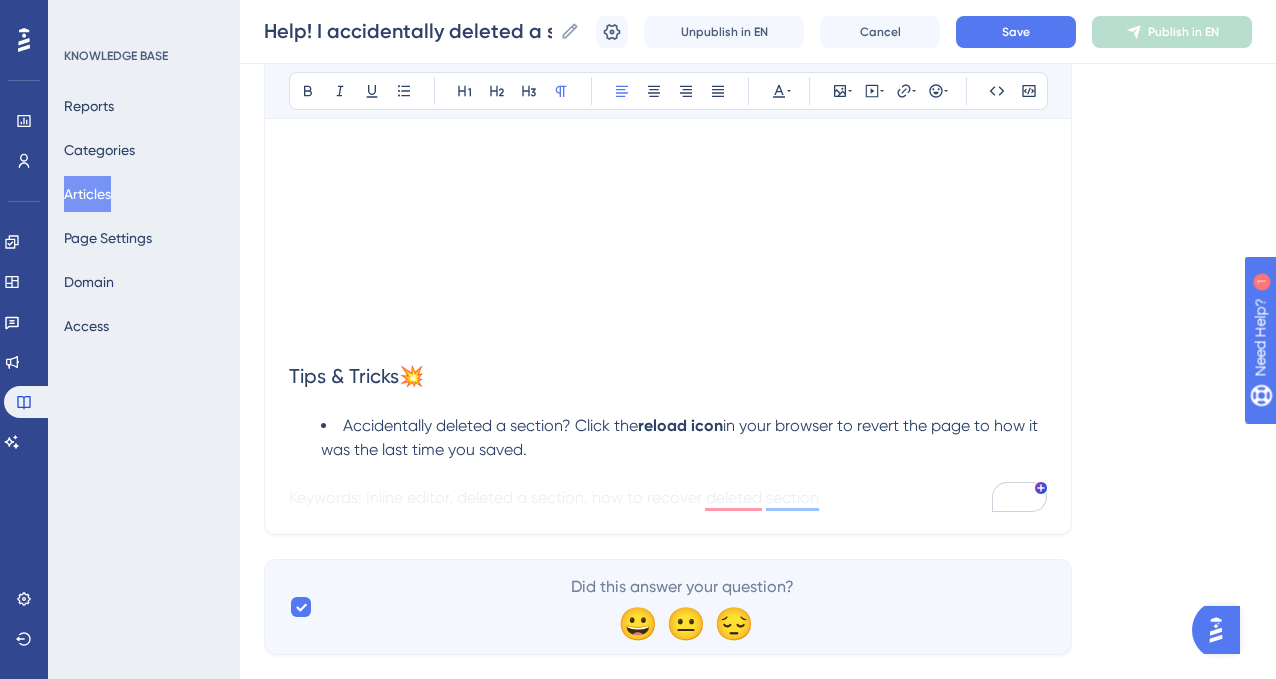 scroll, scrollTop: 798, scrollLeft: 0, axis: vertical 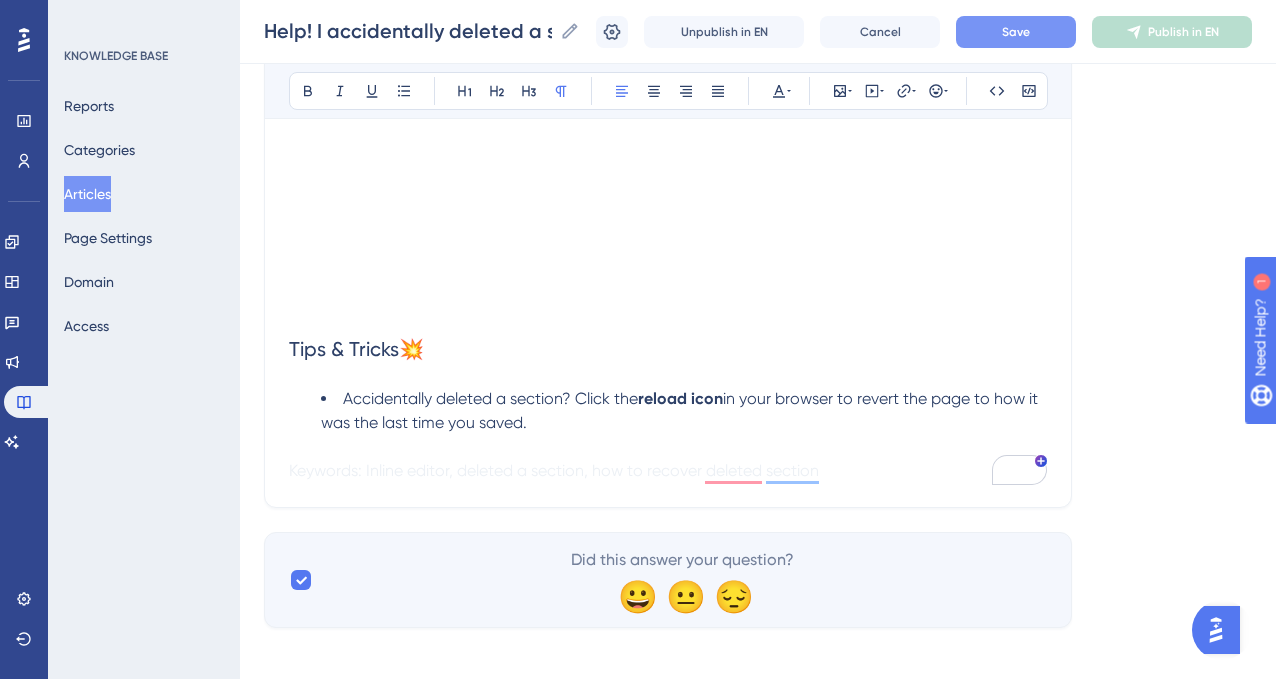 click on "Save" at bounding box center [1016, 32] 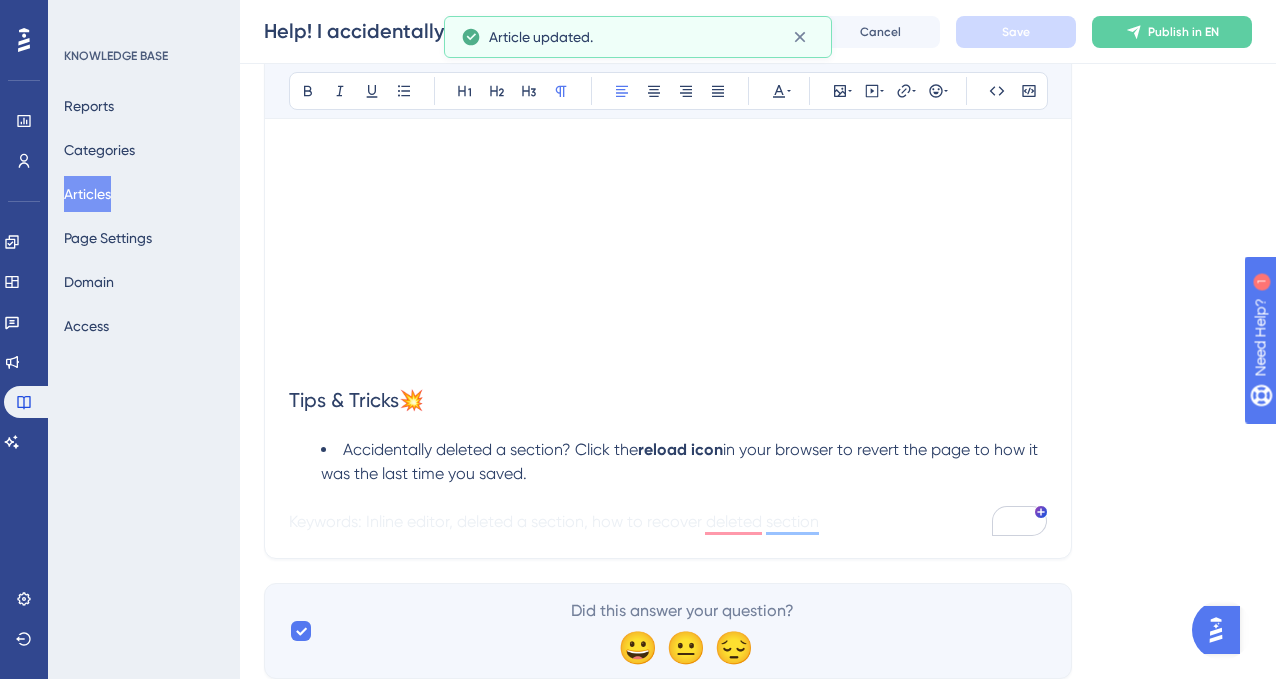 scroll, scrollTop: 667, scrollLeft: 0, axis: vertical 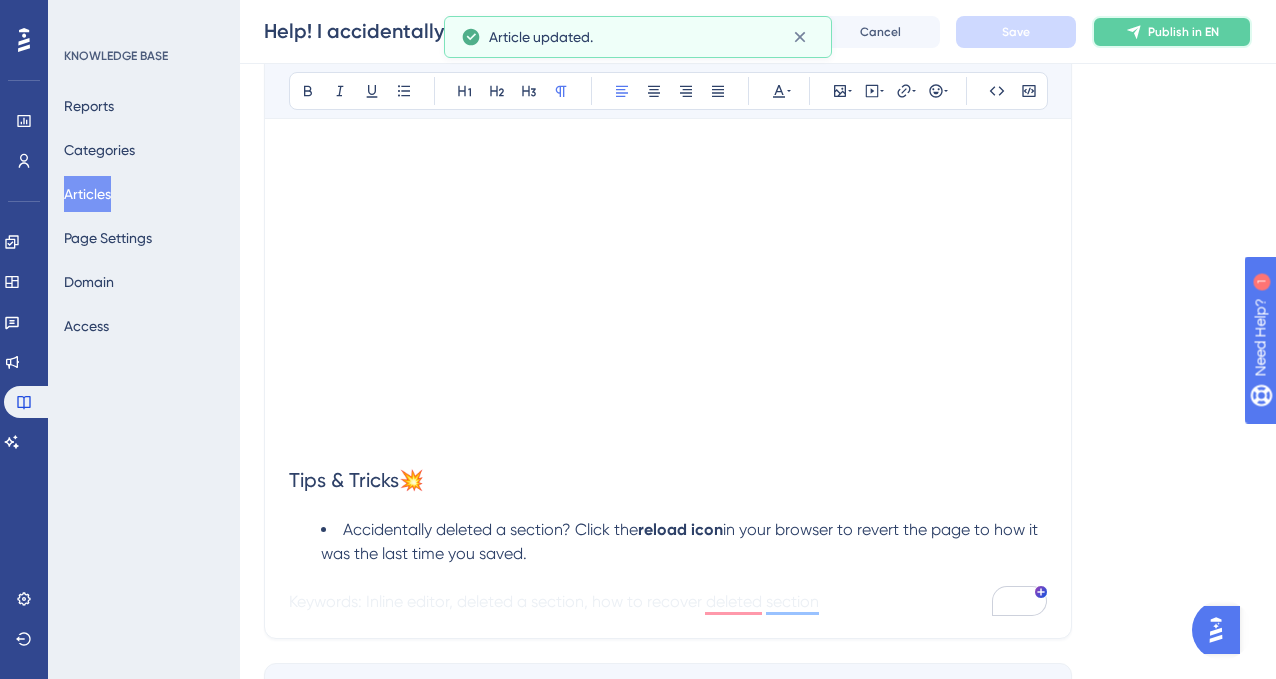 click on "Publish in EN" at bounding box center [1183, 32] 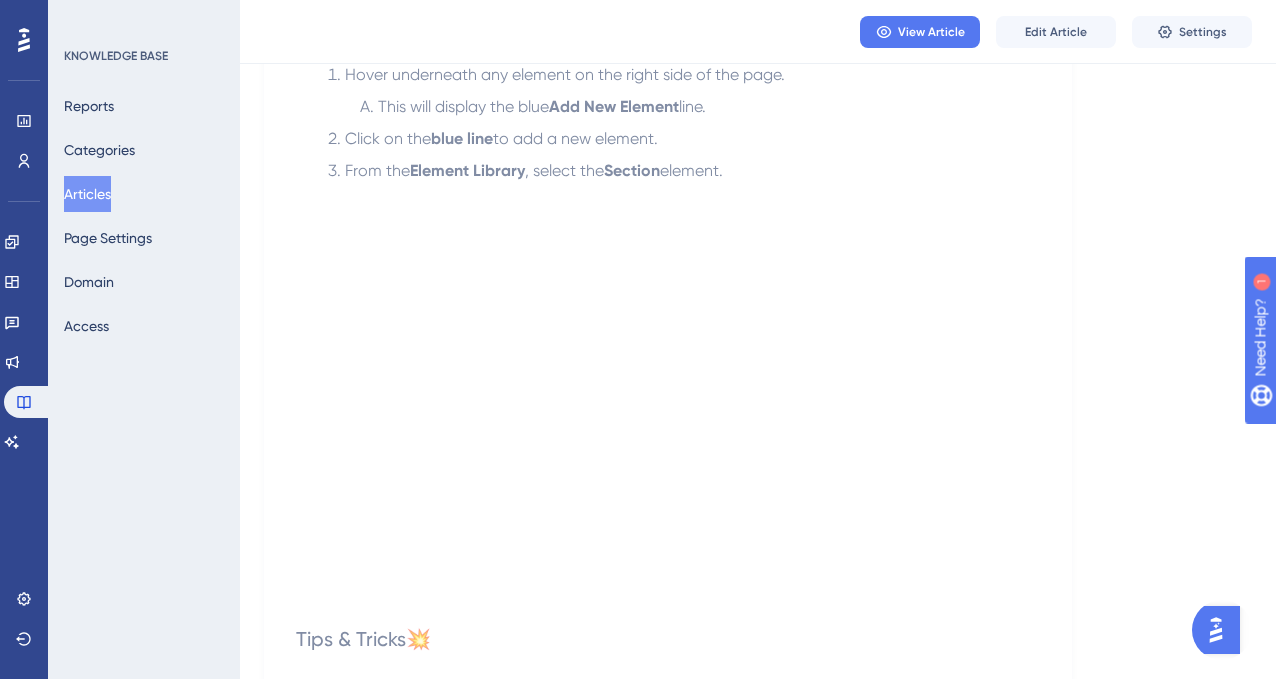 scroll, scrollTop: 360, scrollLeft: 0, axis: vertical 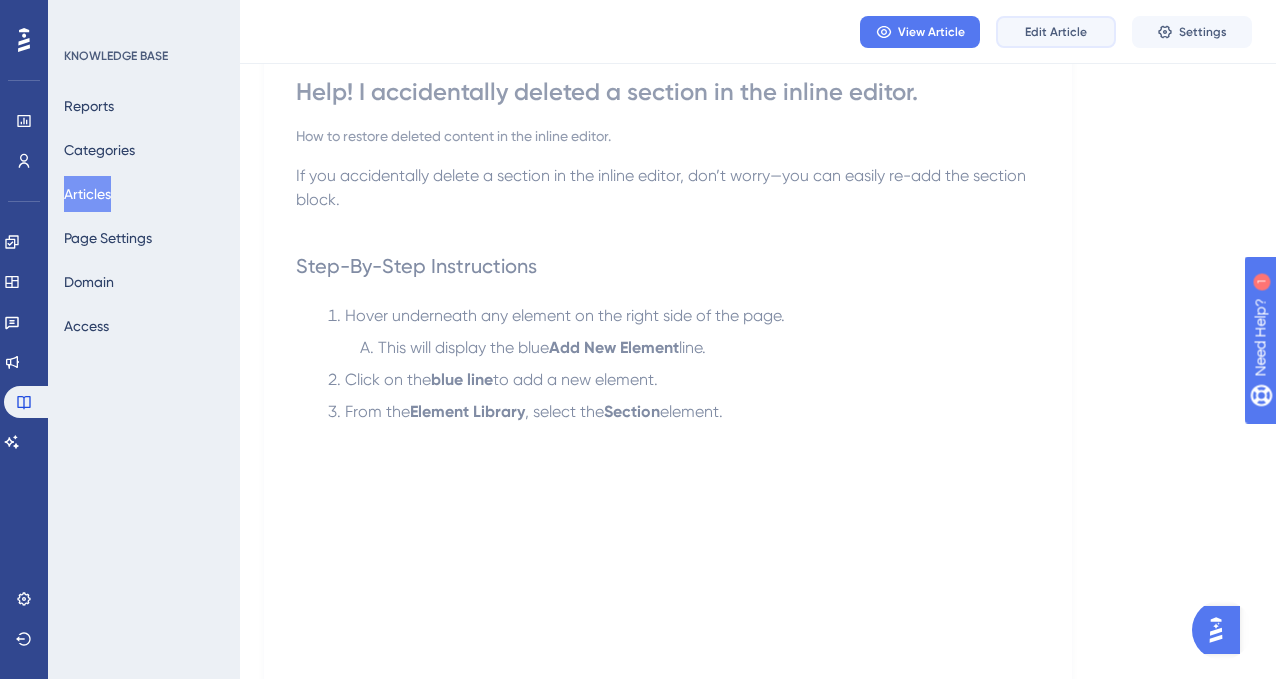 click on "Edit Article" at bounding box center (1056, 32) 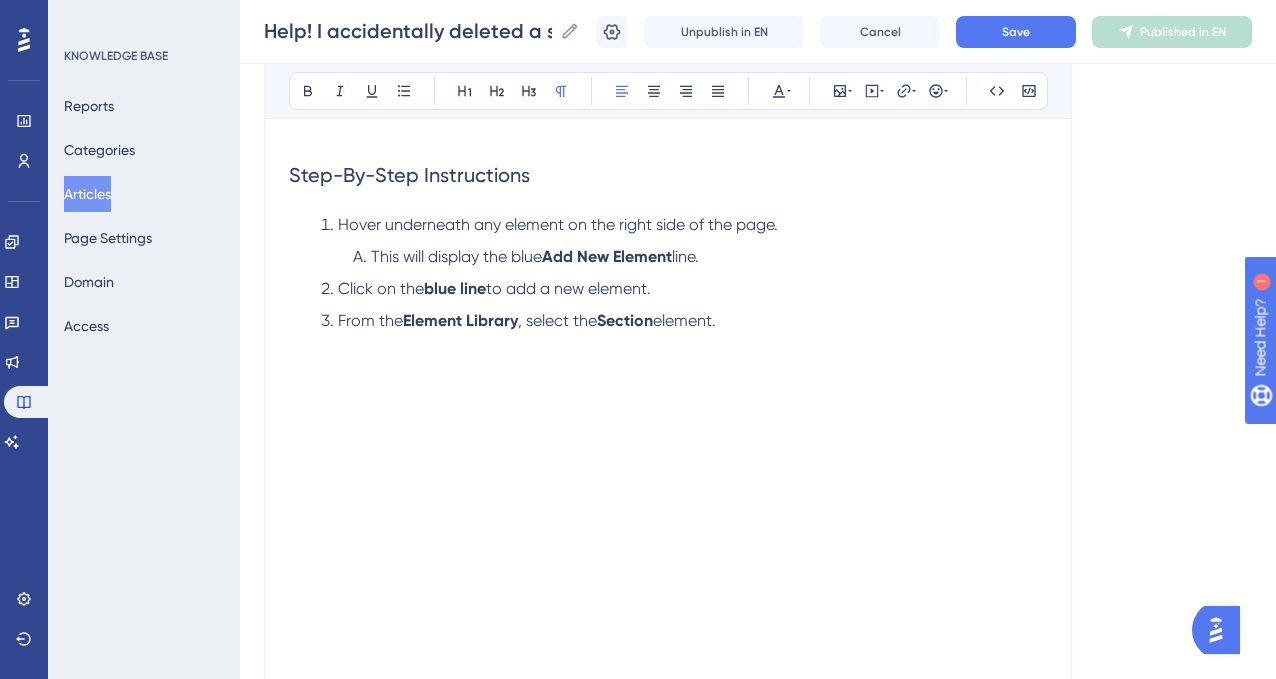 scroll, scrollTop: 359, scrollLeft: 0, axis: vertical 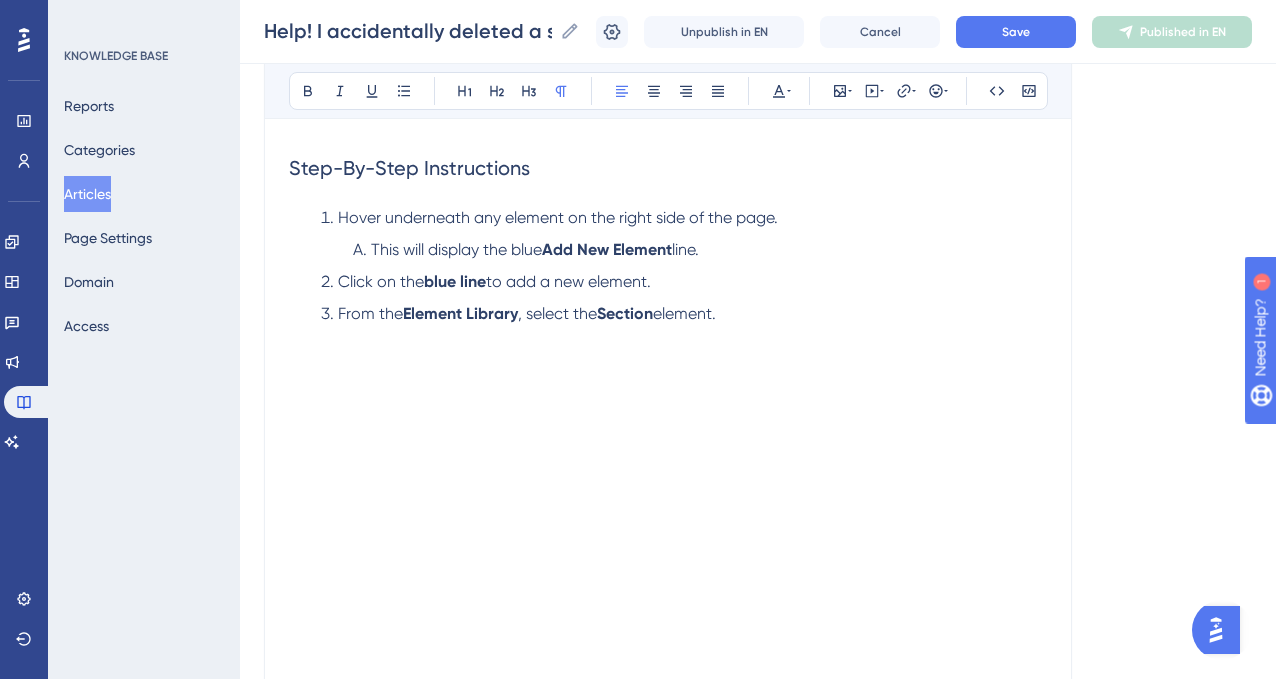 click on "Section" at bounding box center [625, 313] 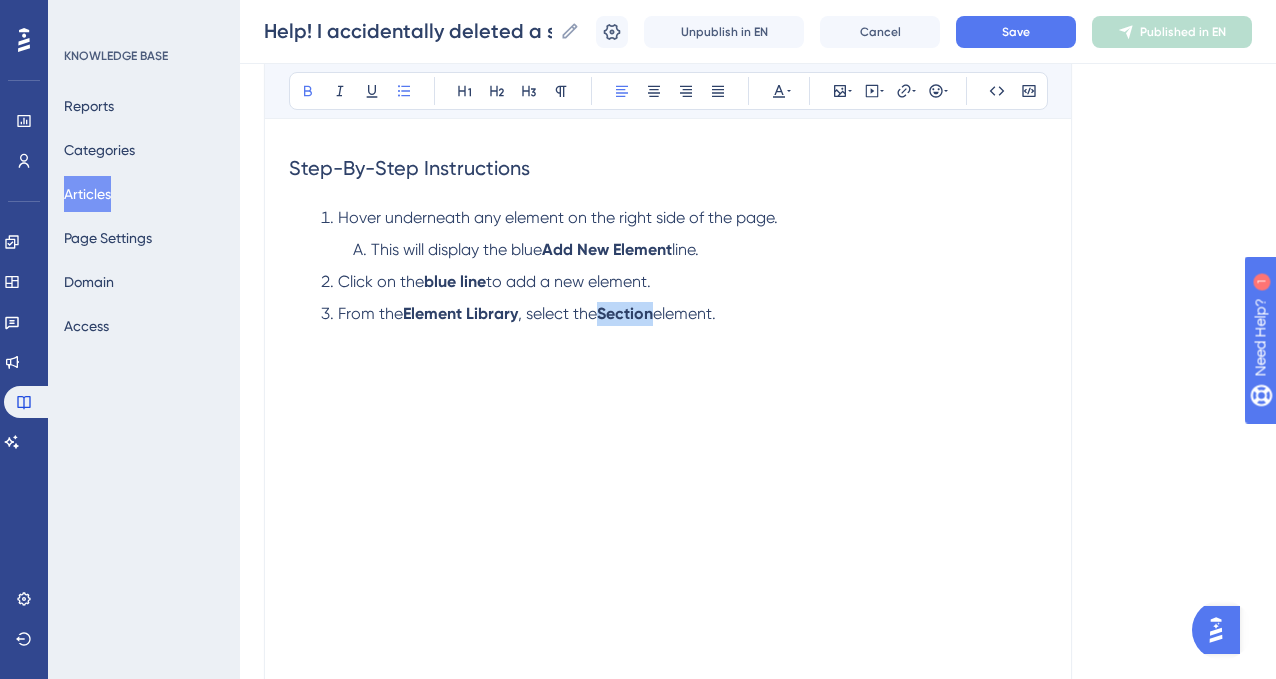 click on "Section" at bounding box center (625, 313) 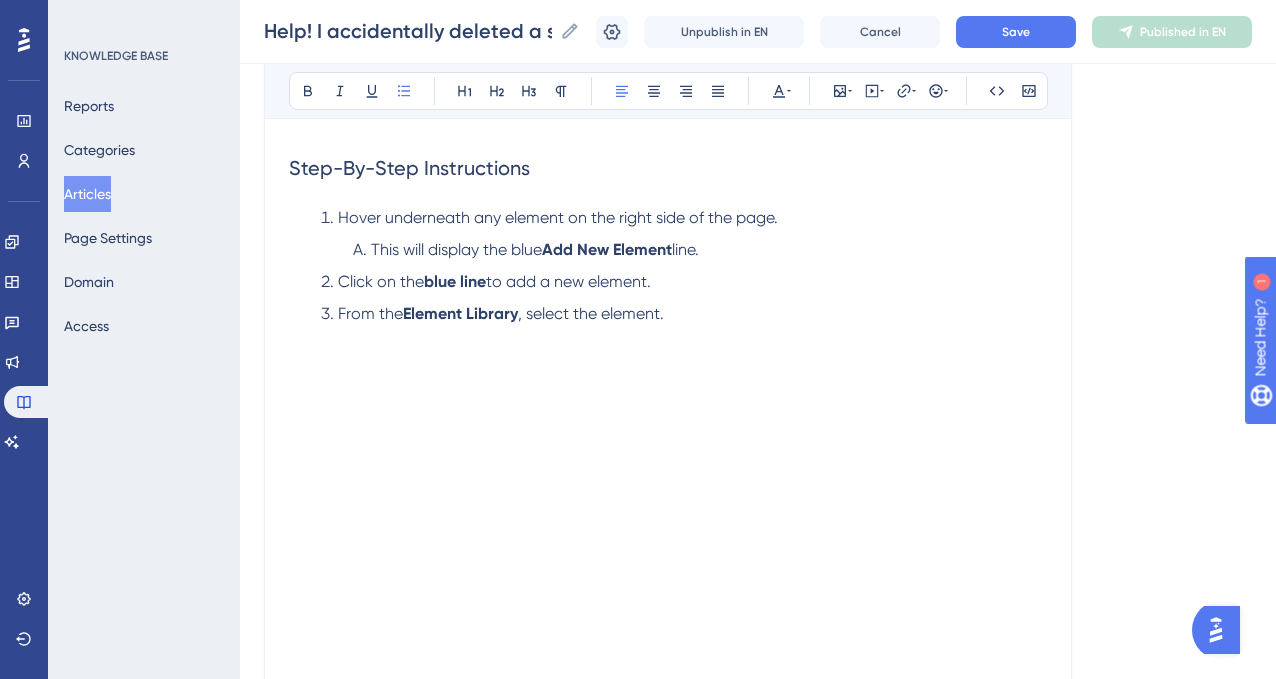 click on "element." at bounding box center [632, 313] 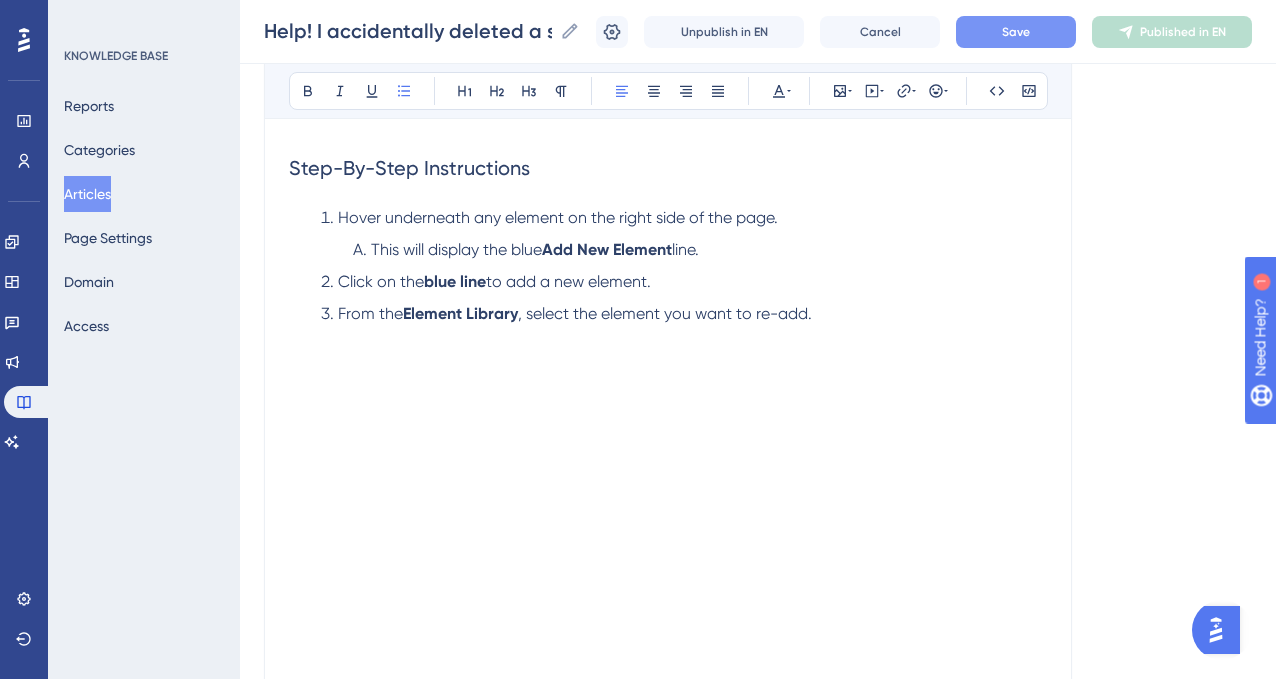 click on "Save" at bounding box center [1016, 32] 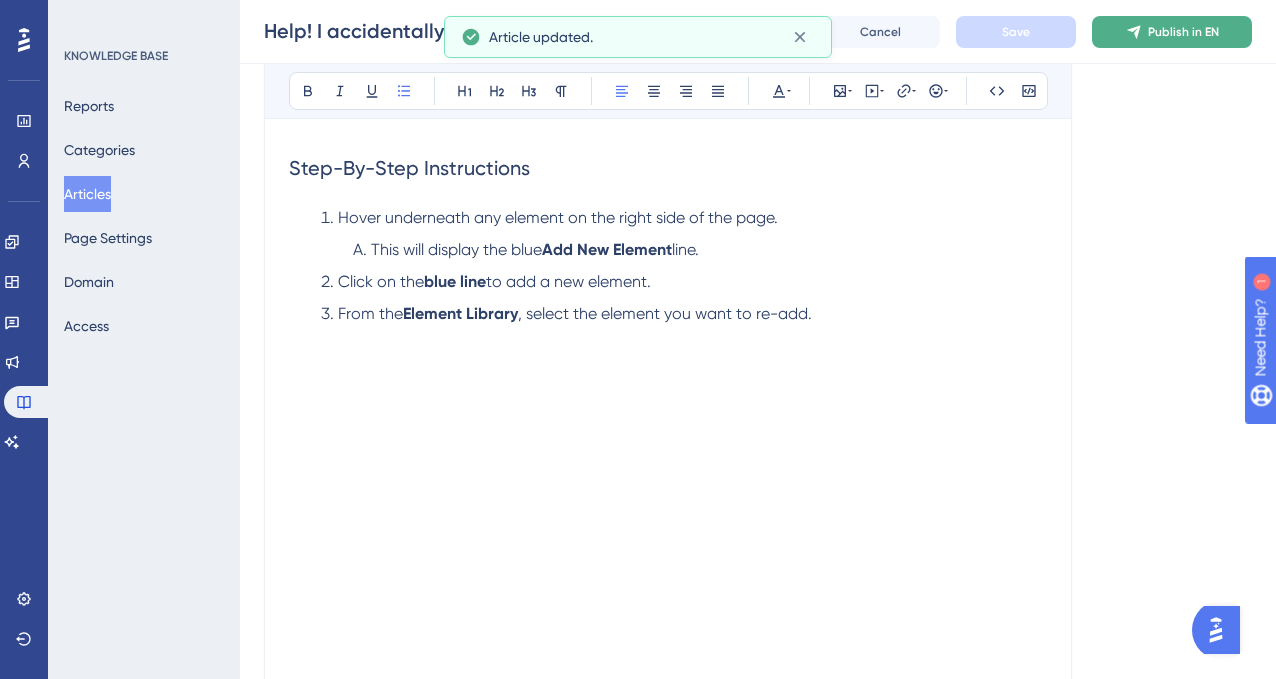 click on "Publish in EN" at bounding box center [1183, 32] 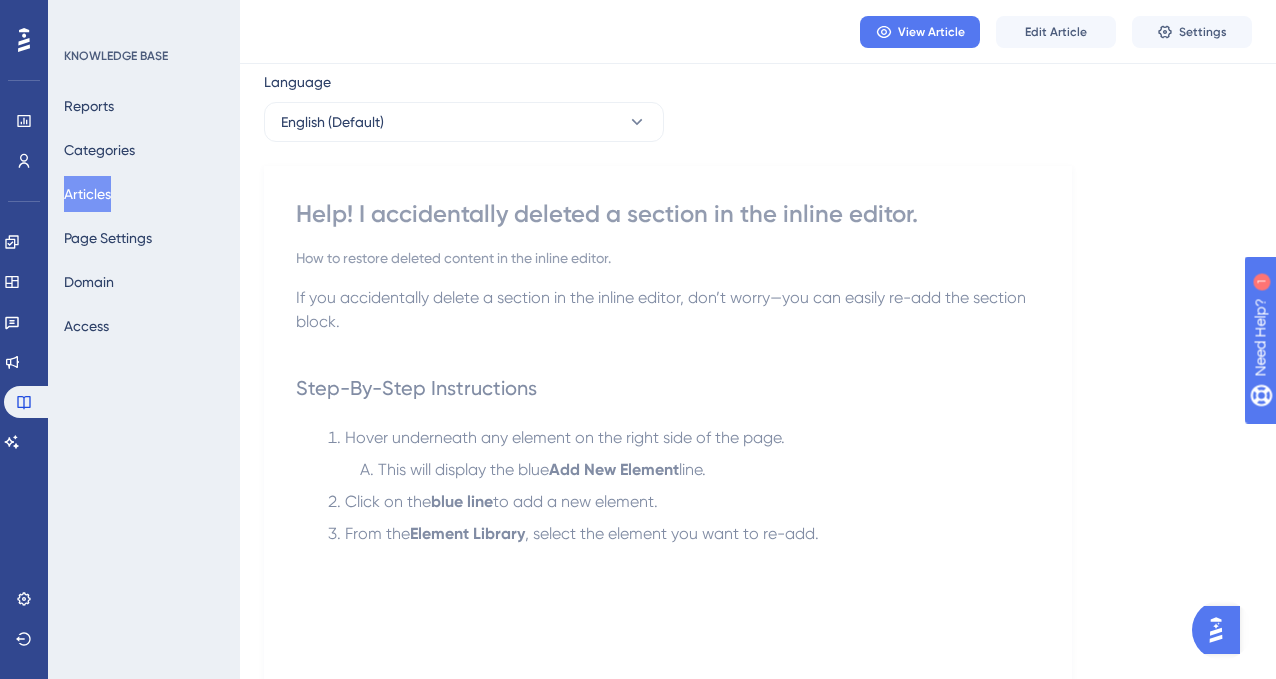 scroll, scrollTop: 56, scrollLeft: 0, axis: vertical 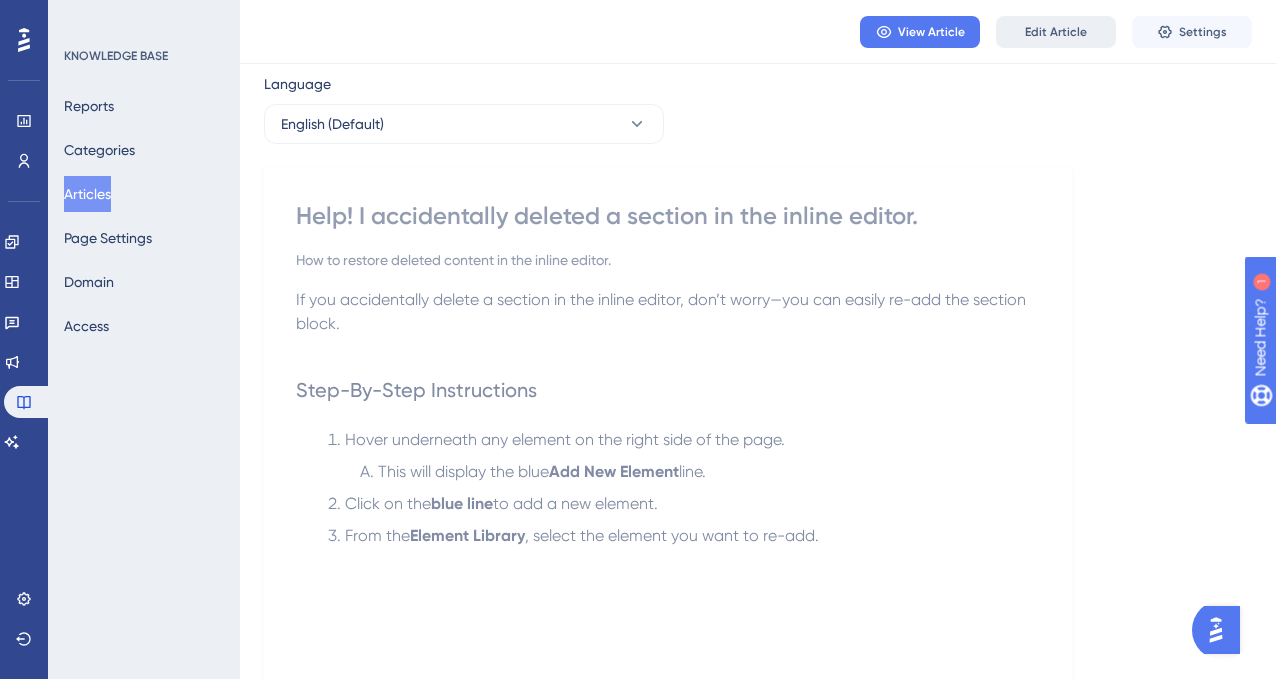 click on "Edit Article" at bounding box center [1056, 32] 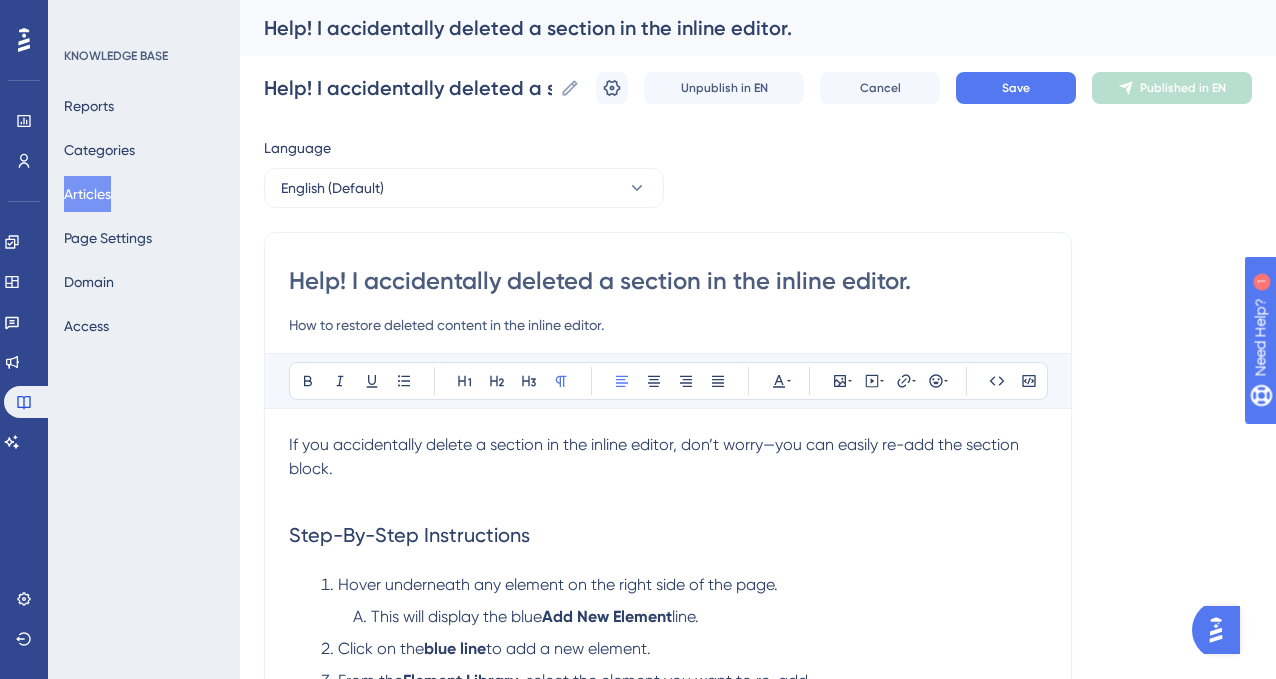scroll, scrollTop: 1, scrollLeft: 0, axis: vertical 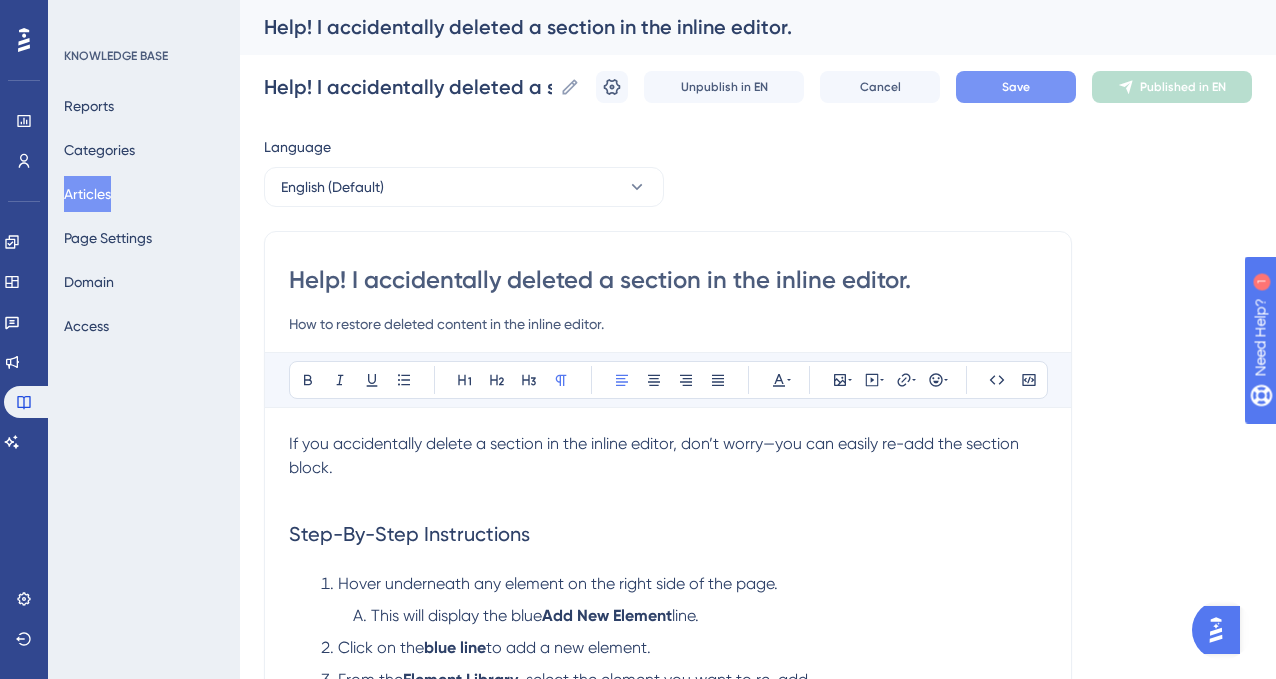 click on "Save" at bounding box center [1016, 87] 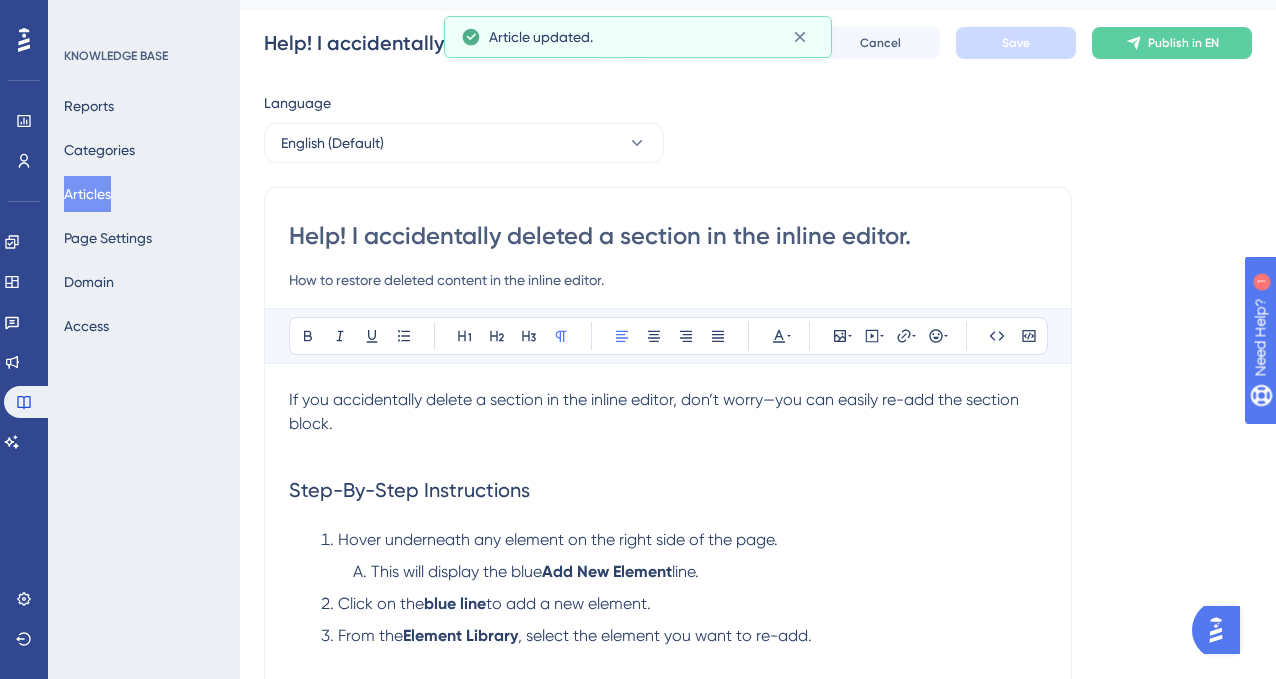scroll, scrollTop: 0, scrollLeft: 0, axis: both 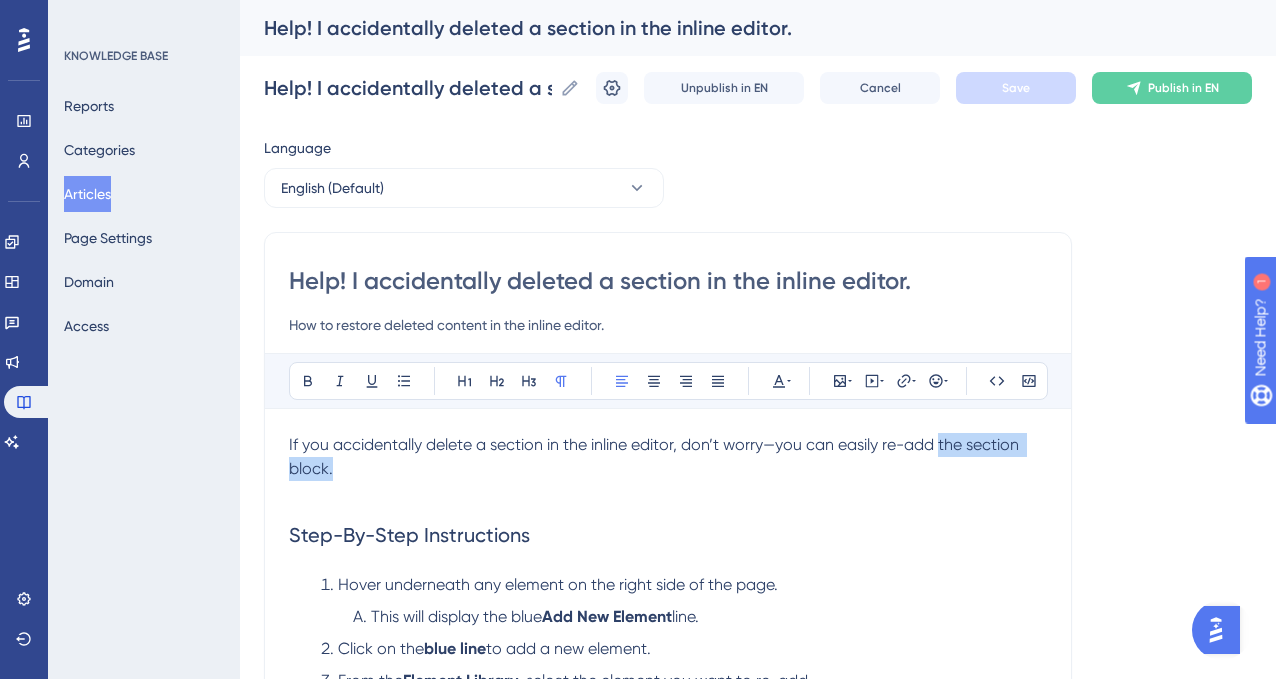 drag, startPoint x: 943, startPoint y: 445, endPoint x: 1014, endPoint y: 463, distance: 73.24616 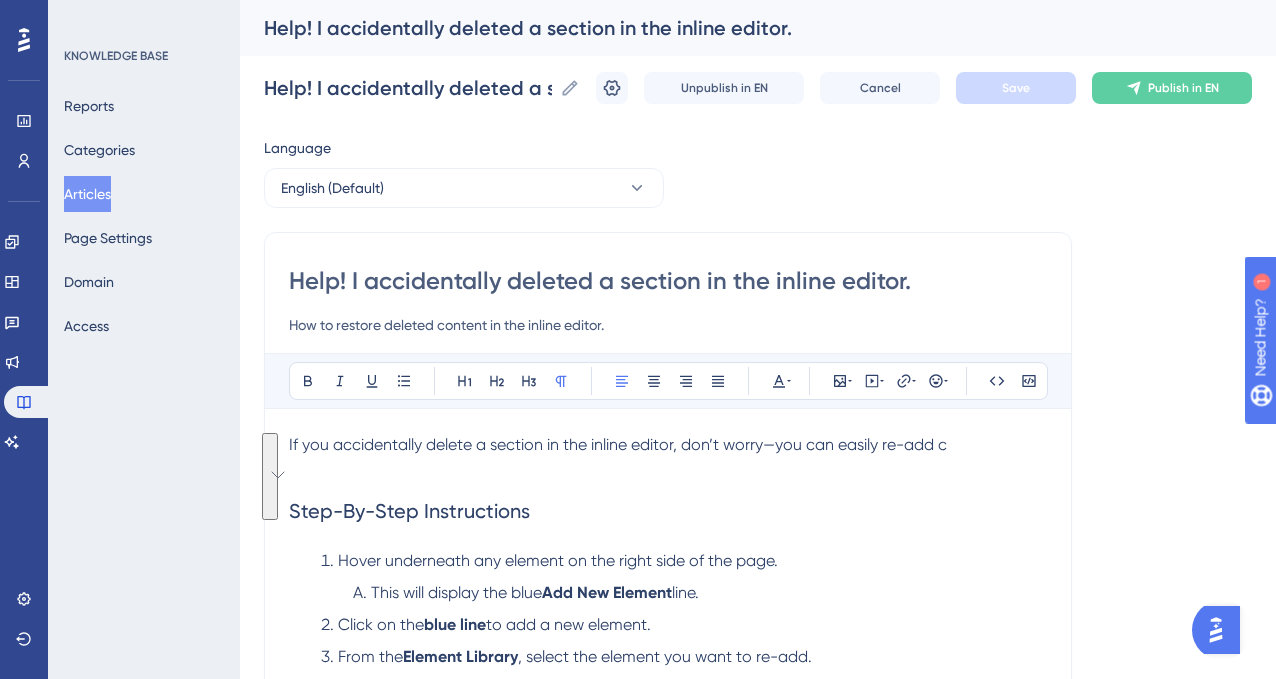 type 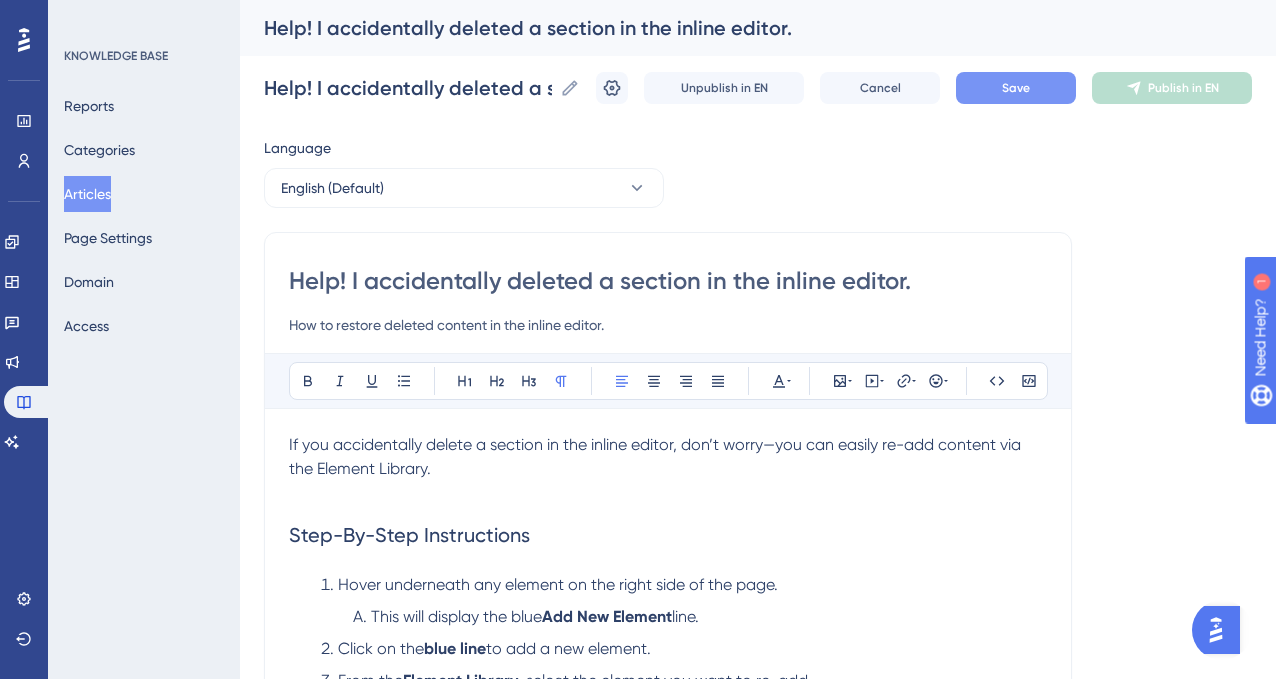 click on "Save" at bounding box center [1016, 88] 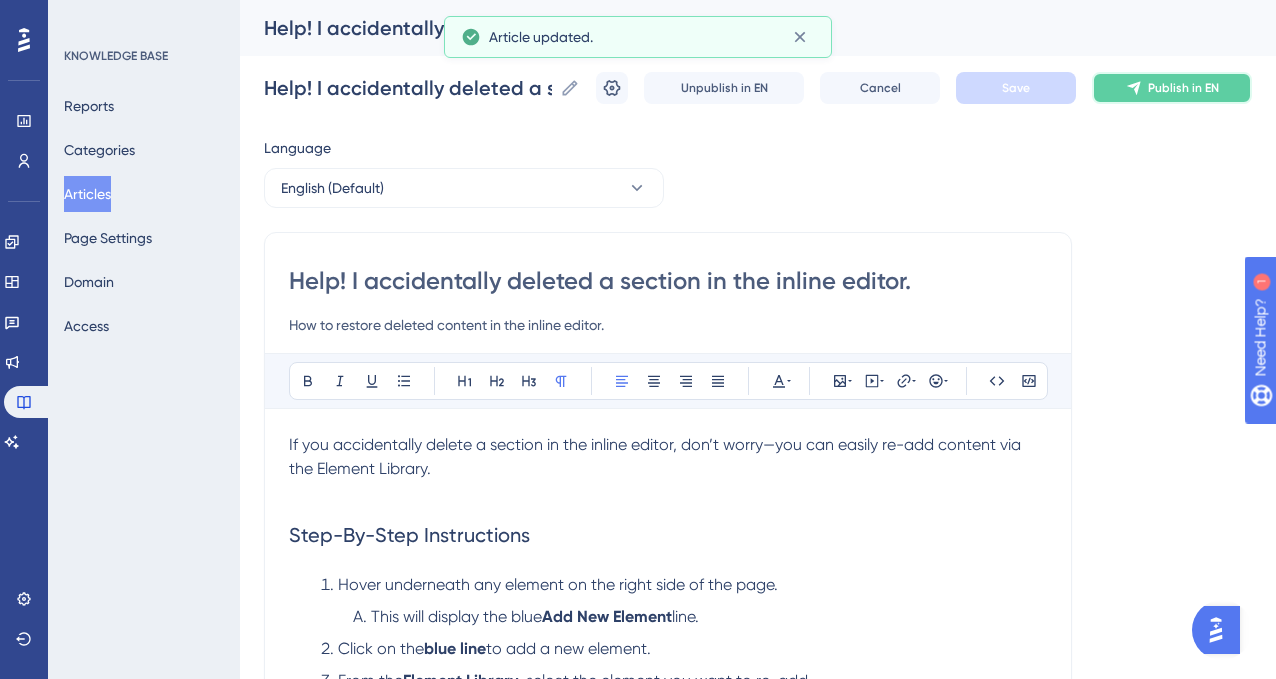 click on "Publish in EN" at bounding box center [1183, 88] 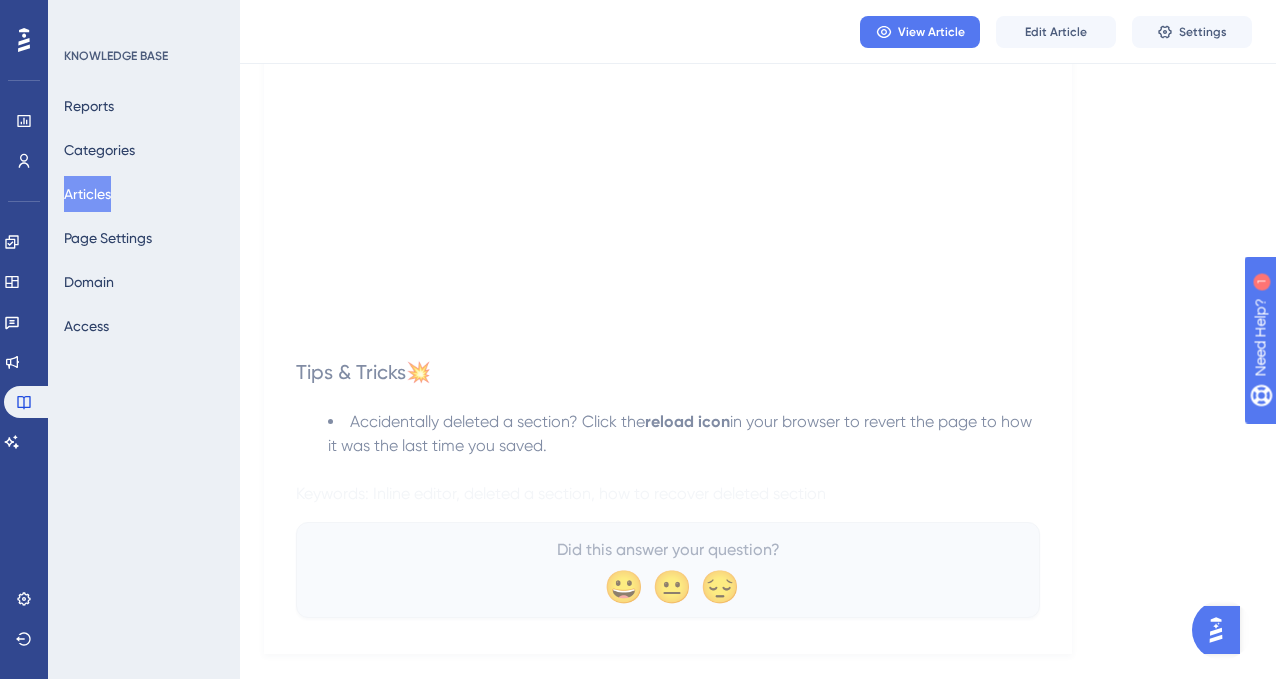 scroll, scrollTop: 729, scrollLeft: 0, axis: vertical 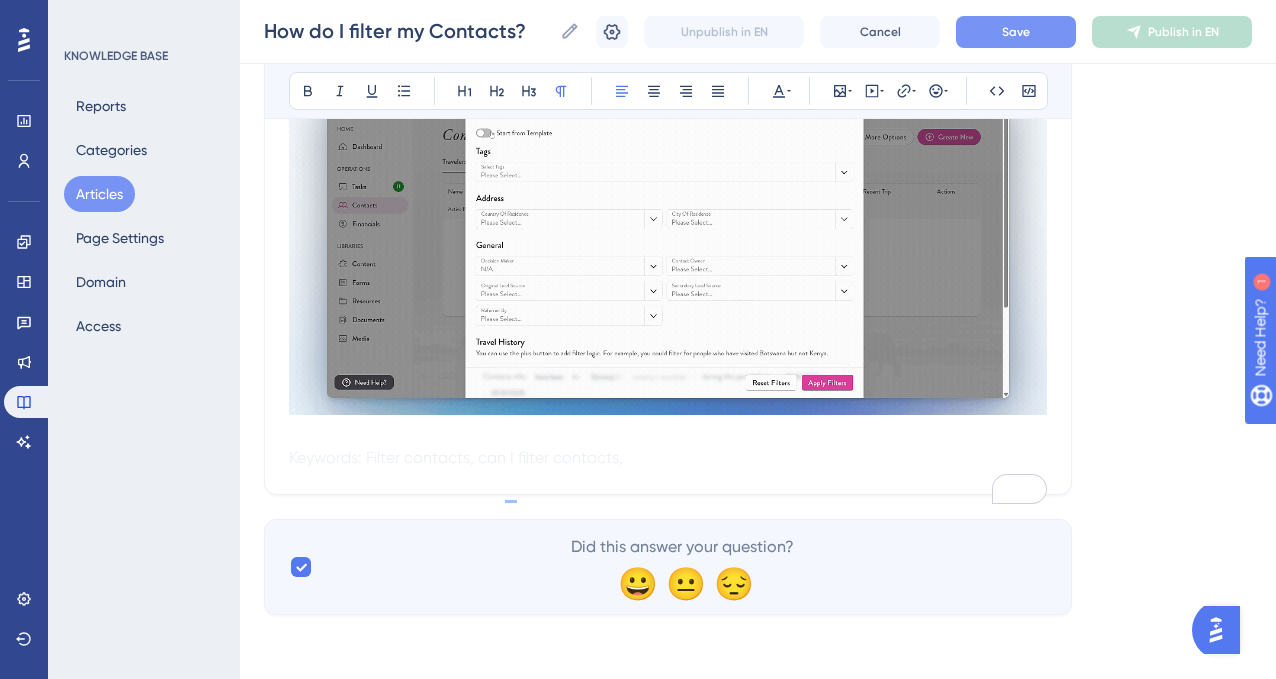 click on "Save" at bounding box center [1016, 32] 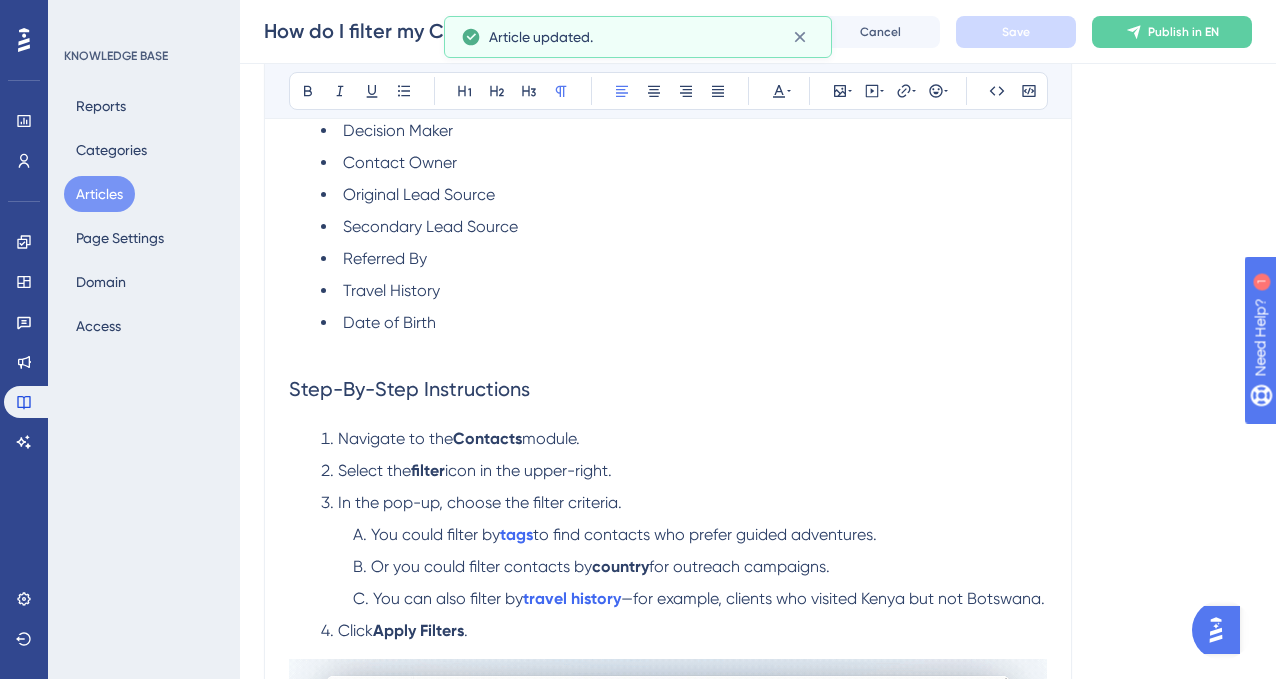 scroll, scrollTop: 0, scrollLeft: 0, axis: both 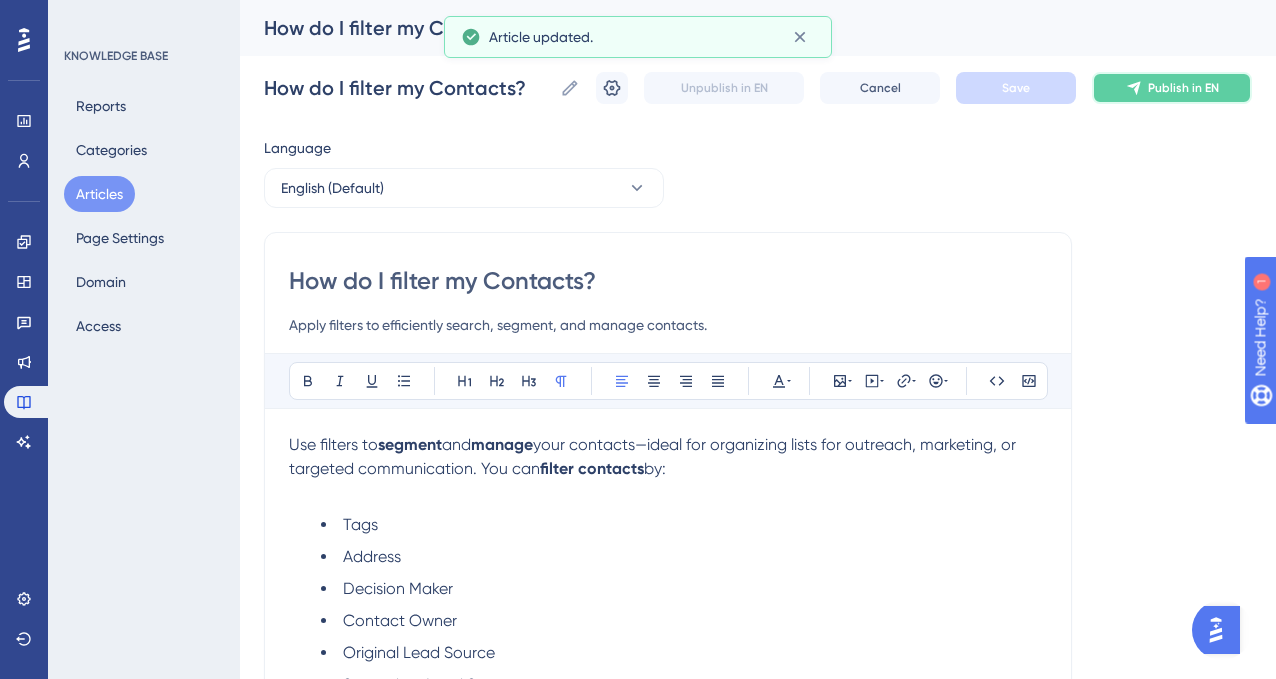 click on "Publish in EN" at bounding box center [1172, 88] 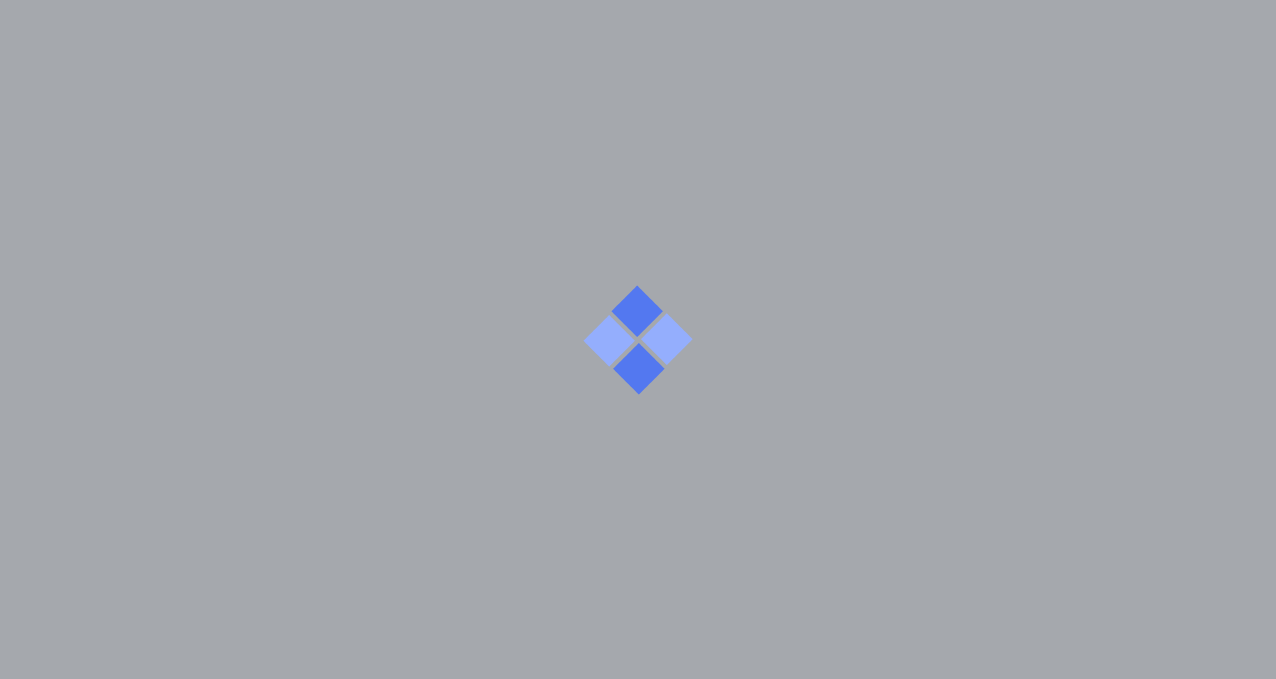 scroll, scrollTop: 0, scrollLeft: 0, axis: both 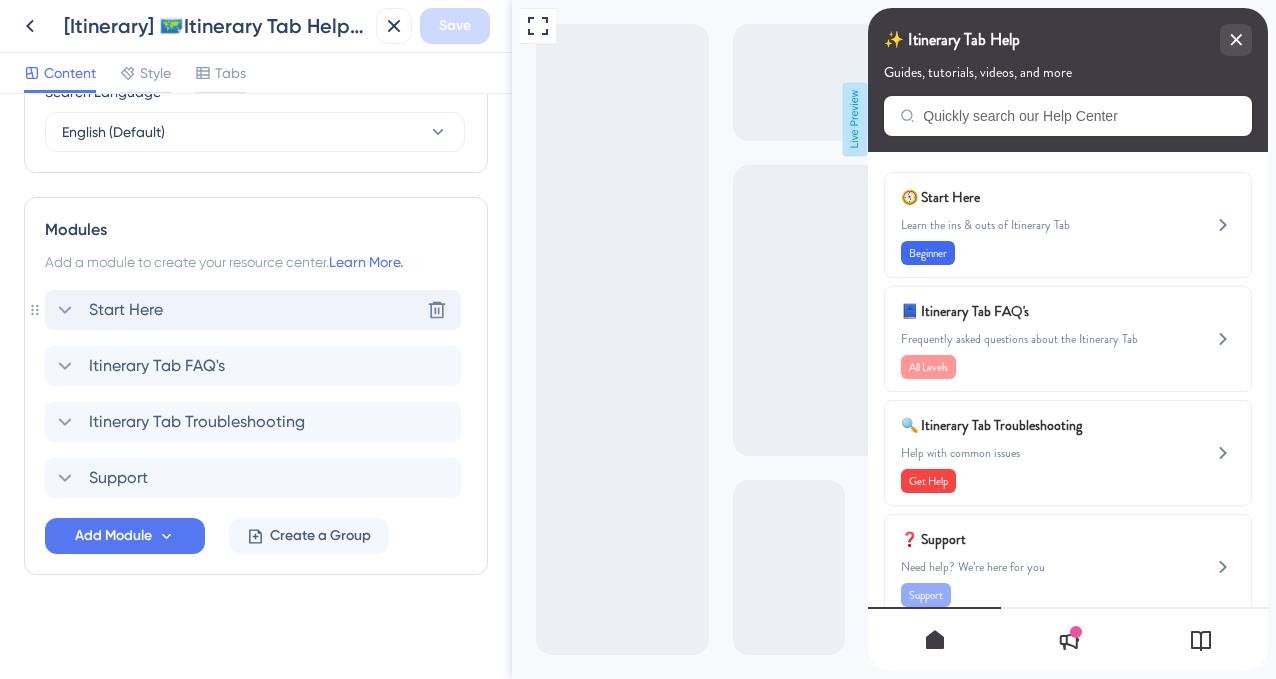 click on "Start Here Delete" at bounding box center [253, 310] 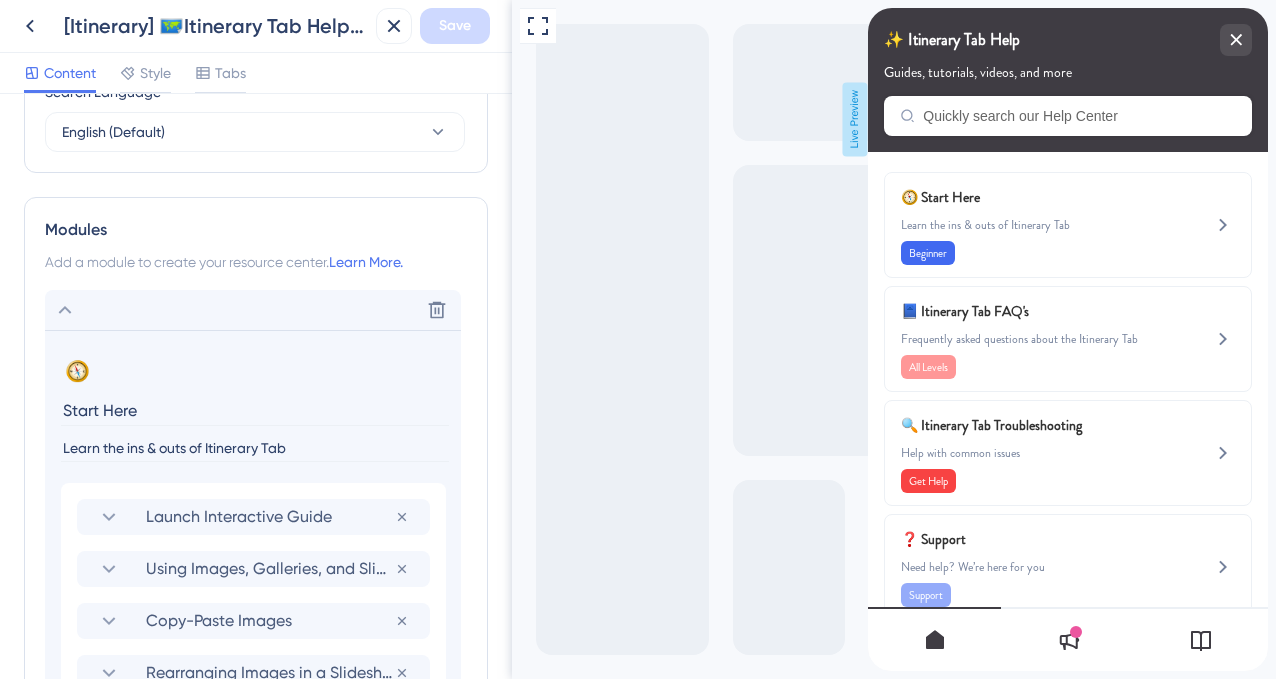 scroll, scrollTop: 912, scrollLeft: 0, axis: vertical 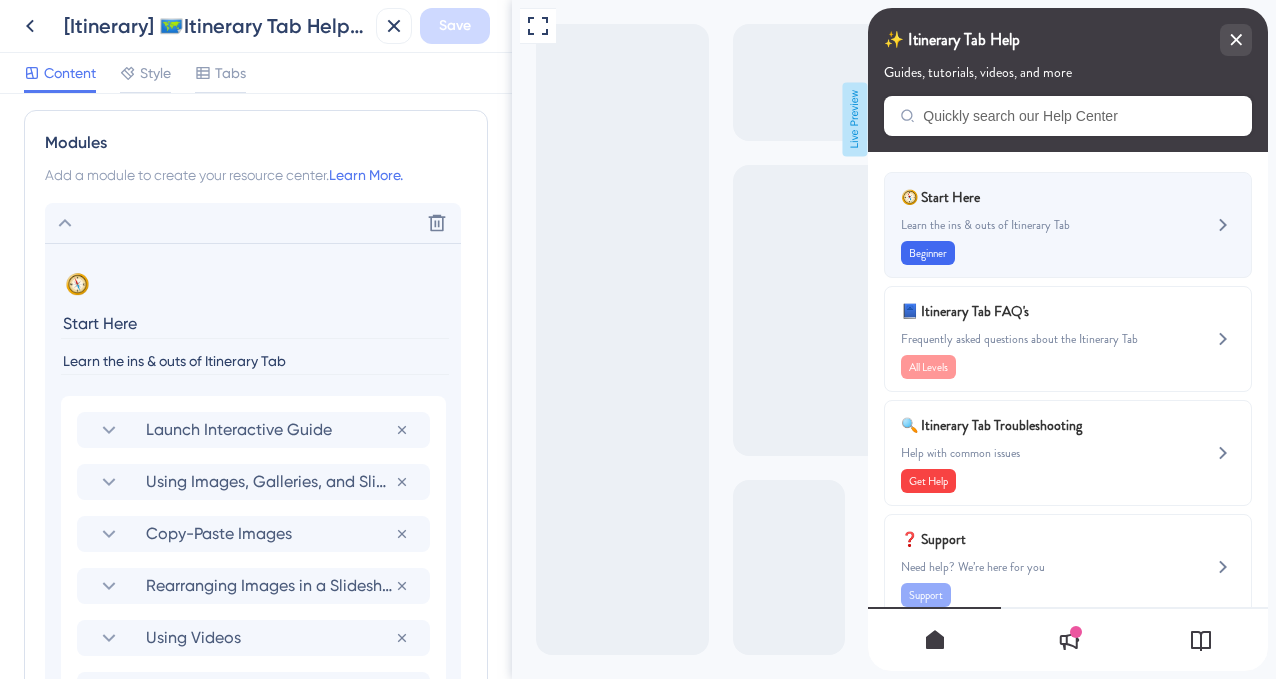 click on "Learn the ins & outs of Itinerary Tab" at bounding box center [1034, 225] 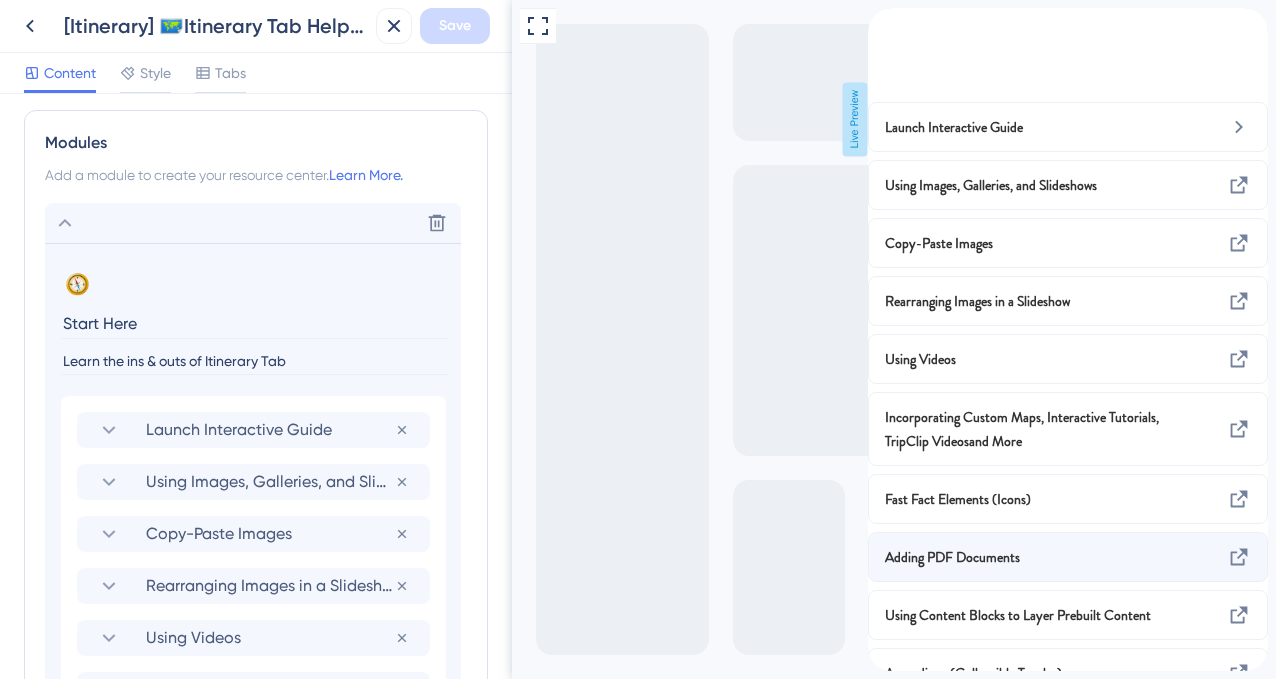 scroll, scrollTop: 152, scrollLeft: 0, axis: vertical 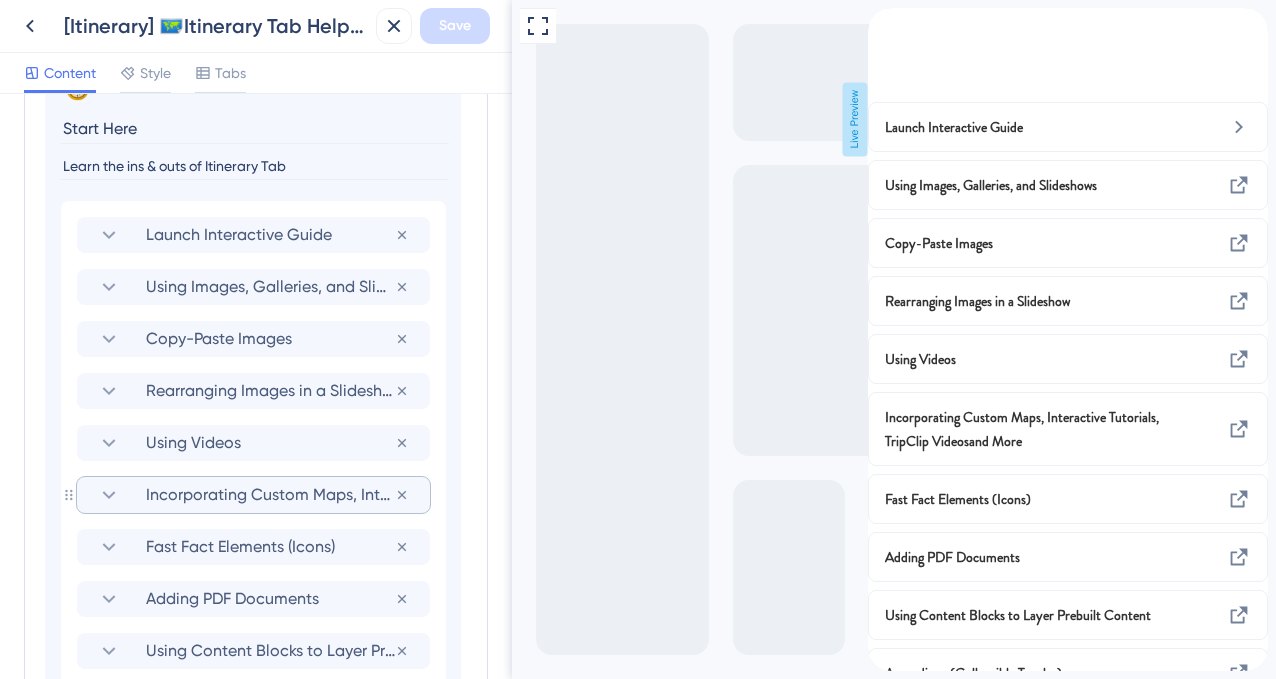 click on "Incorporating Custom Maps, Interactive Tutorials, TripClip Videosand More" at bounding box center [270, 495] 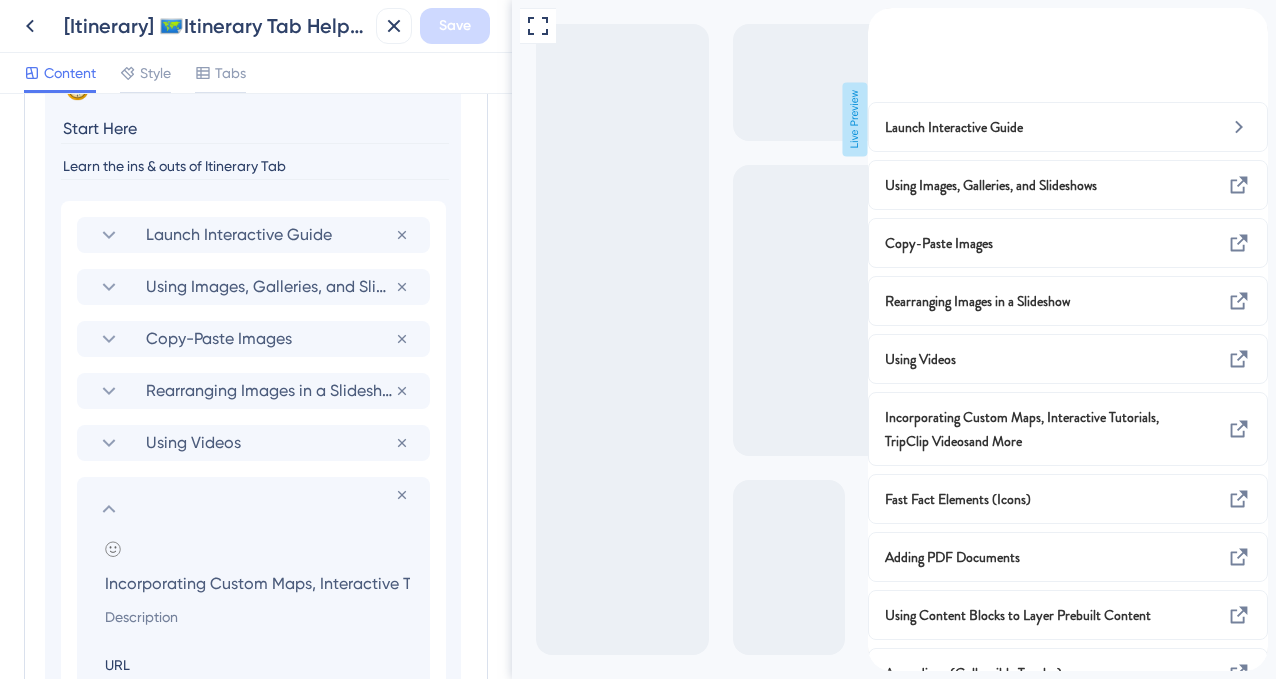 scroll, scrollTop: 0, scrollLeft: 237, axis: horizontal 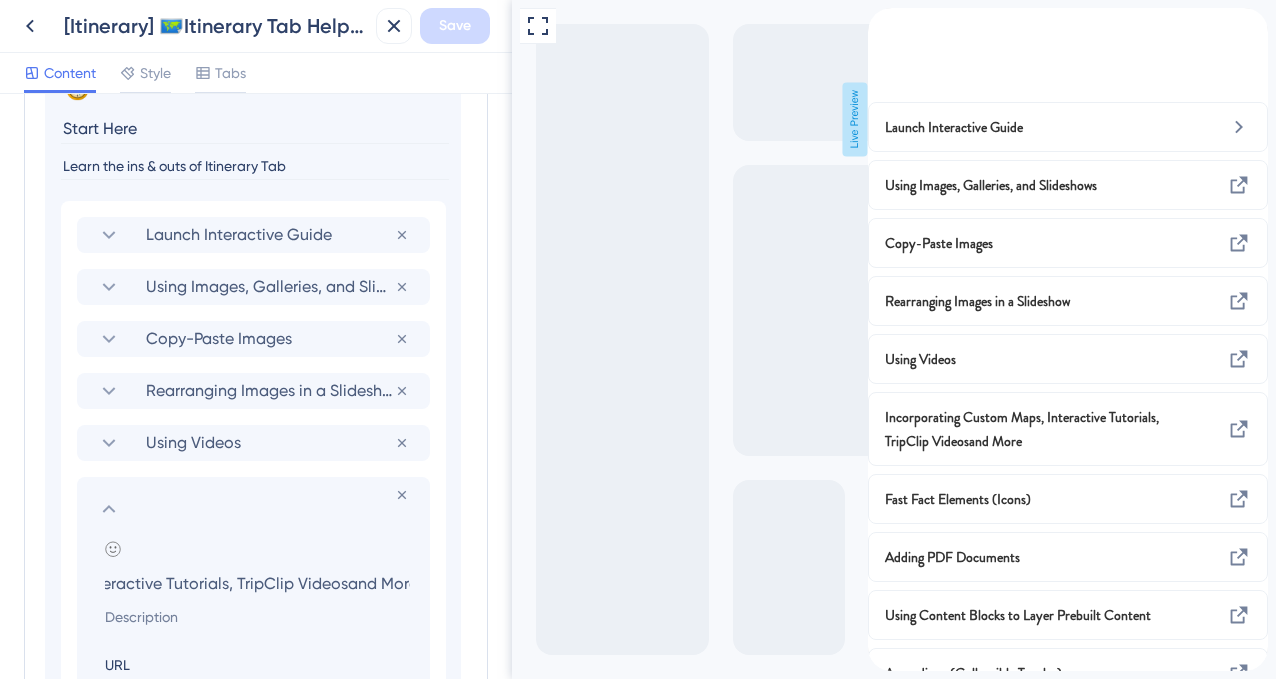 click on "Incorporating Custom Maps, Interactive Tutorials, TripClip Videosand More" at bounding box center [257, 583] 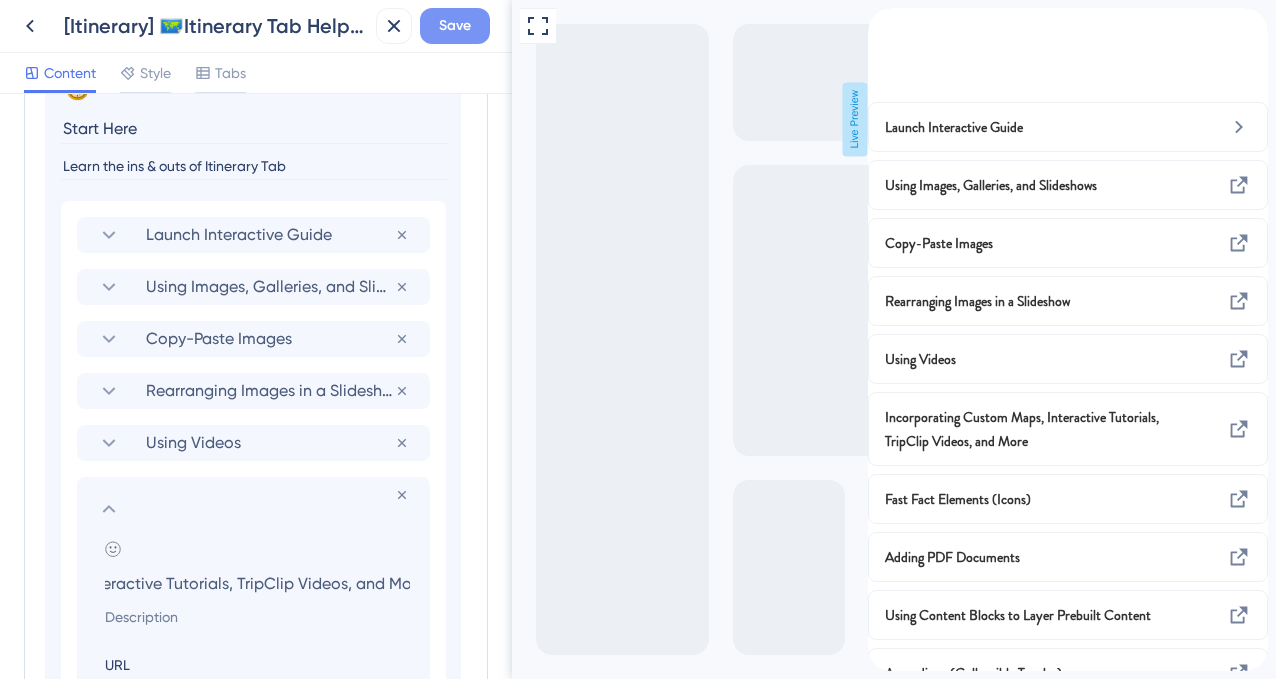 type on "Incorporating Custom Maps, Interactive Tutorials, TripClip Videos, and More" 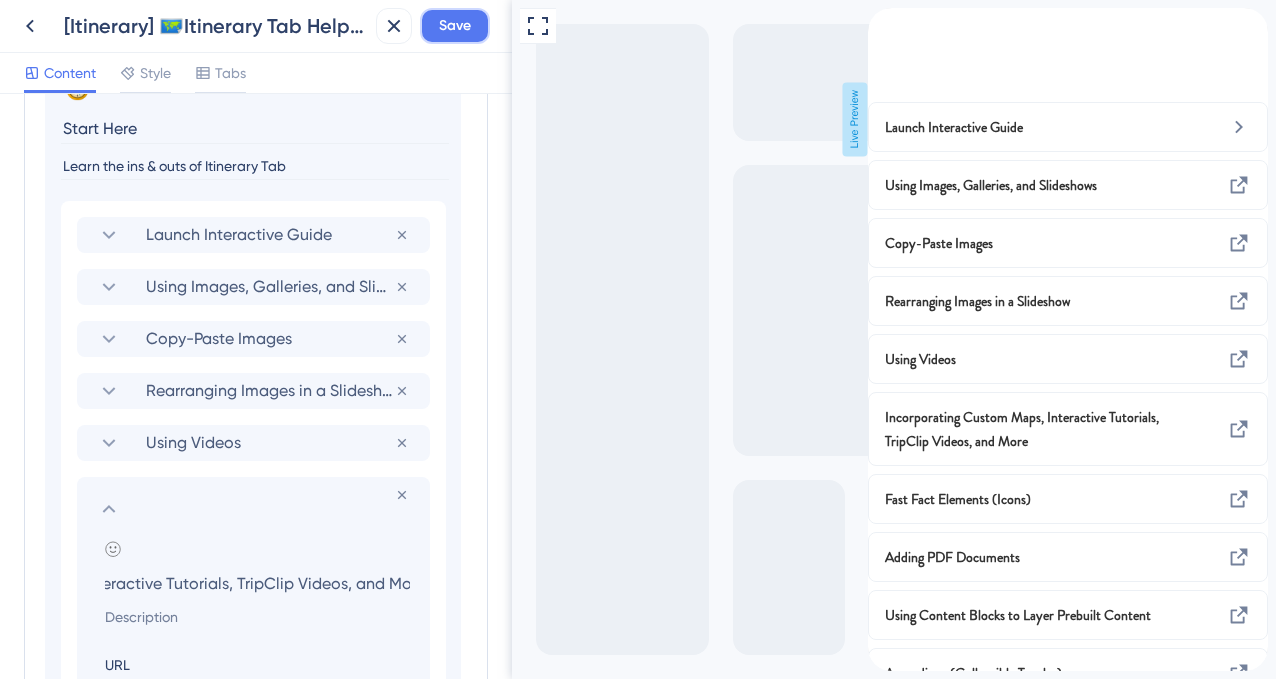 click on "Save" at bounding box center (455, 26) 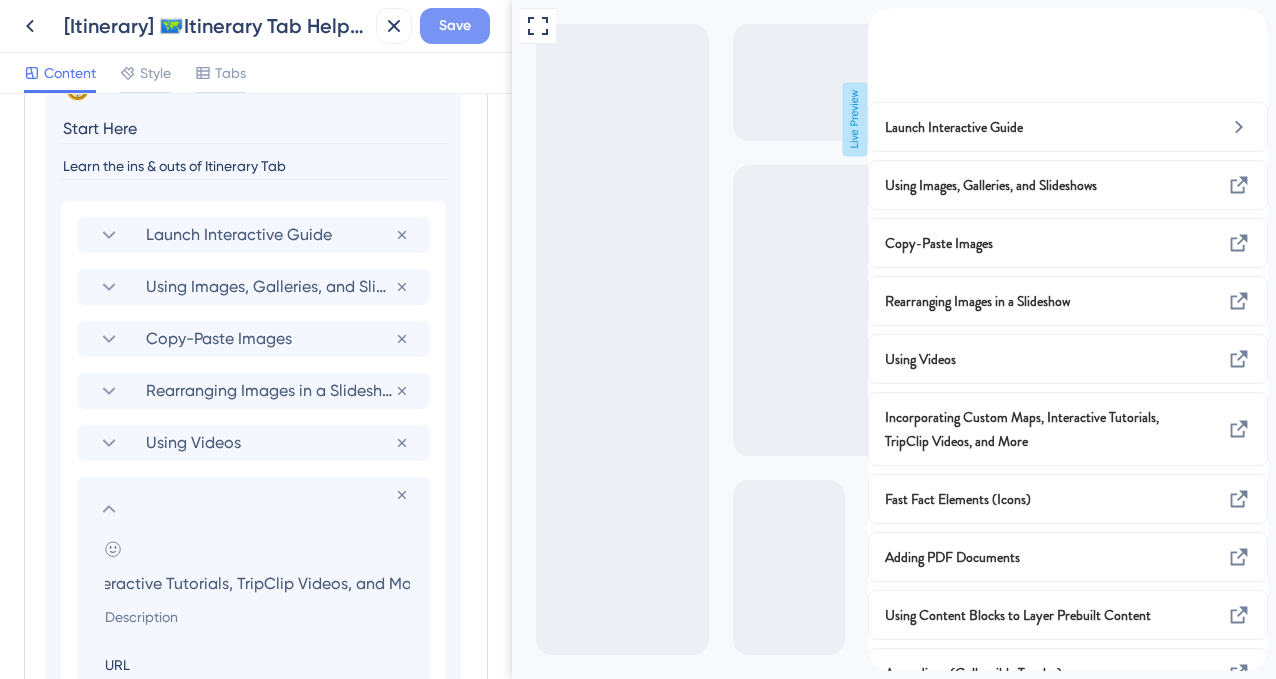 scroll, scrollTop: 0, scrollLeft: 0, axis: both 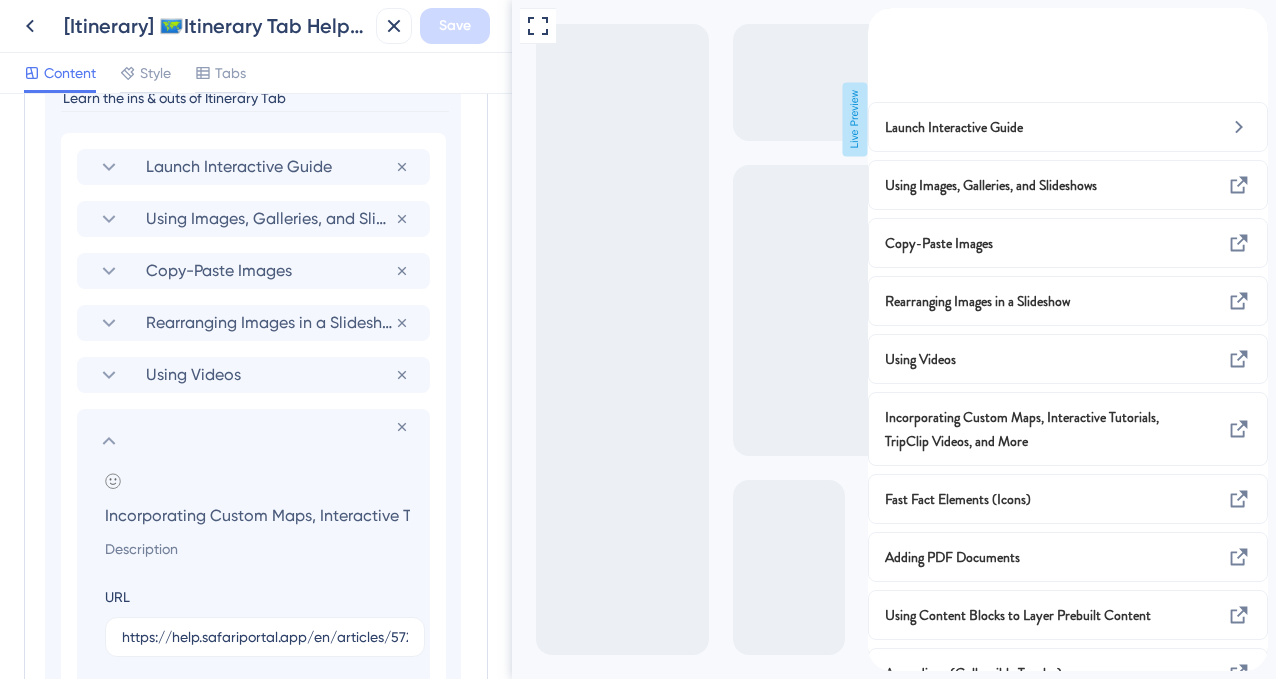 click 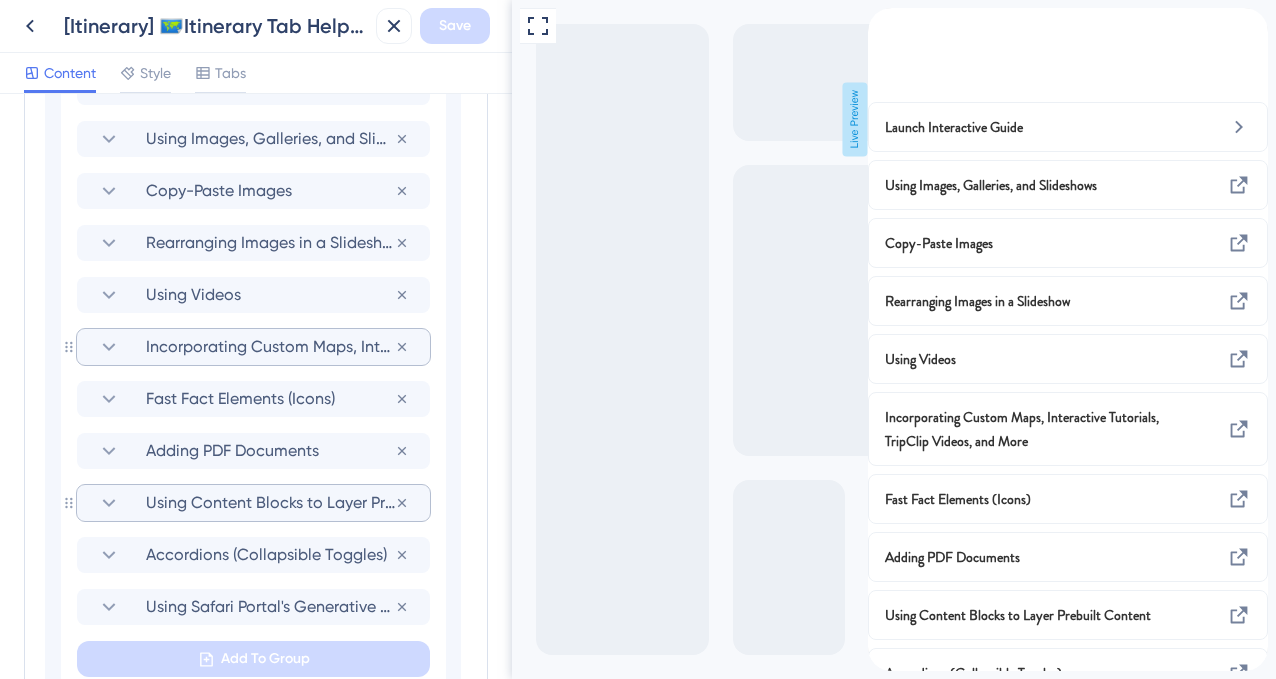 scroll, scrollTop: 1256, scrollLeft: 0, axis: vertical 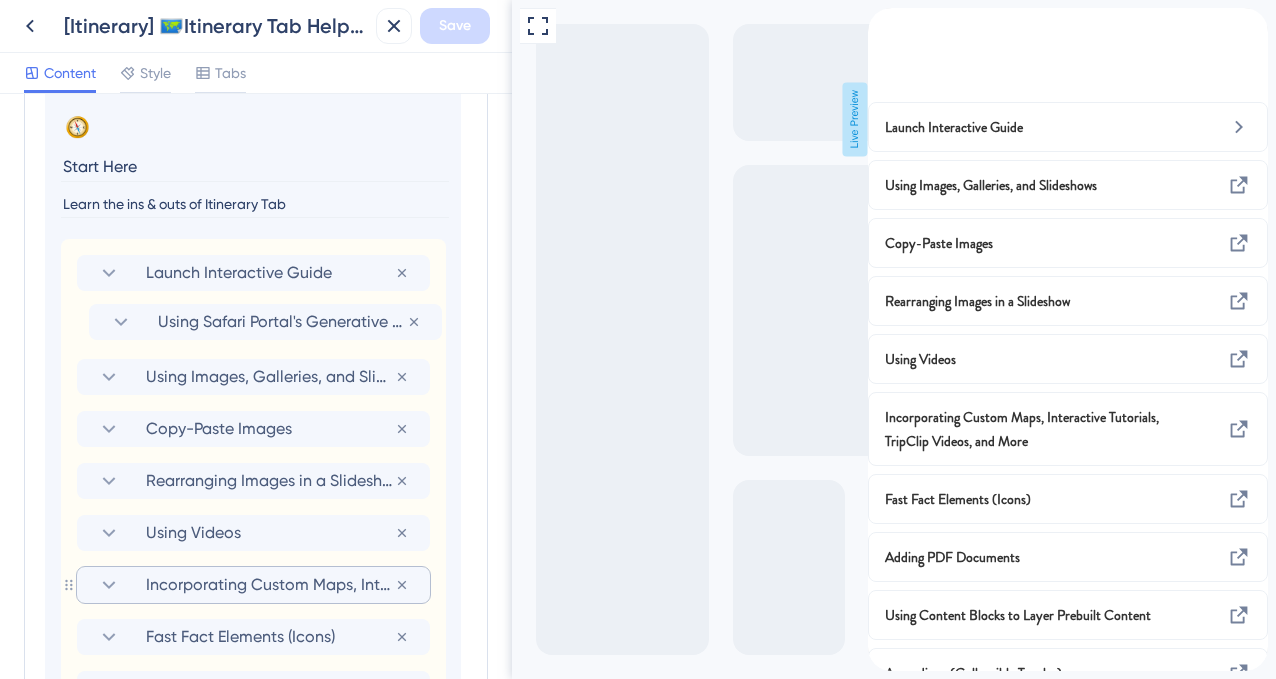 drag, startPoint x: 69, startPoint y: 604, endPoint x: 81, endPoint y: 309, distance: 295.24396 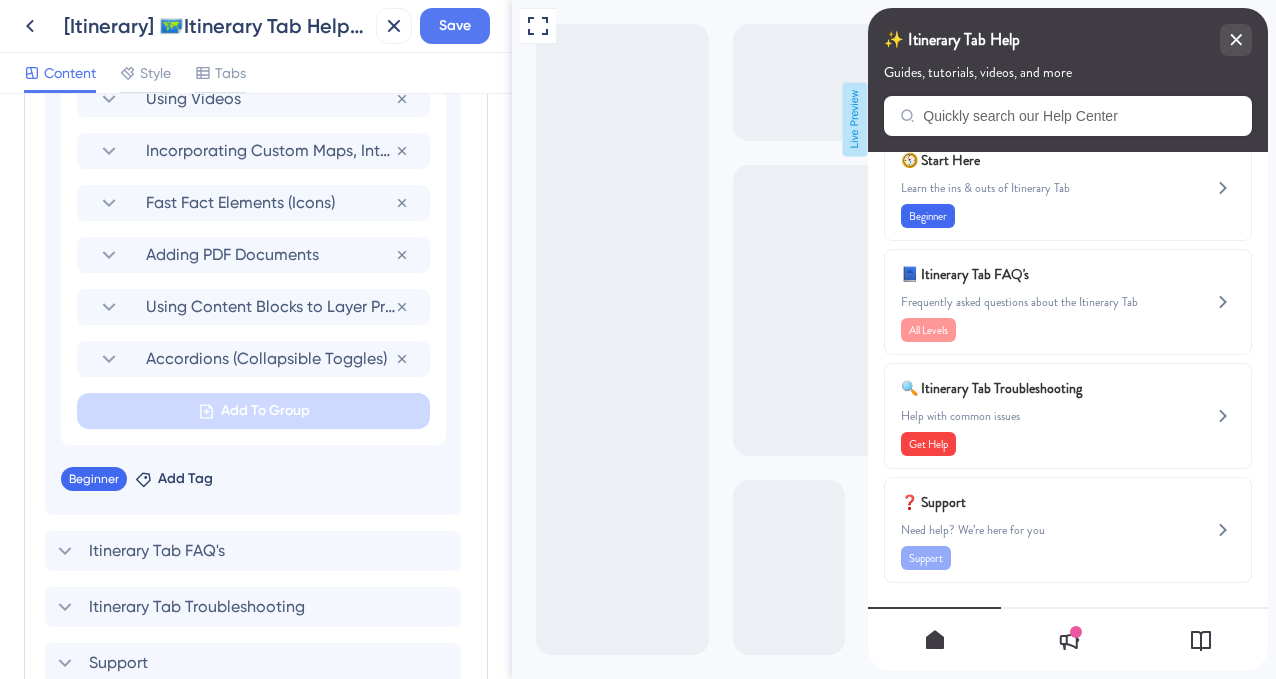 scroll, scrollTop: 1567, scrollLeft: 0, axis: vertical 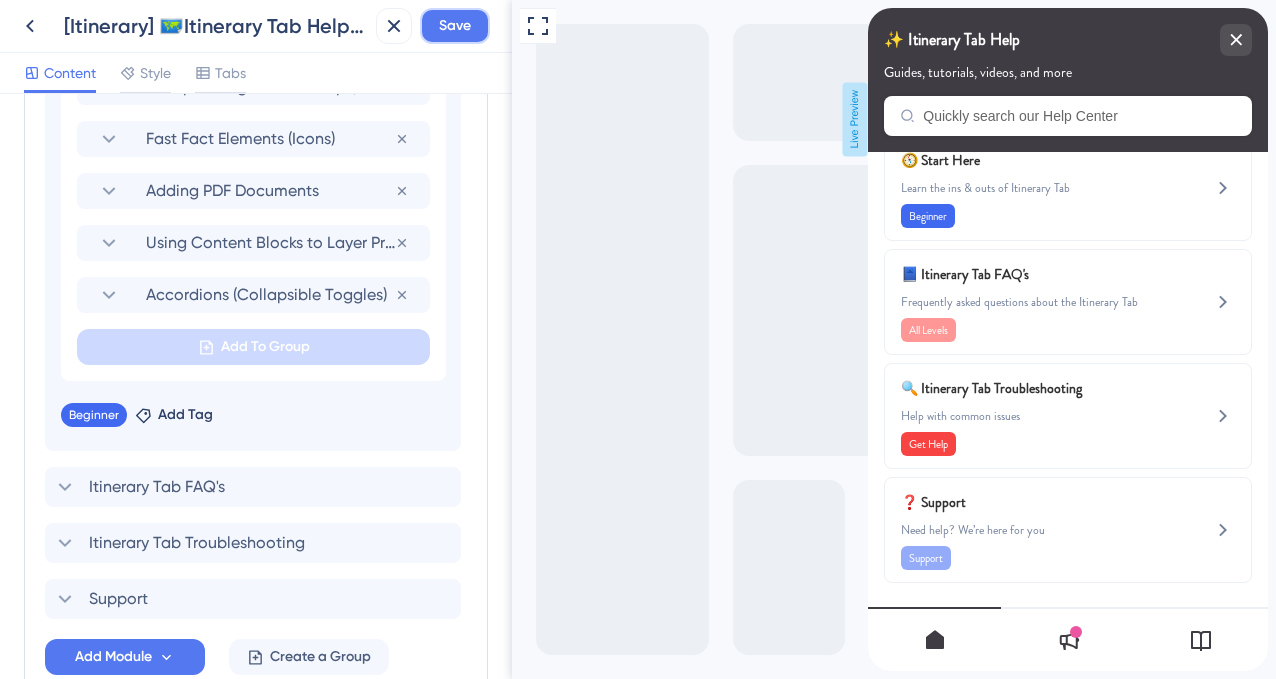 click on "Save" at bounding box center [455, 26] 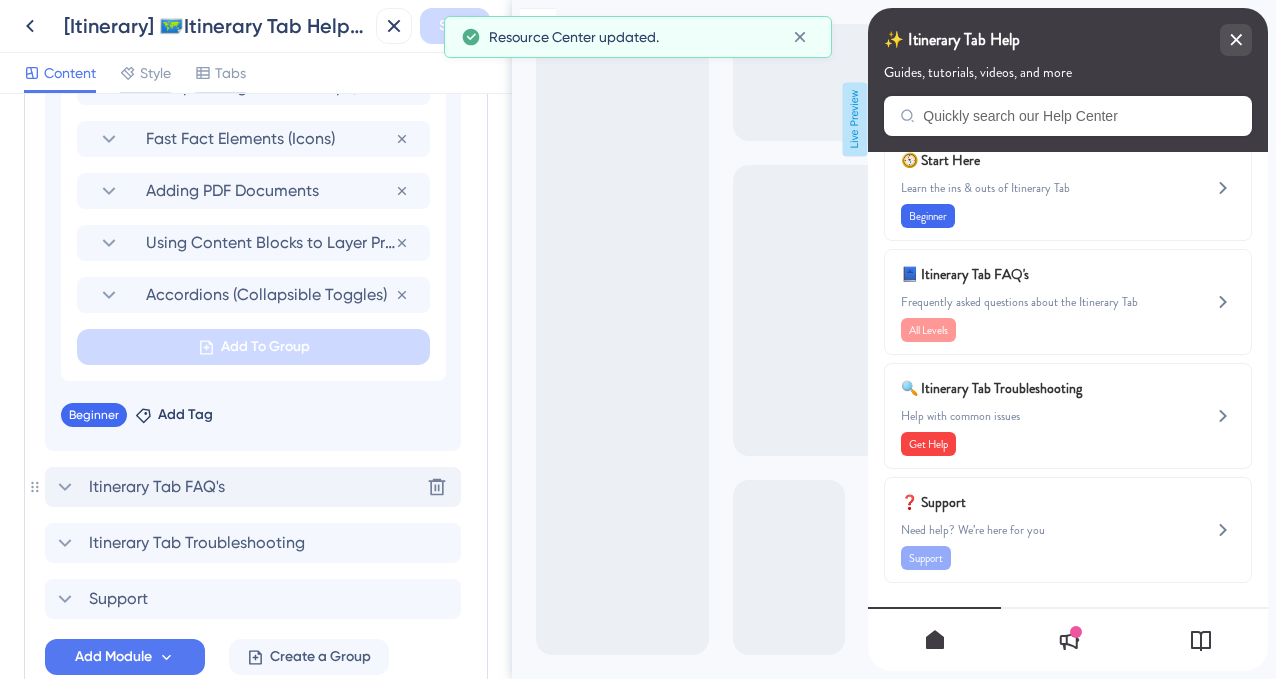 click on "Itinerary Tab FAQ's" at bounding box center (157, 487) 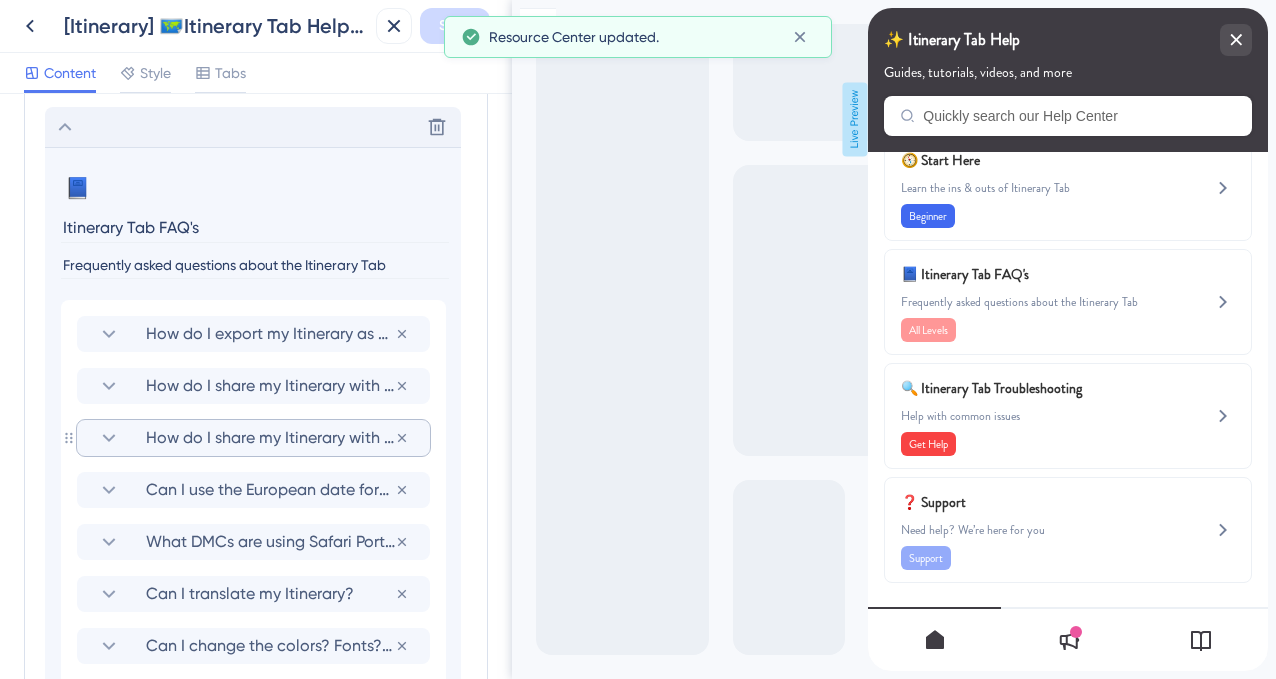 scroll, scrollTop: 1069, scrollLeft: 0, axis: vertical 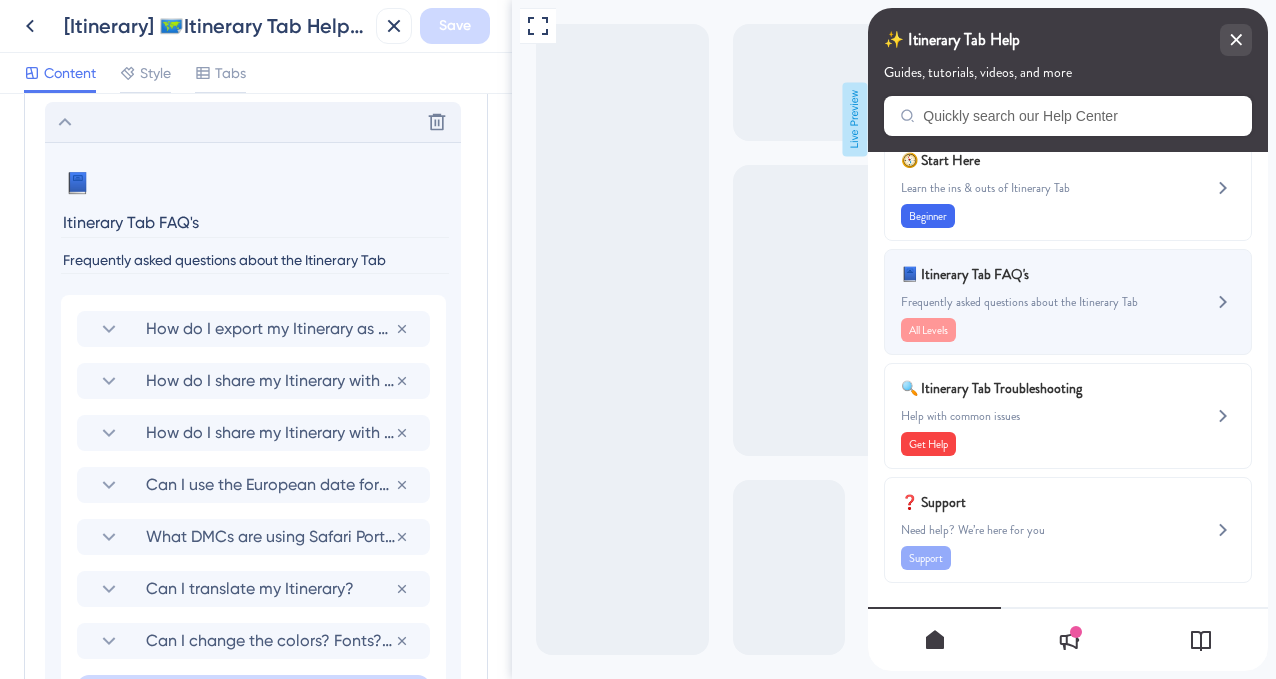 click on "📘   Itinerary Tab FAQ's Frequently asked questions about the Itinerary Tab All Levels" at bounding box center (1034, 302) 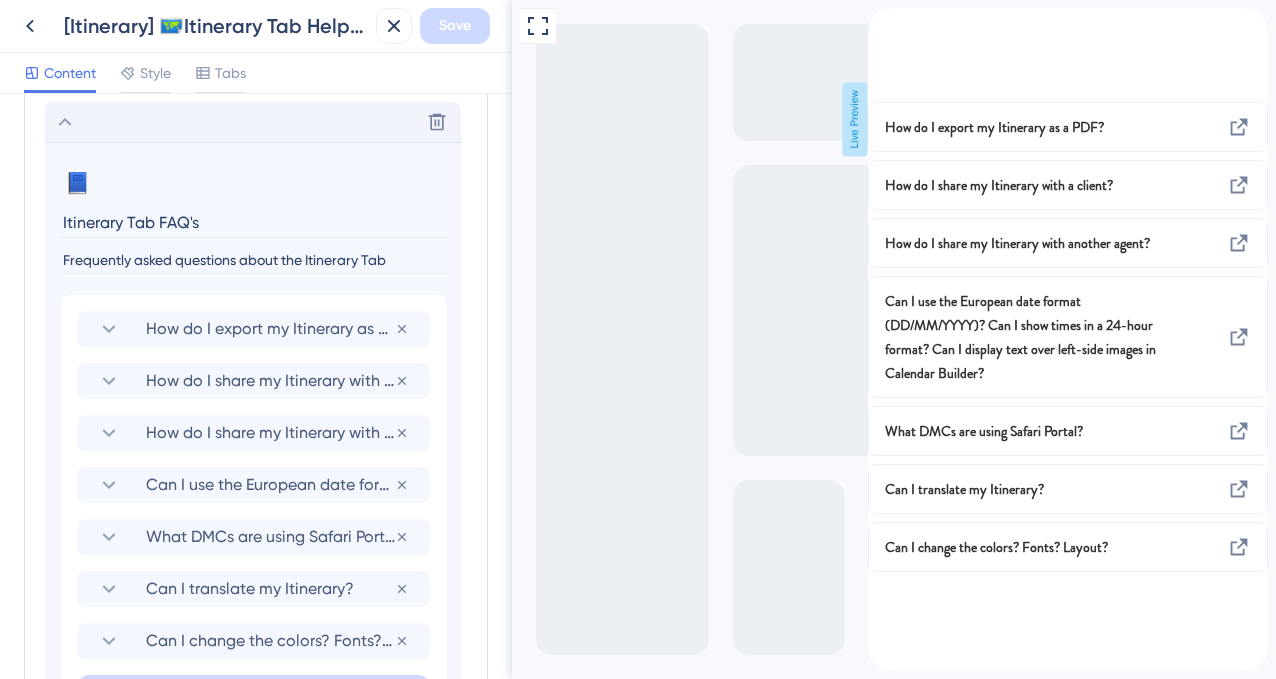 click 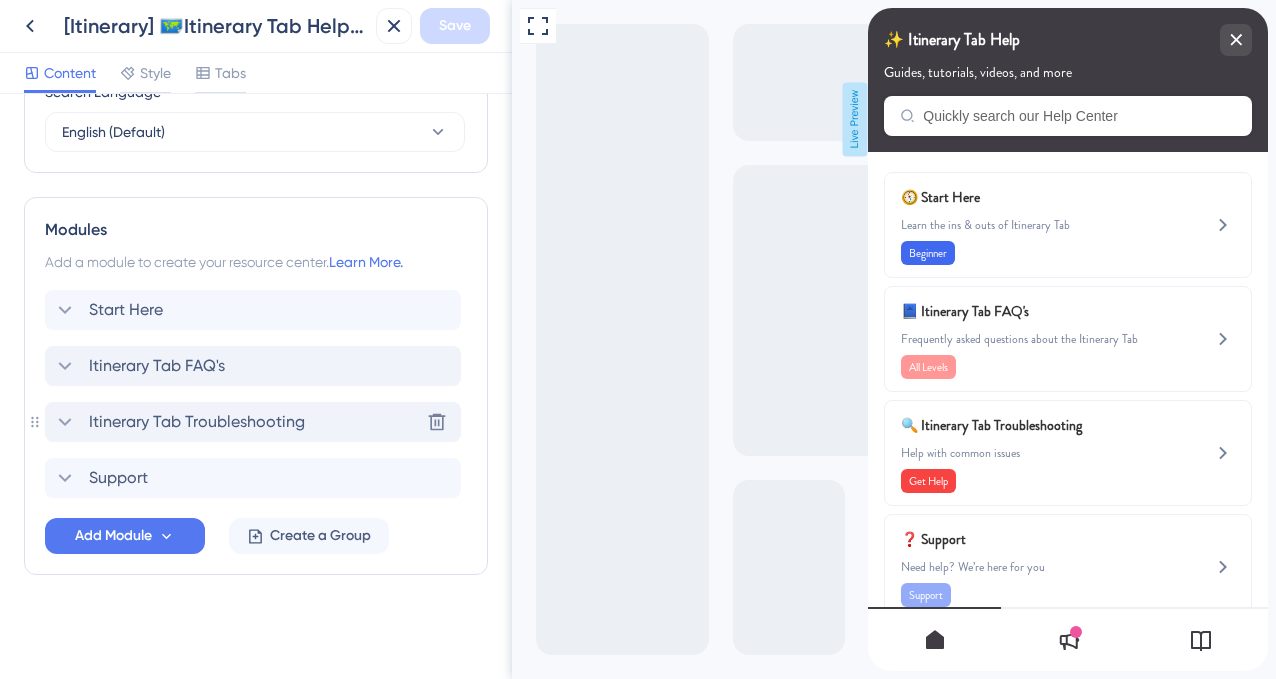 click on "Itinerary Tab Troubleshooting" at bounding box center (197, 422) 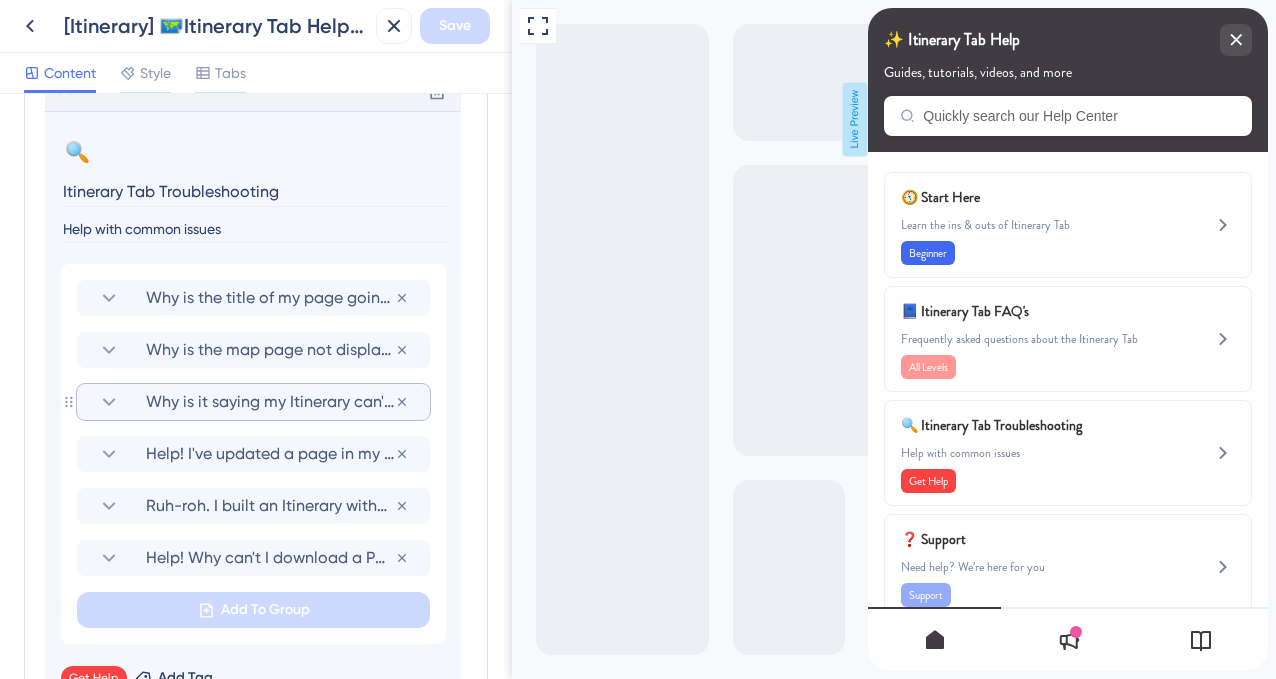scroll, scrollTop: 1156, scrollLeft: 0, axis: vertical 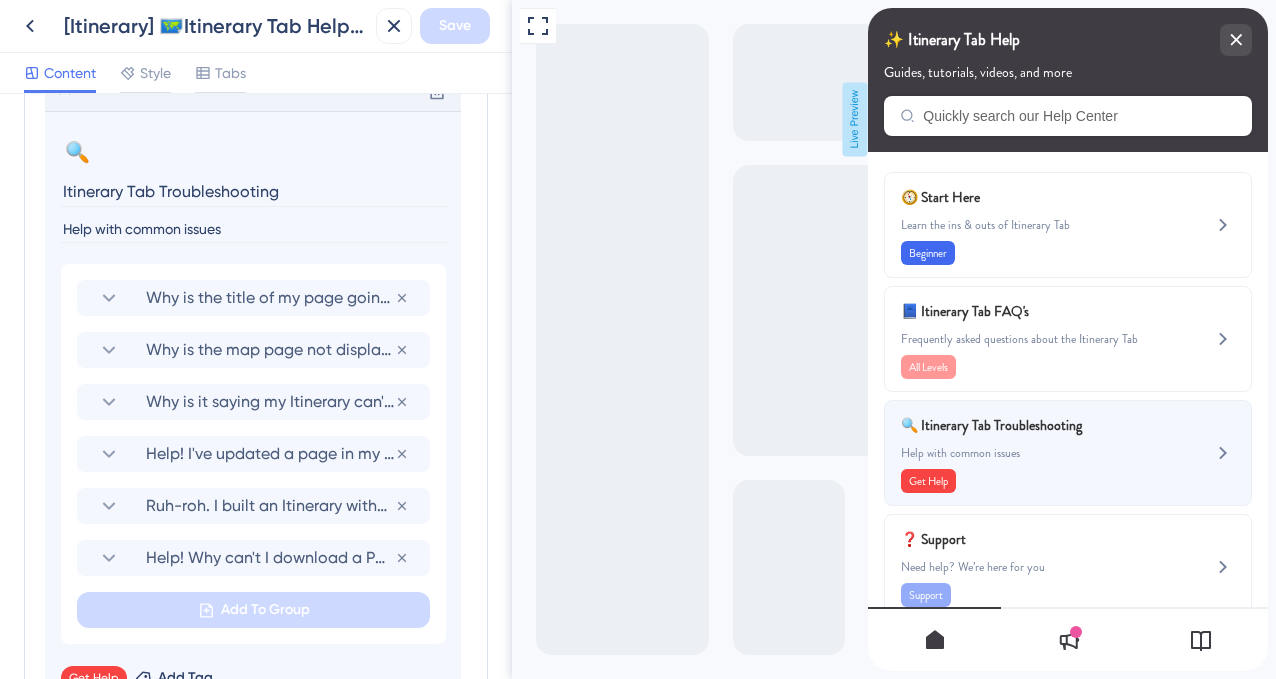 click on "Help with common issues" at bounding box center [1034, 453] 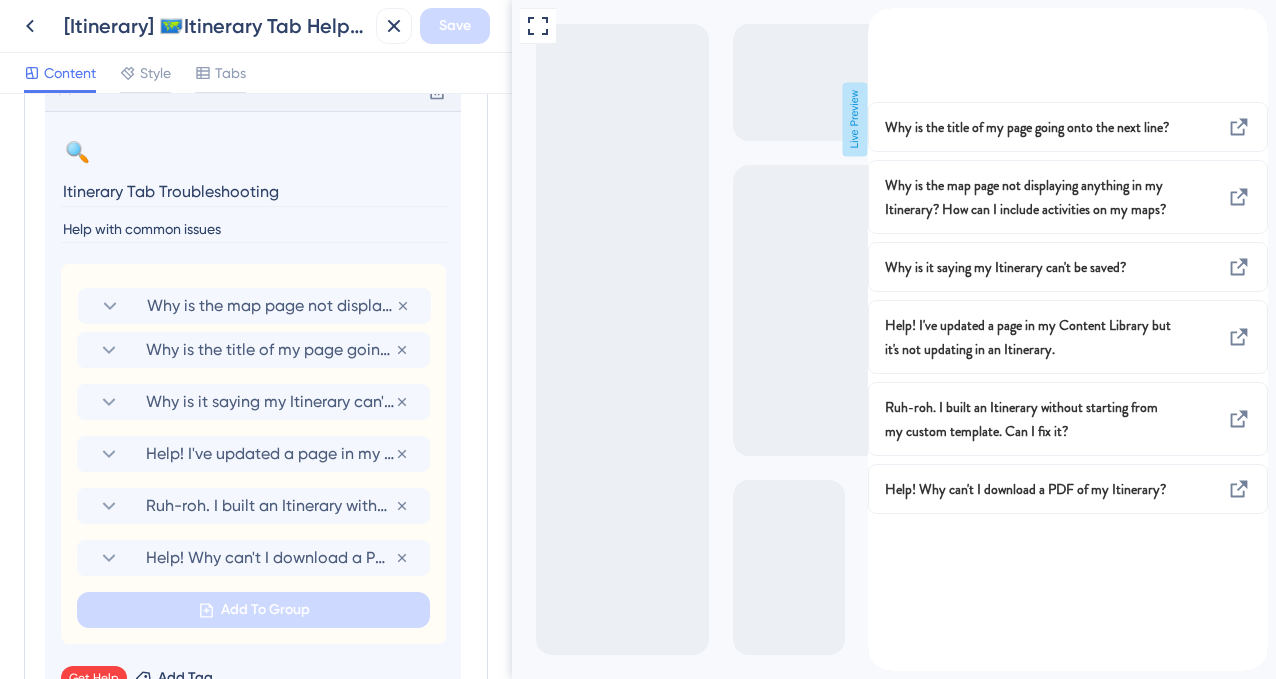 drag, startPoint x: 69, startPoint y: 351, endPoint x: 70, endPoint y: 297, distance: 54.00926 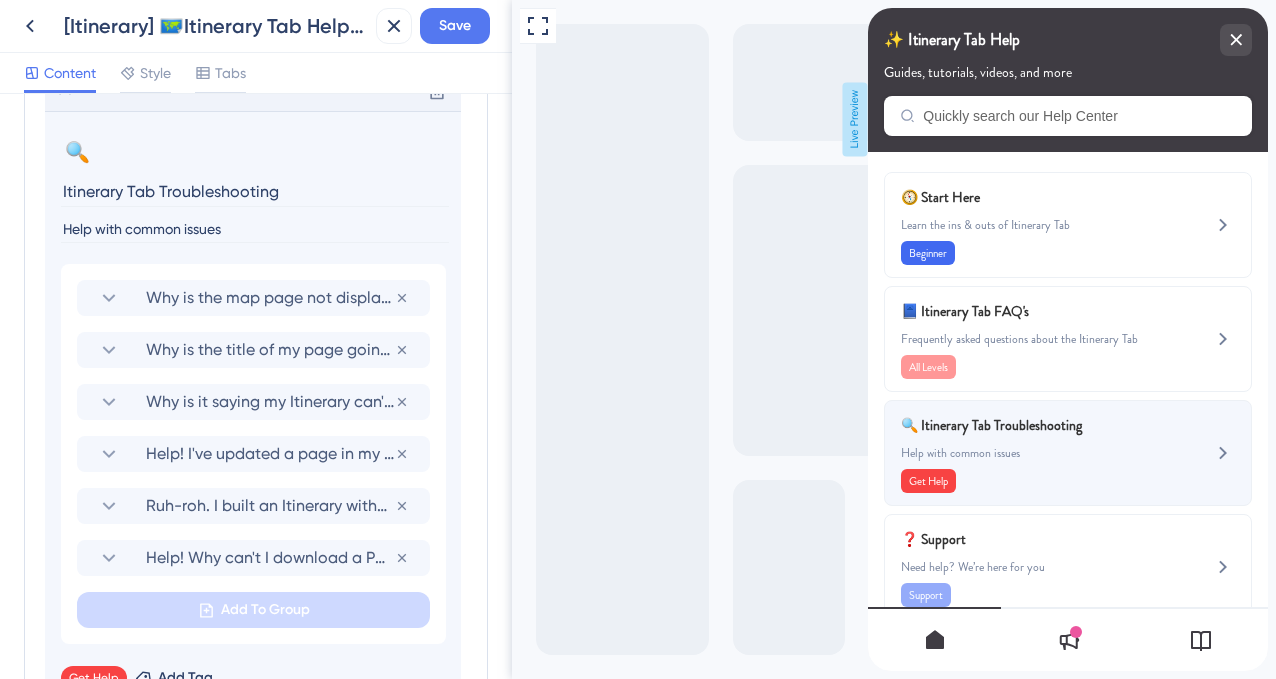click on "Get Help" at bounding box center [1034, 481] 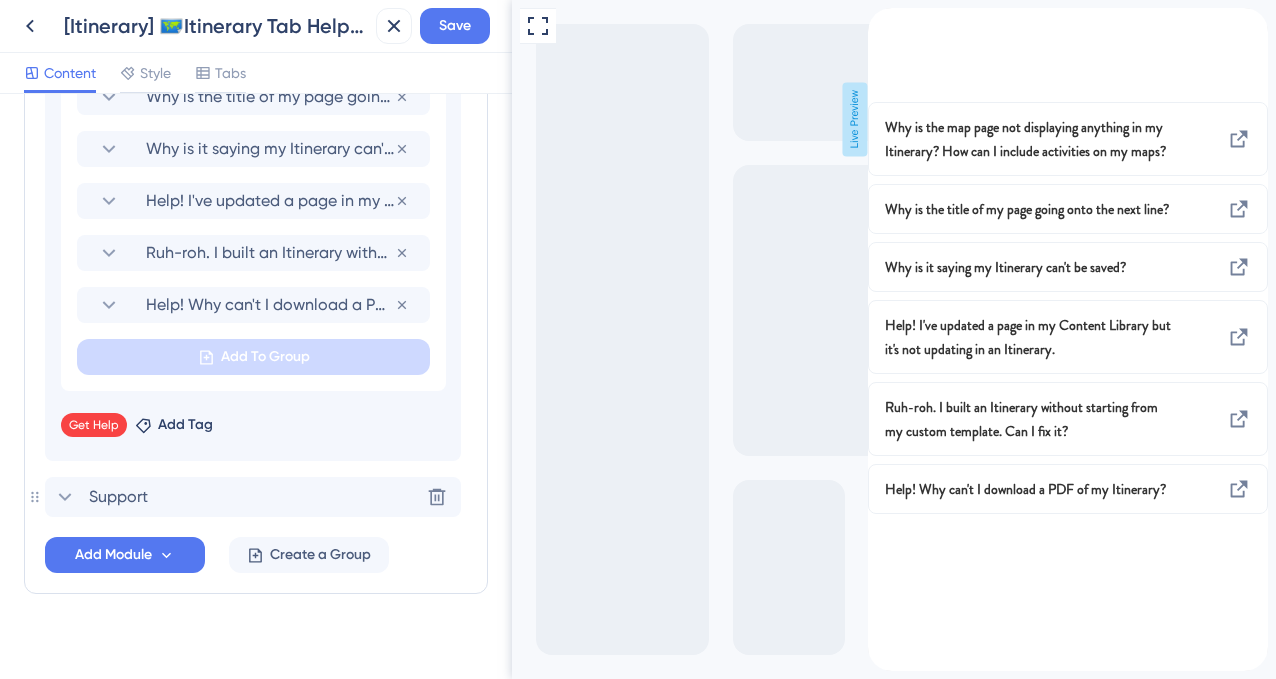 scroll, scrollTop: 1428, scrollLeft: 0, axis: vertical 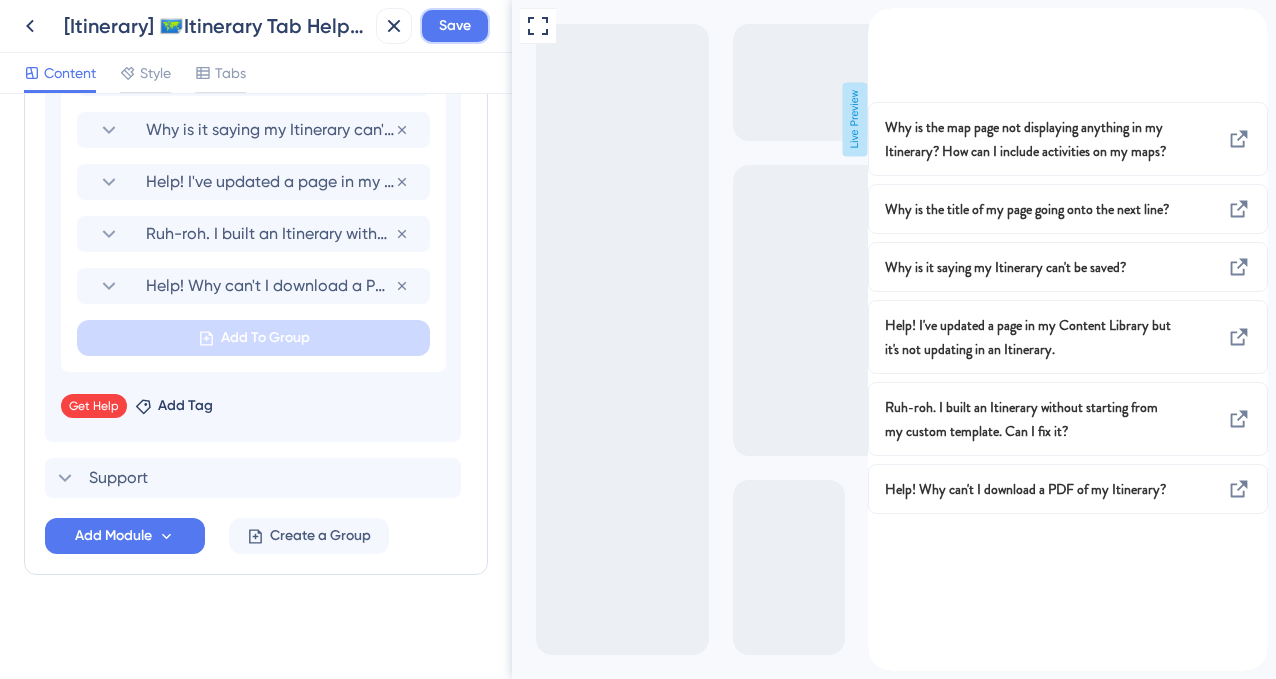 click on "Save" at bounding box center [455, 26] 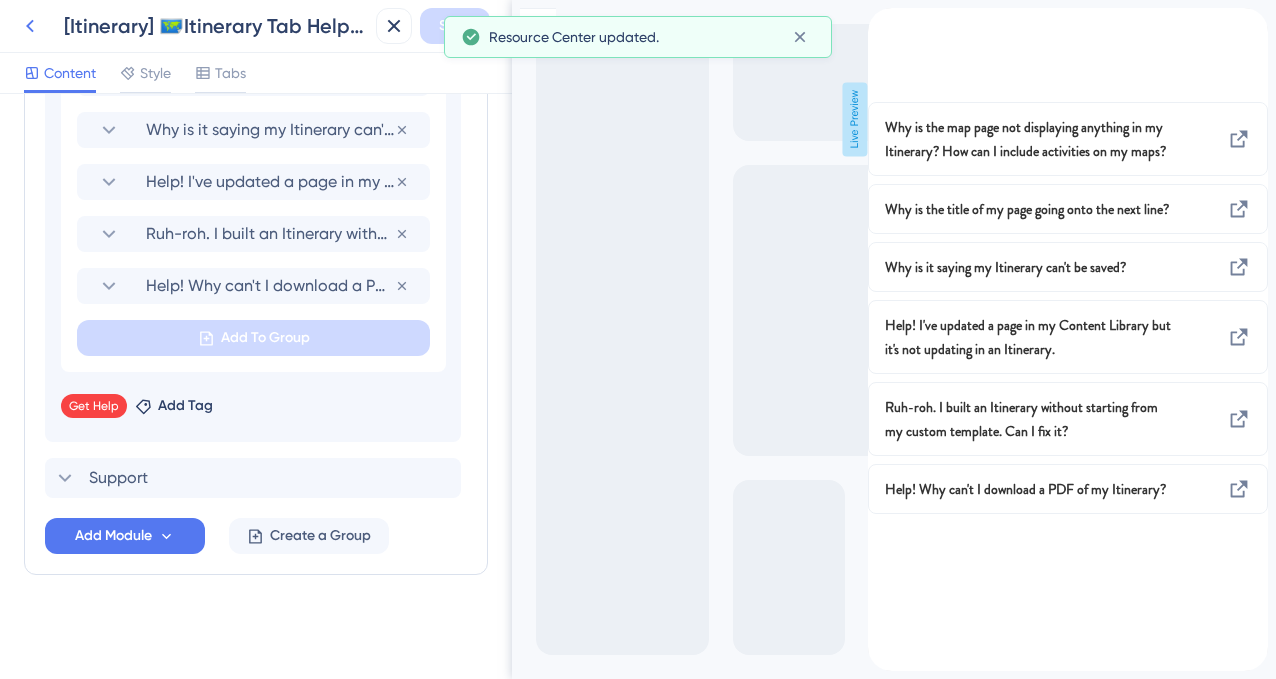 click 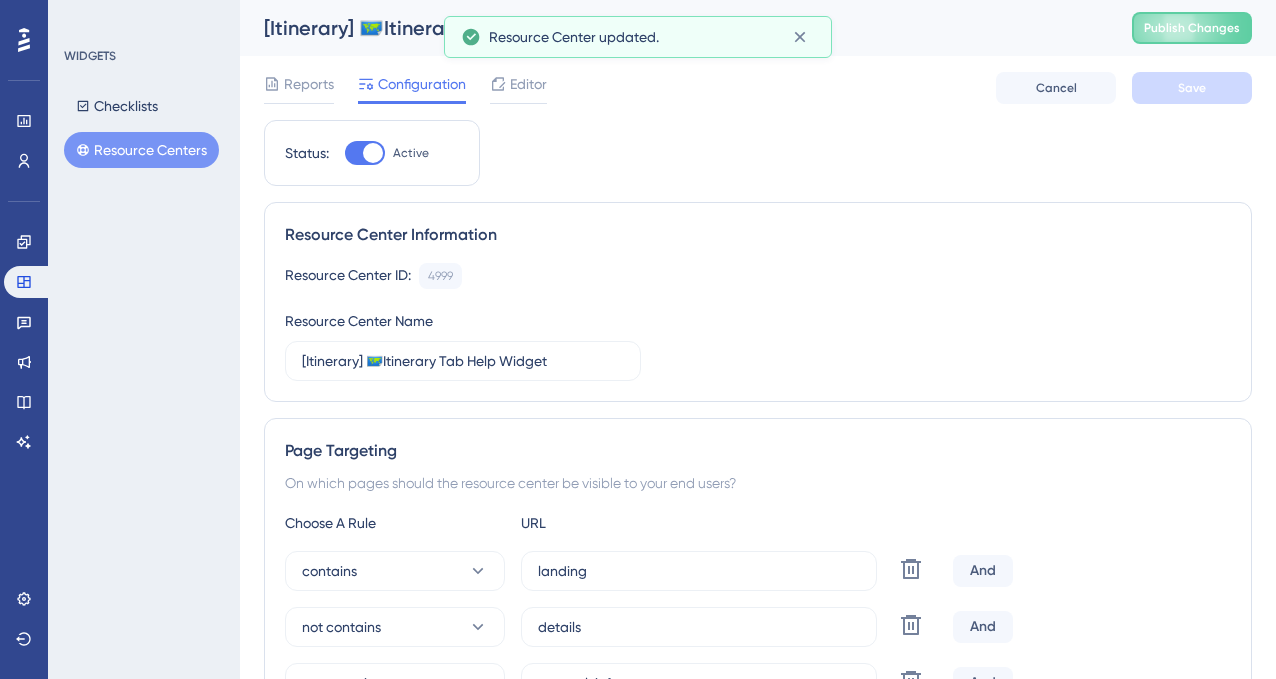 scroll, scrollTop: 0, scrollLeft: 0, axis: both 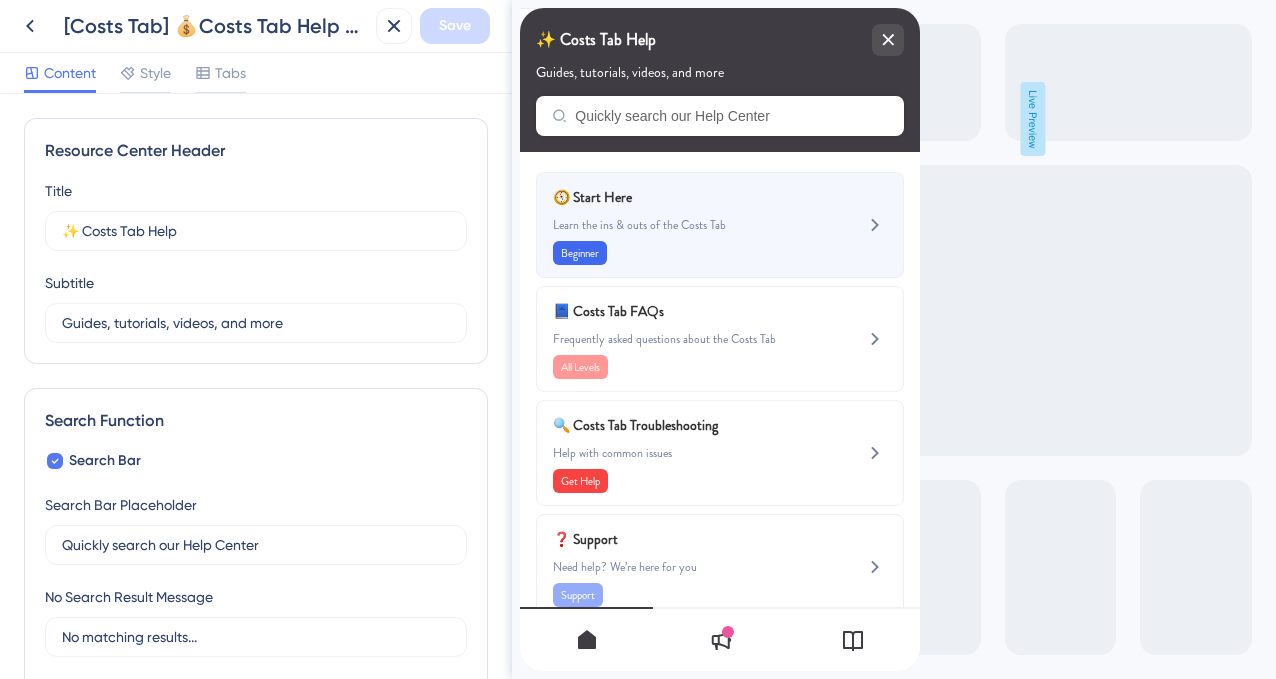 click on "Beginner" at bounding box center [686, 253] 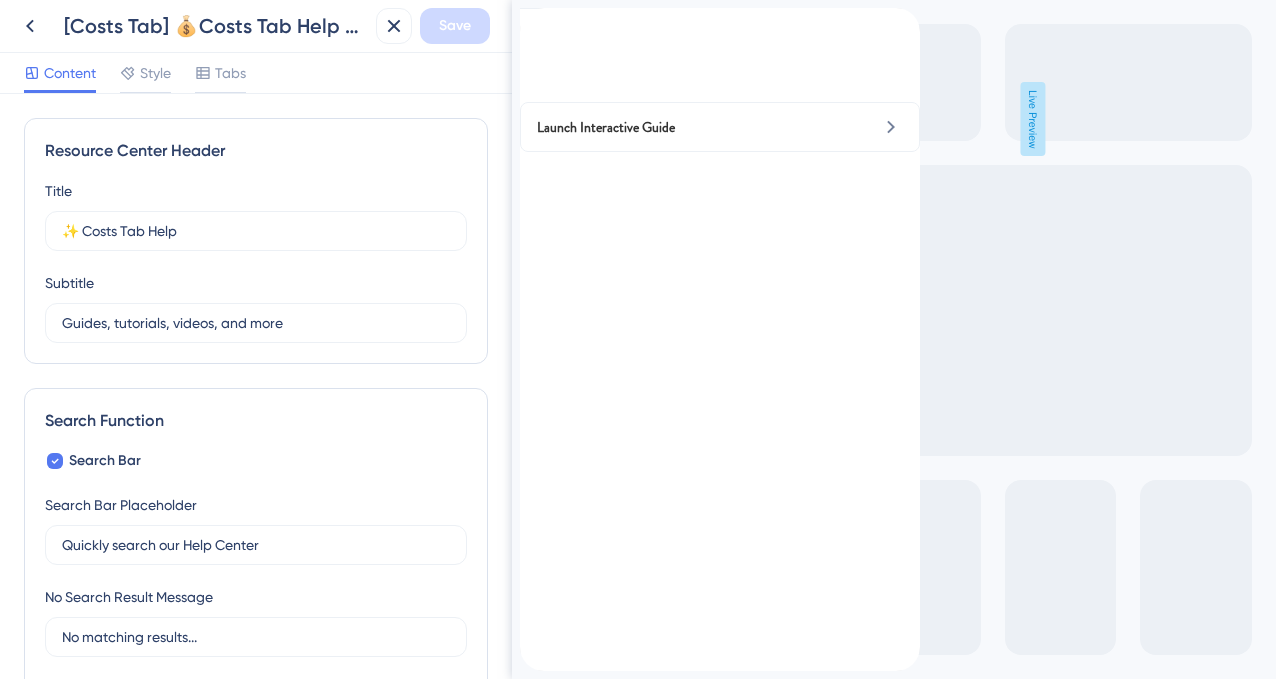click 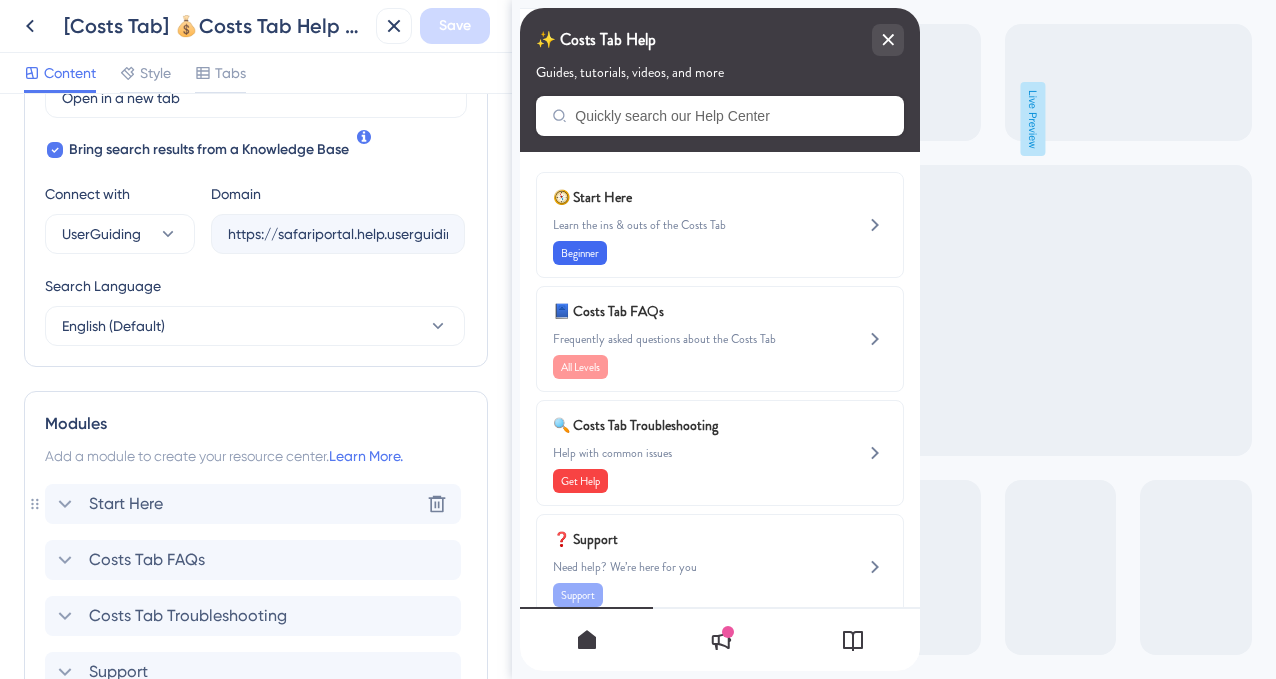 scroll, scrollTop: 675, scrollLeft: 0, axis: vertical 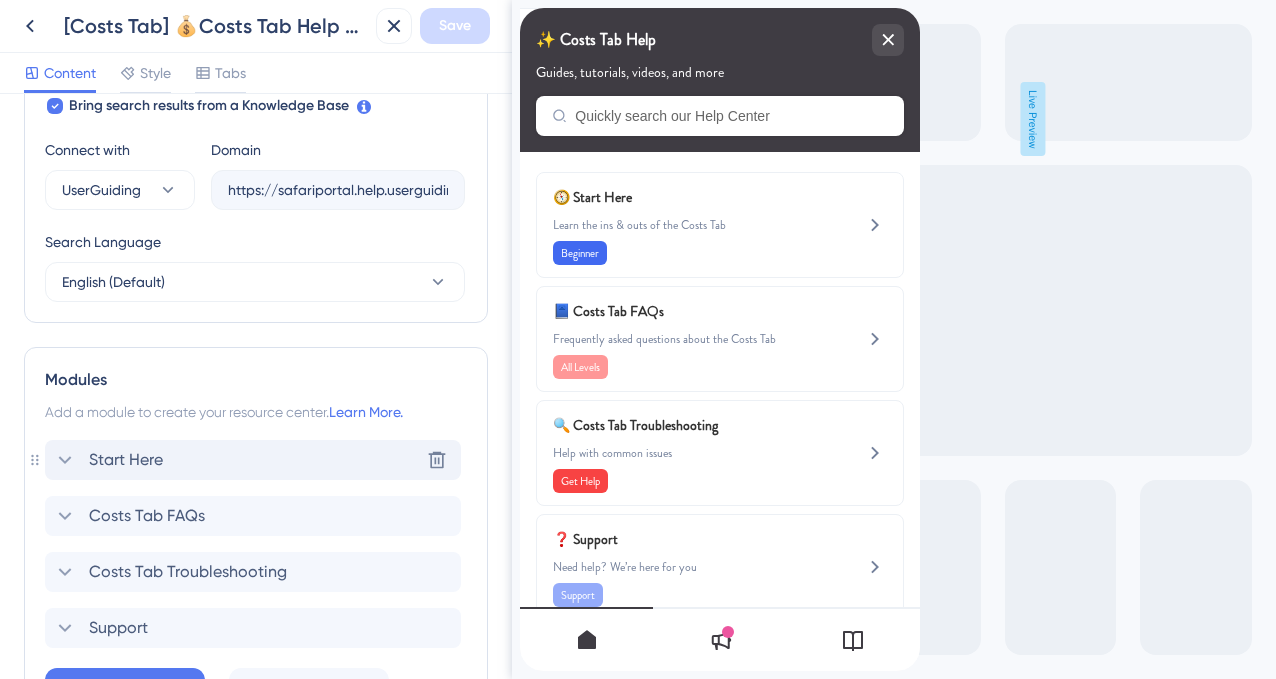 click on "Start Here Delete" at bounding box center [253, 460] 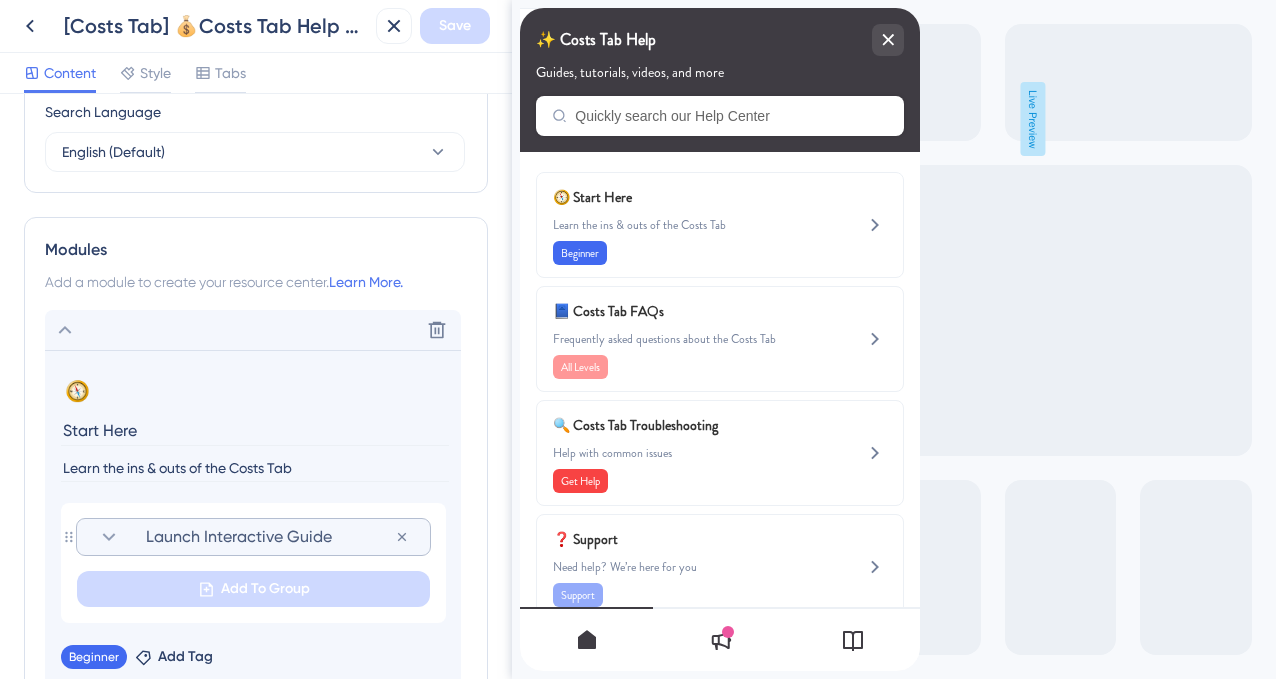 scroll, scrollTop: 820, scrollLeft: 0, axis: vertical 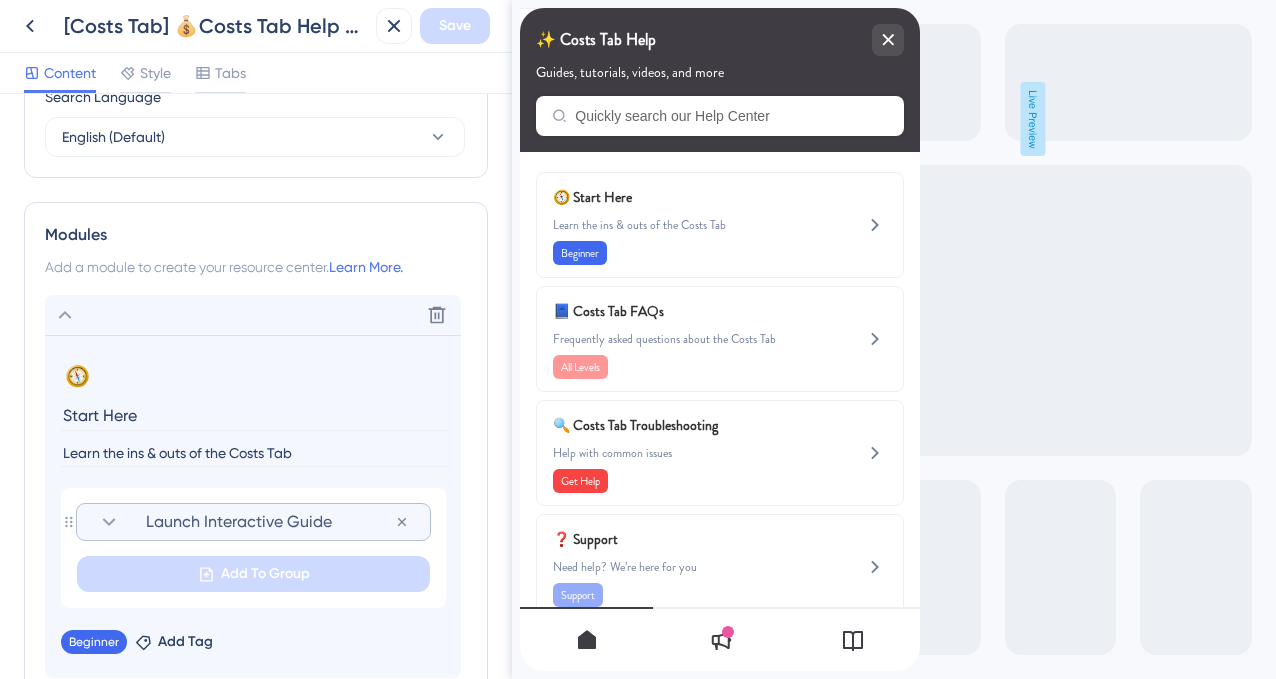 click on "Launch Interactive Guide" at bounding box center [270, 522] 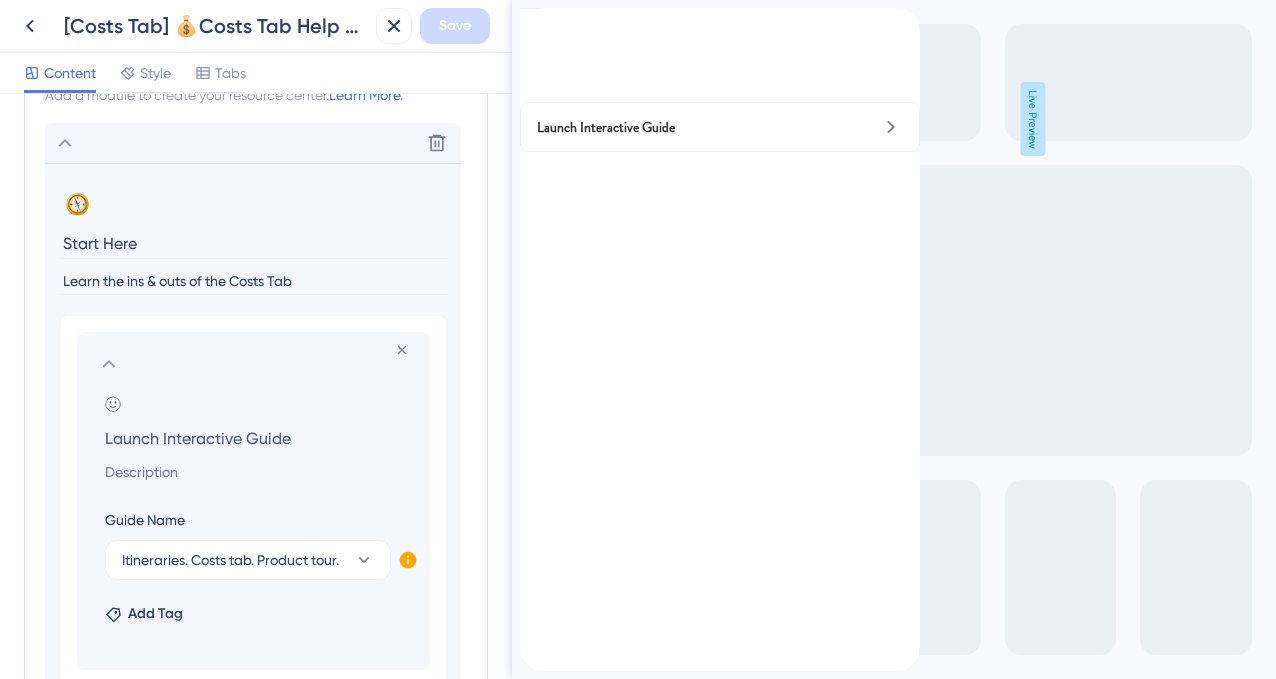 scroll, scrollTop: 1006, scrollLeft: 0, axis: vertical 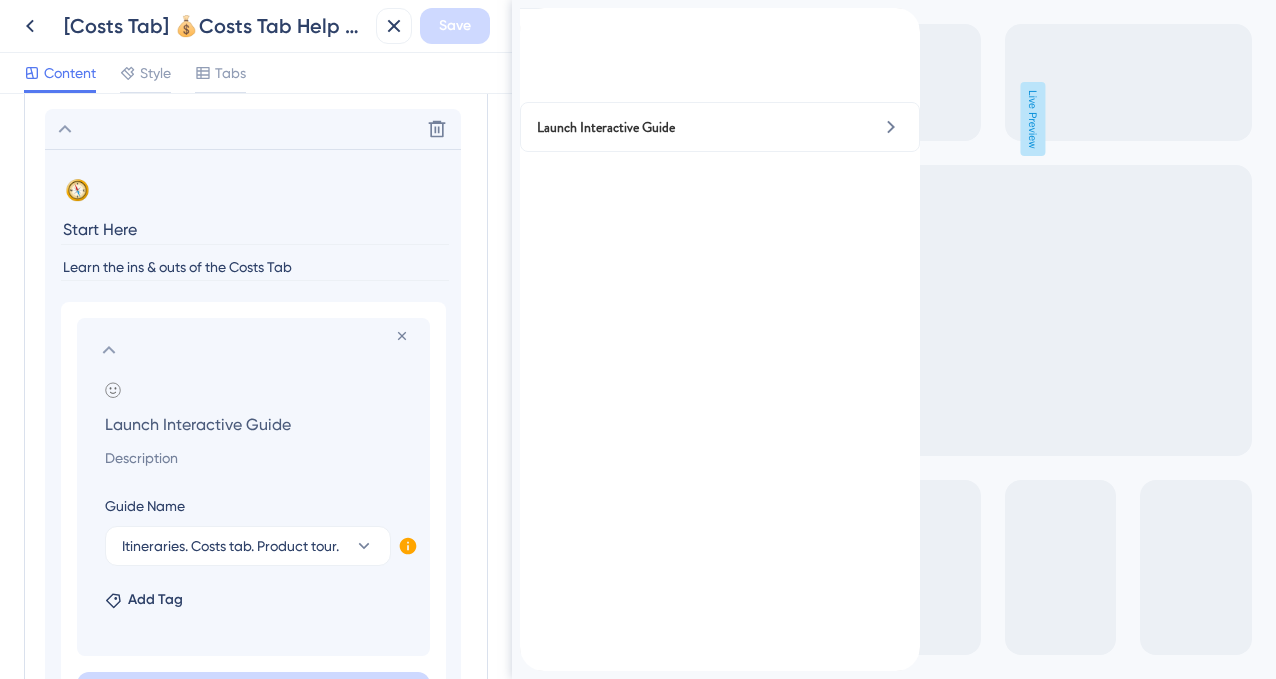 click 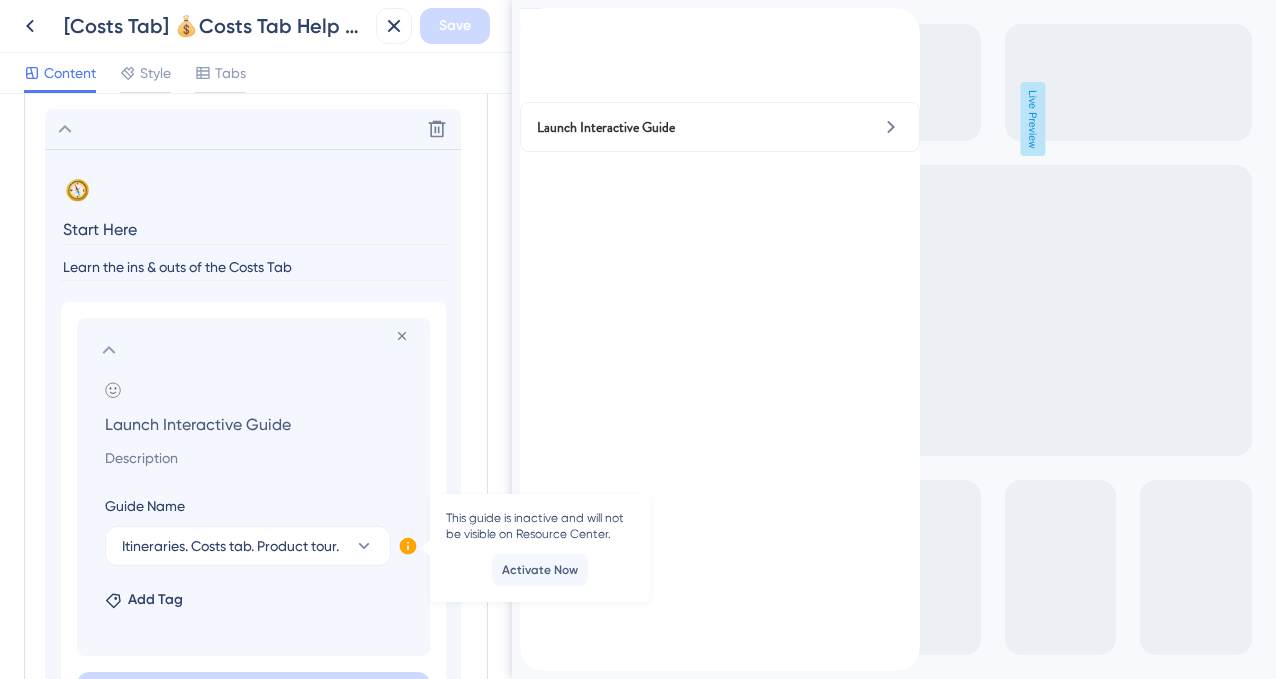 click on "Remove from group Add emoji Launch Interactive Guide Guide Name Itineraries. Costs tab. Product tour. This guide is inactive and will not be visible on Resource Center. Activate Now Add Tag Add To Group" at bounding box center [253, 513] 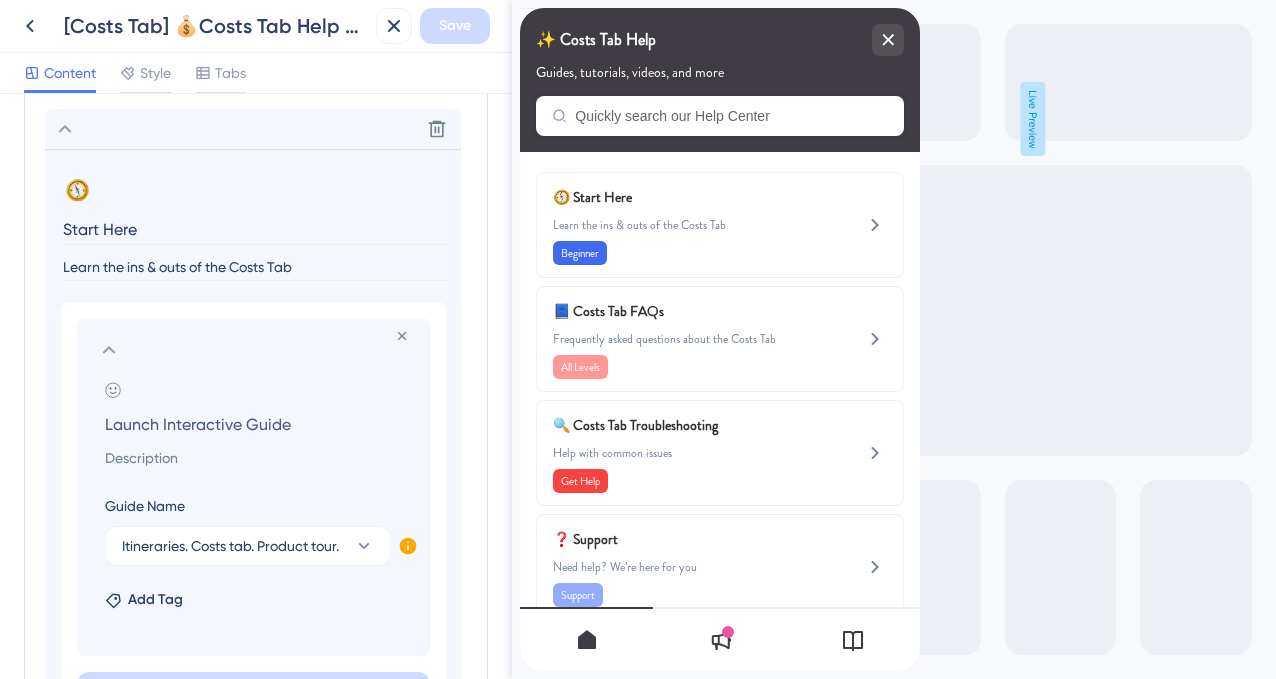 click 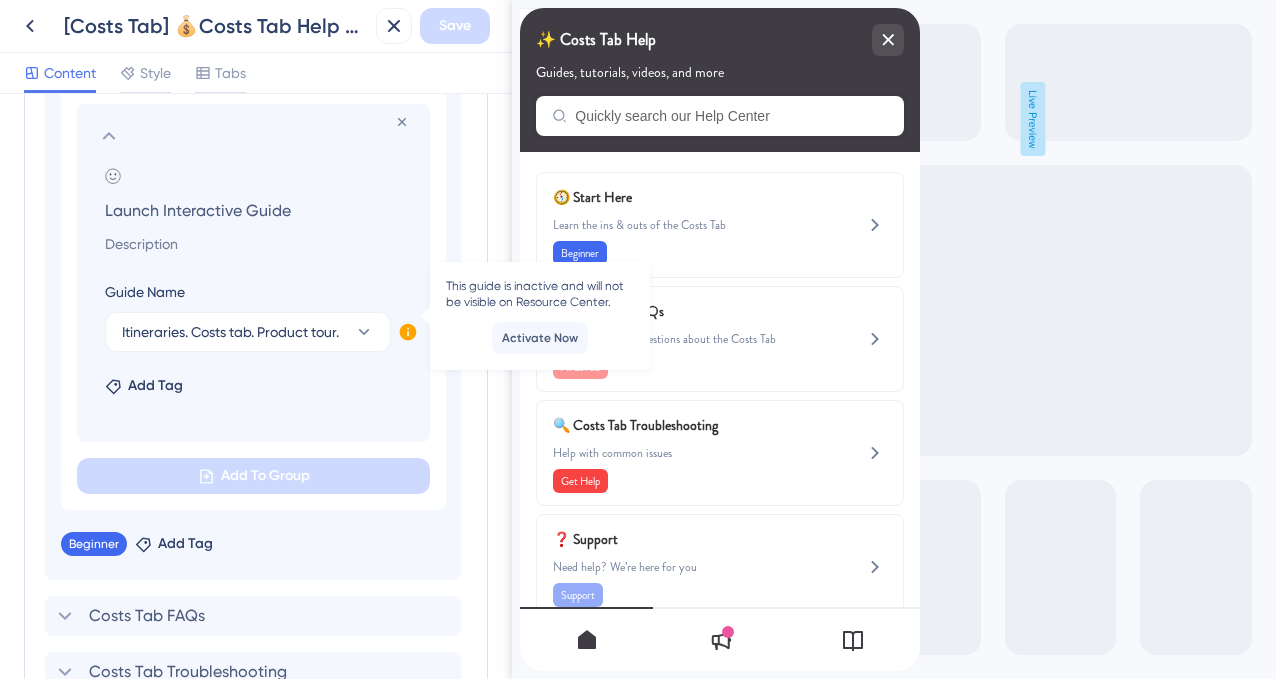 scroll, scrollTop: 1251, scrollLeft: 0, axis: vertical 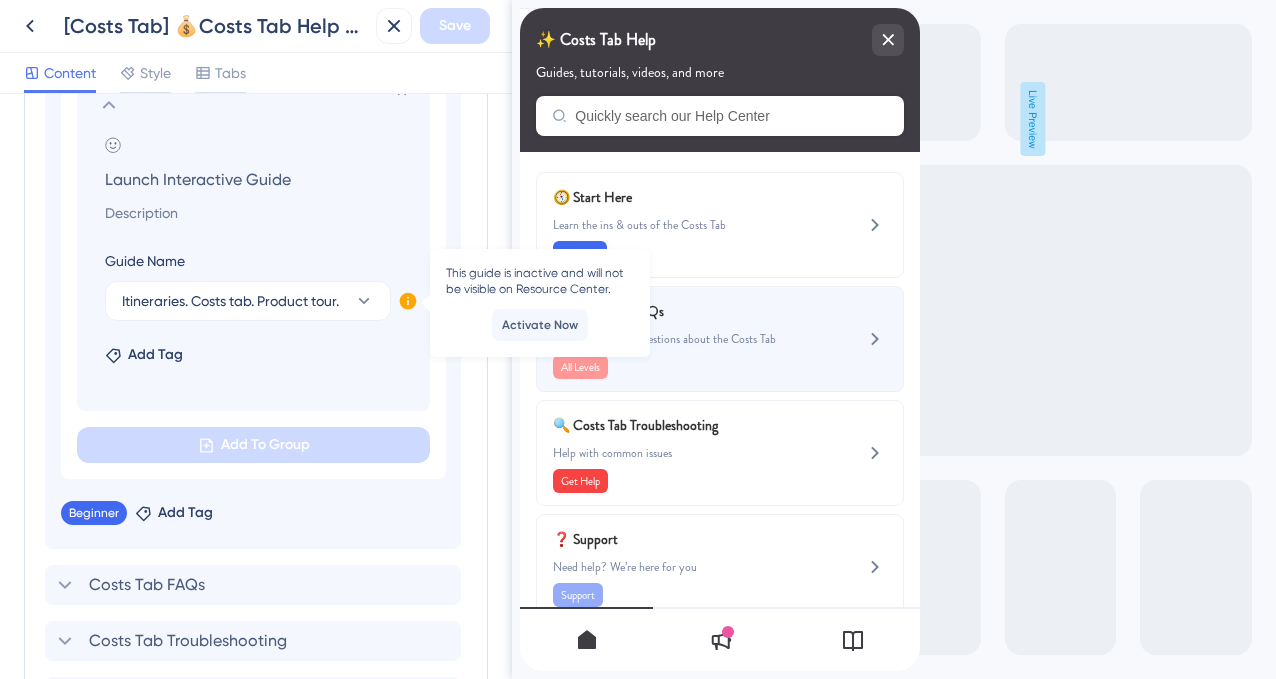 click on "All Levels" at bounding box center (686, 367) 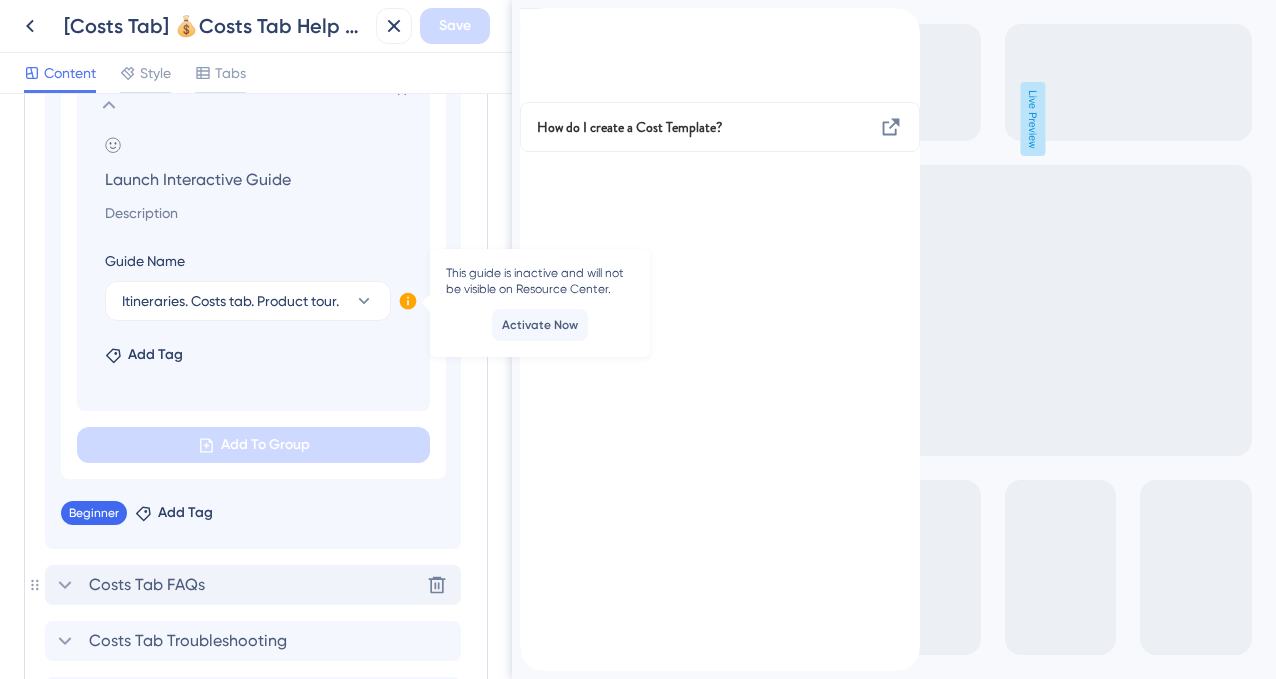 click on "Costs Tab FAQs" at bounding box center (147, 585) 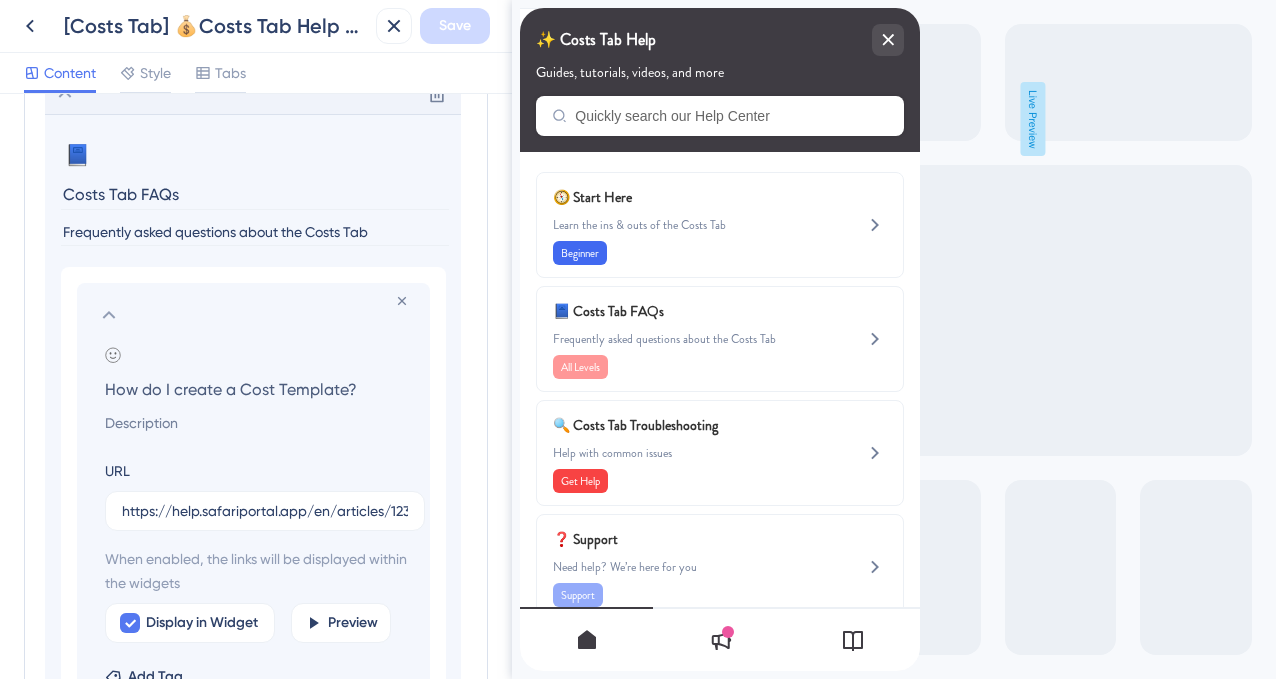 scroll, scrollTop: 1154, scrollLeft: 0, axis: vertical 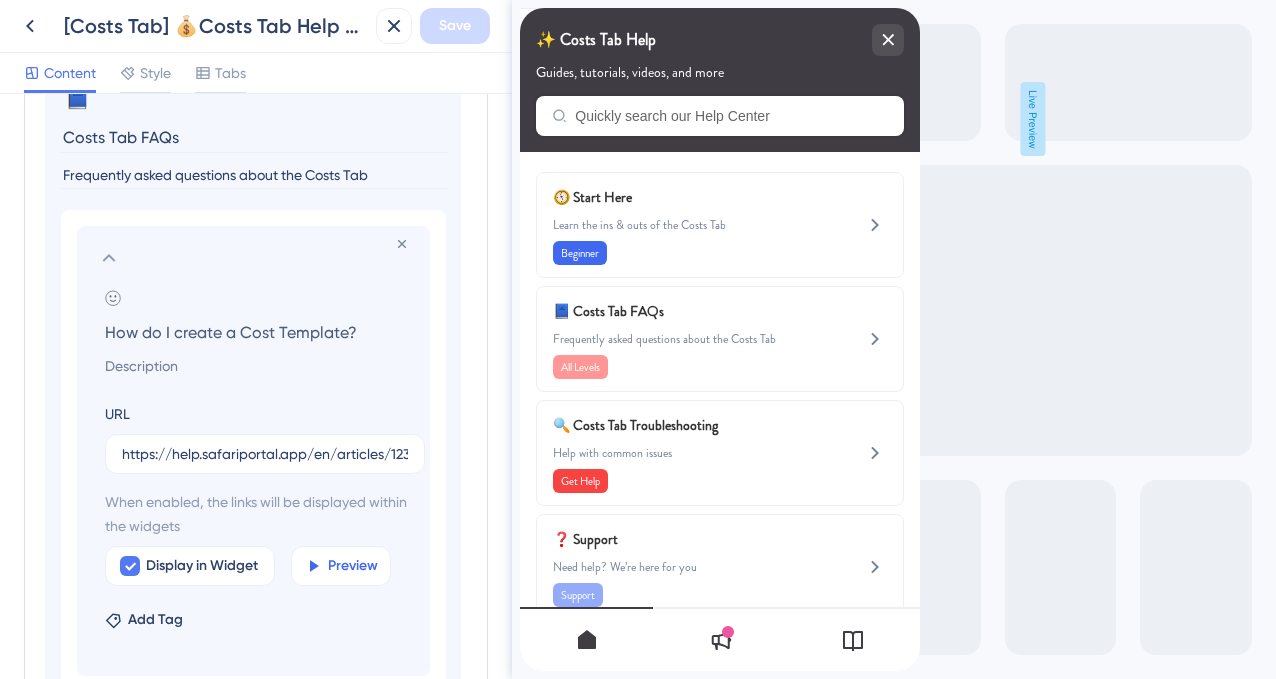 click on "Preview" at bounding box center (353, 566) 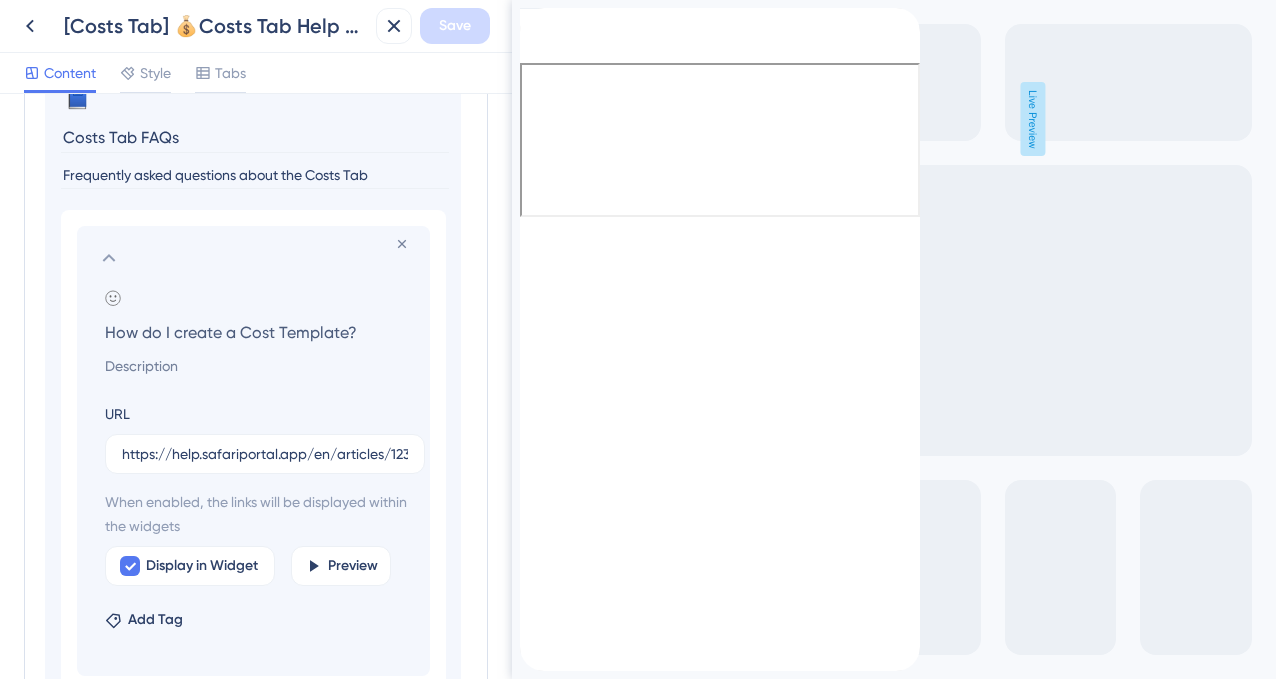 scroll, scrollTop: 1034, scrollLeft: 0, axis: vertical 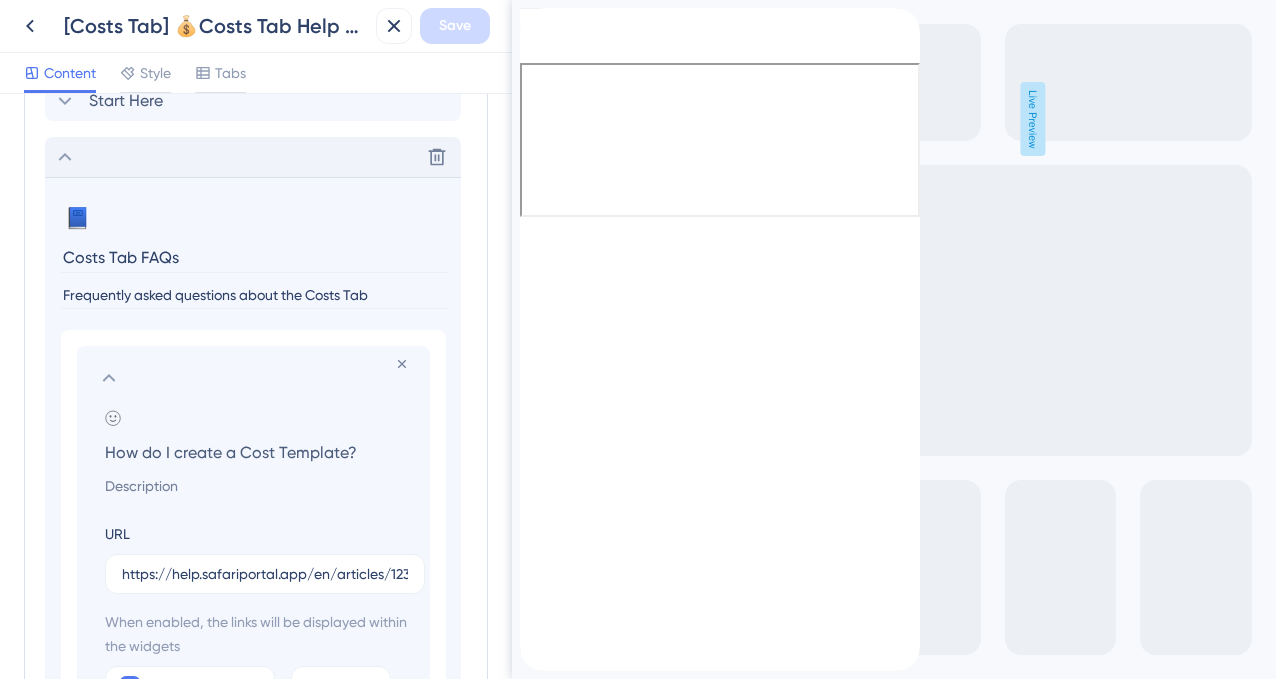 click 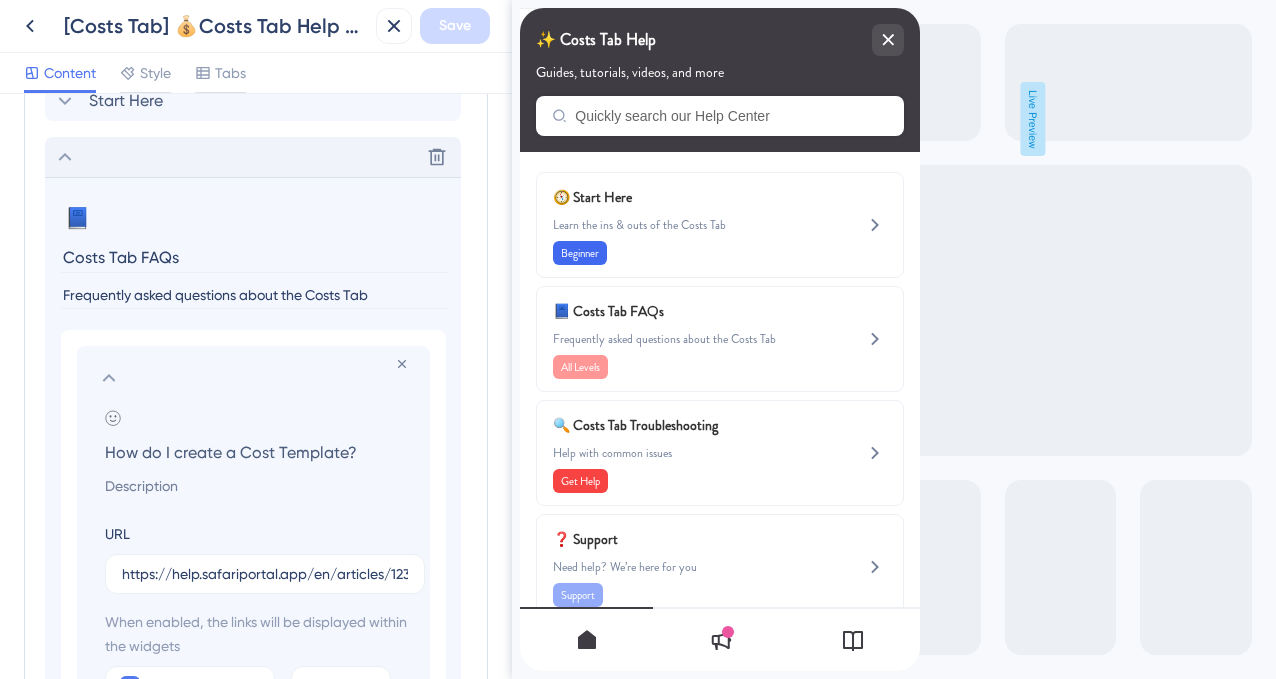 scroll, scrollTop: 825, scrollLeft: 0, axis: vertical 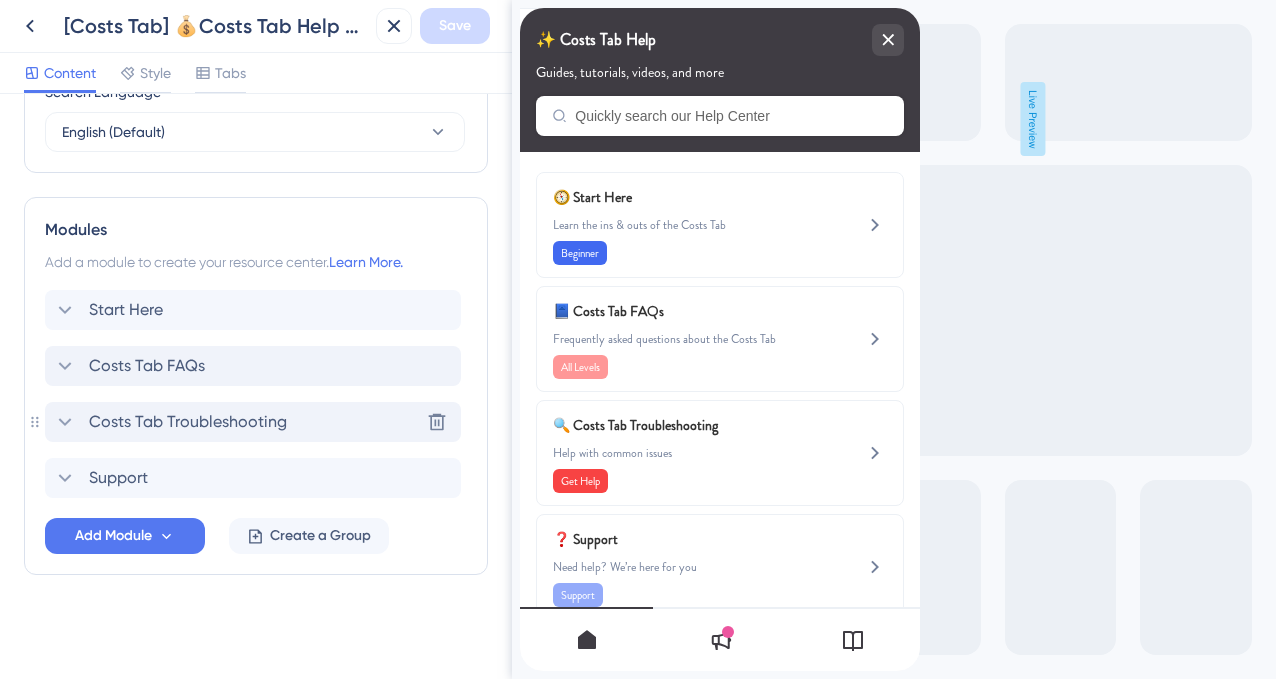 click on "Costs Tab Troubleshooting" at bounding box center [188, 422] 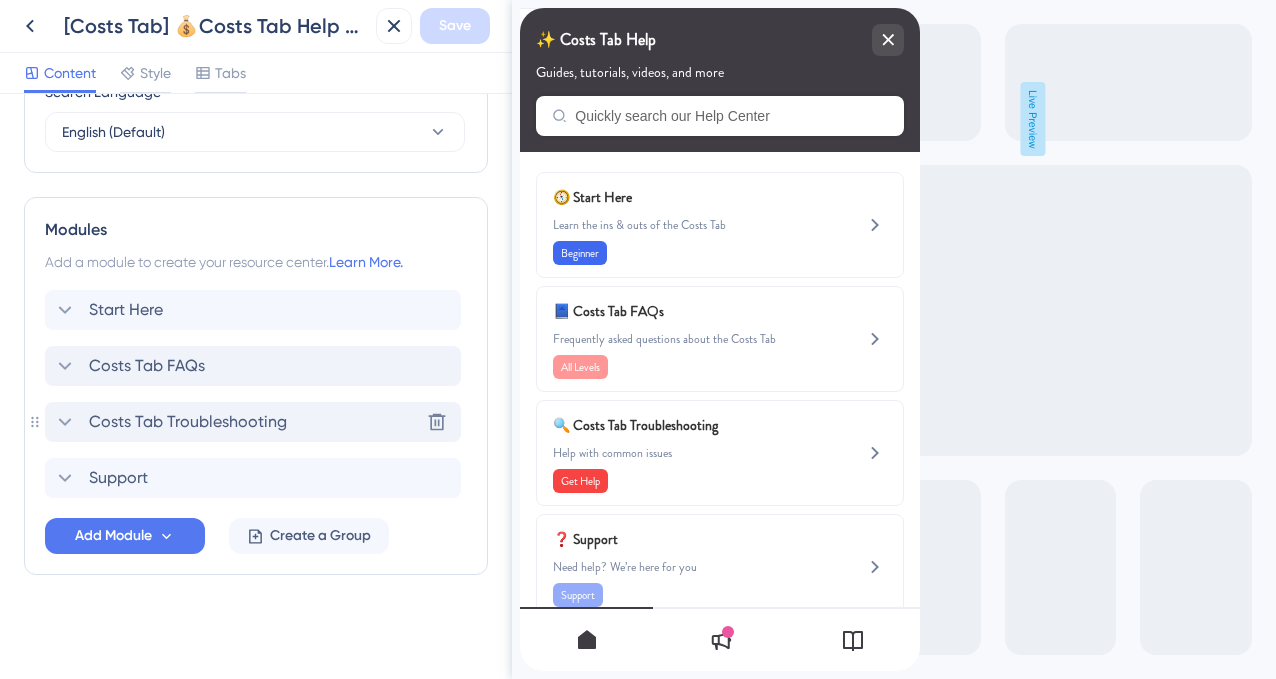 scroll, scrollTop: 1034, scrollLeft: 0, axis: vertical 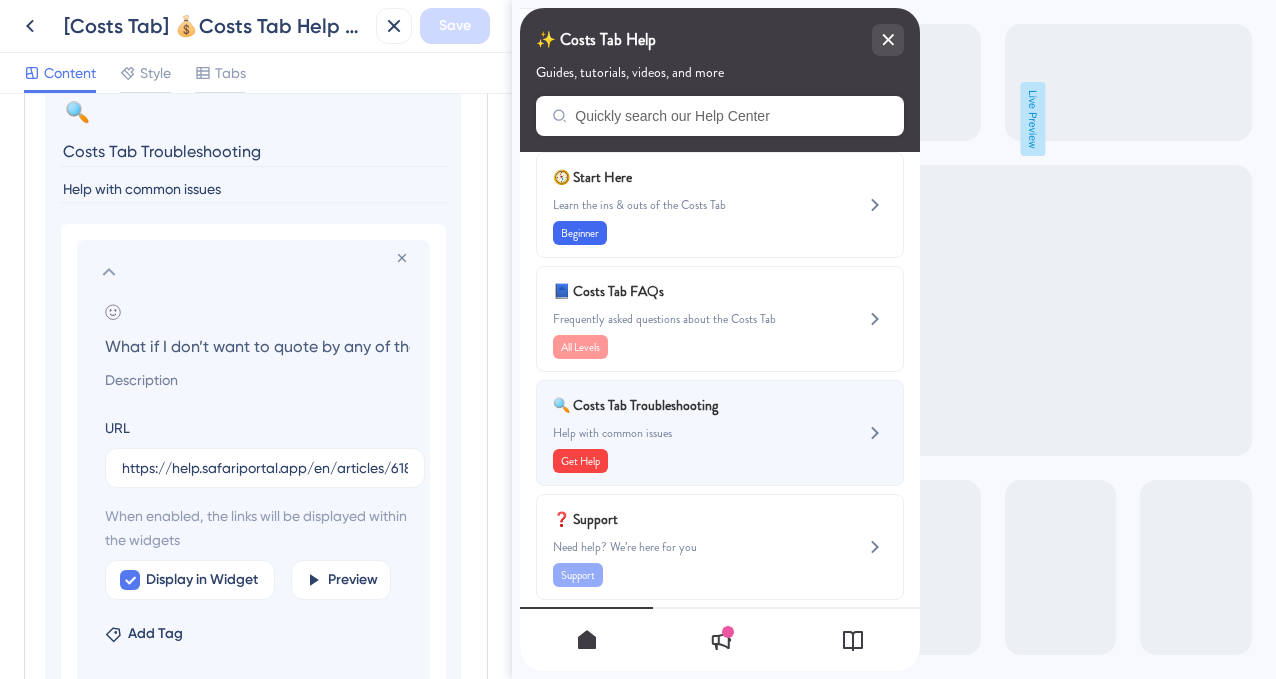 click on "Help with common issues" at bounding box center [686, 433] 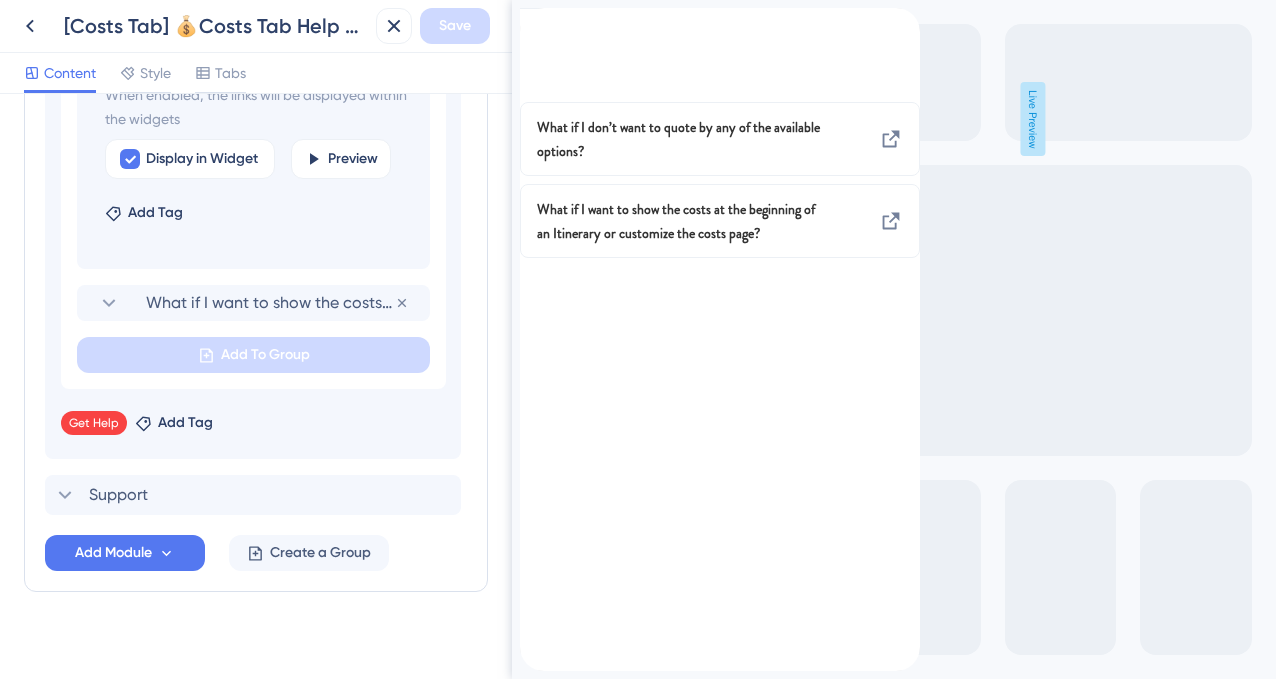 scroll, scrollTop: 1626, scrollLeft: 0, axis: vertical 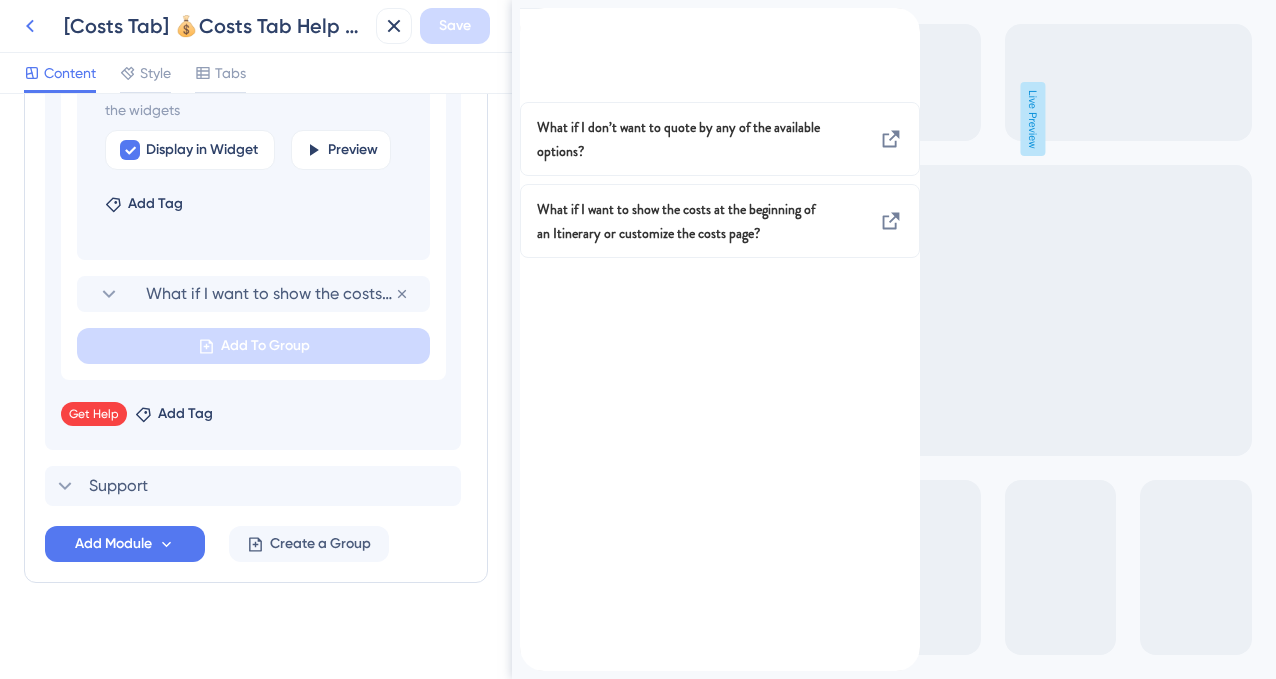 click 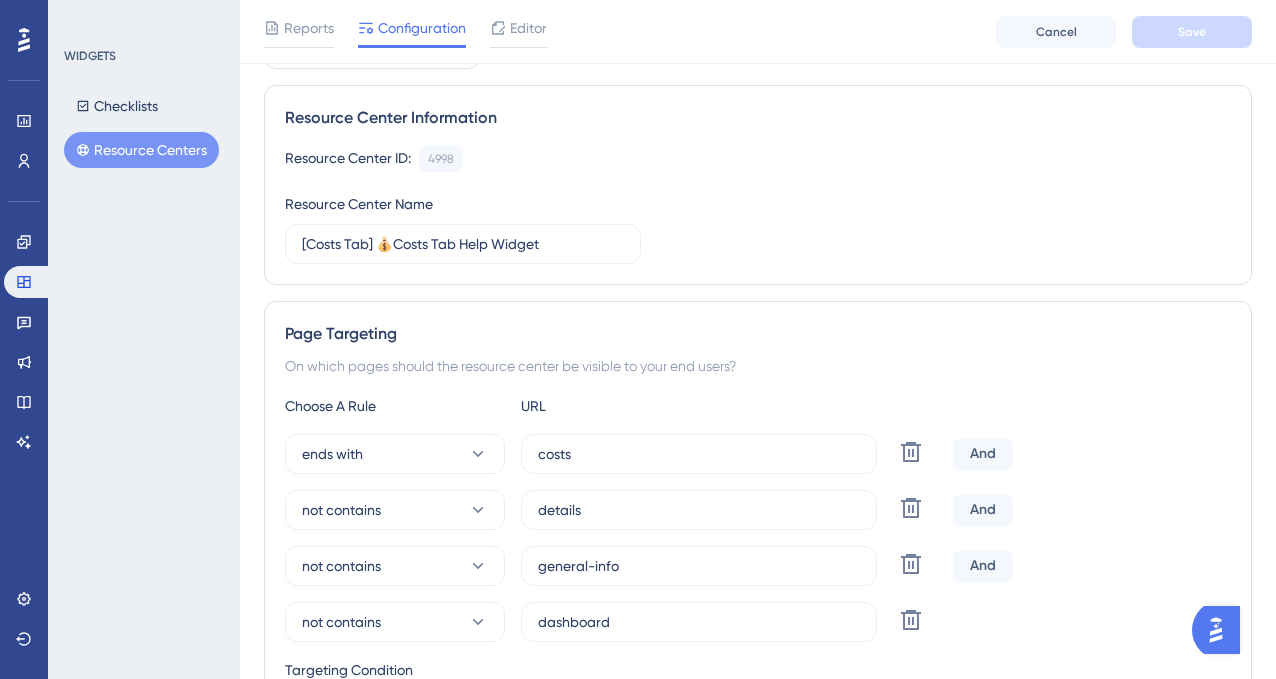 scroll, scrollTop: 0, scrollLeft: 0, axis: both 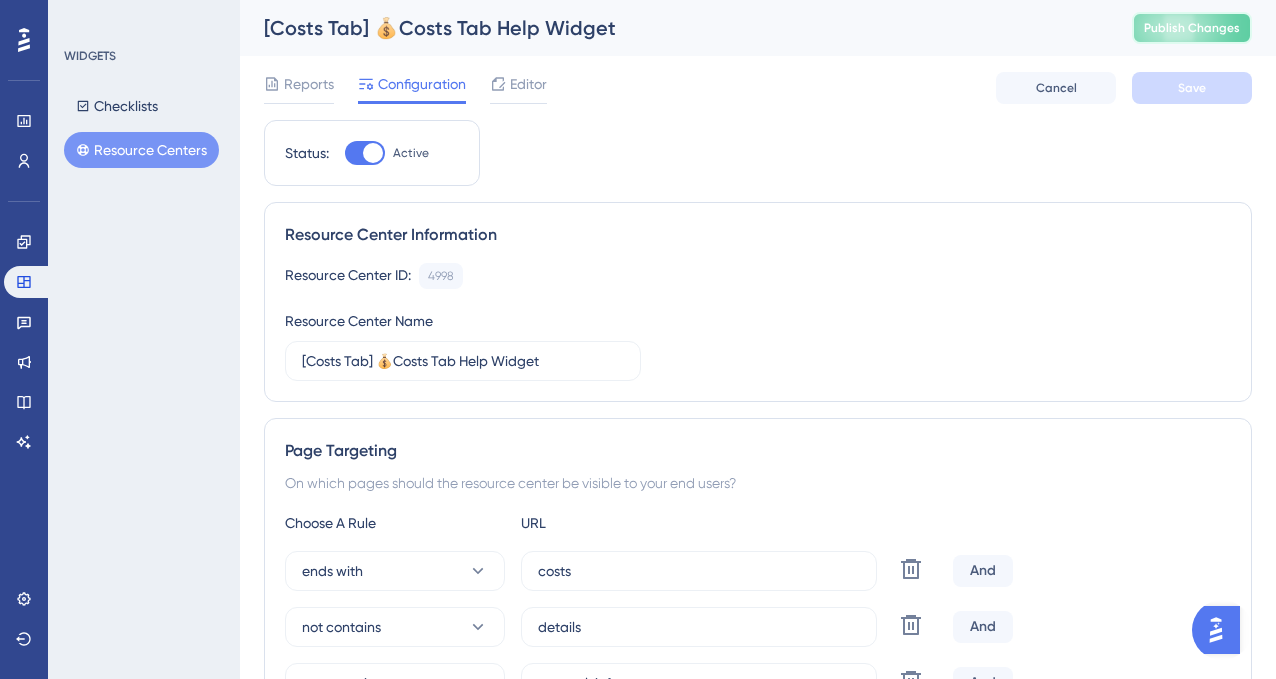 click on "Publish Changes" at bounding box center (1192, 28) 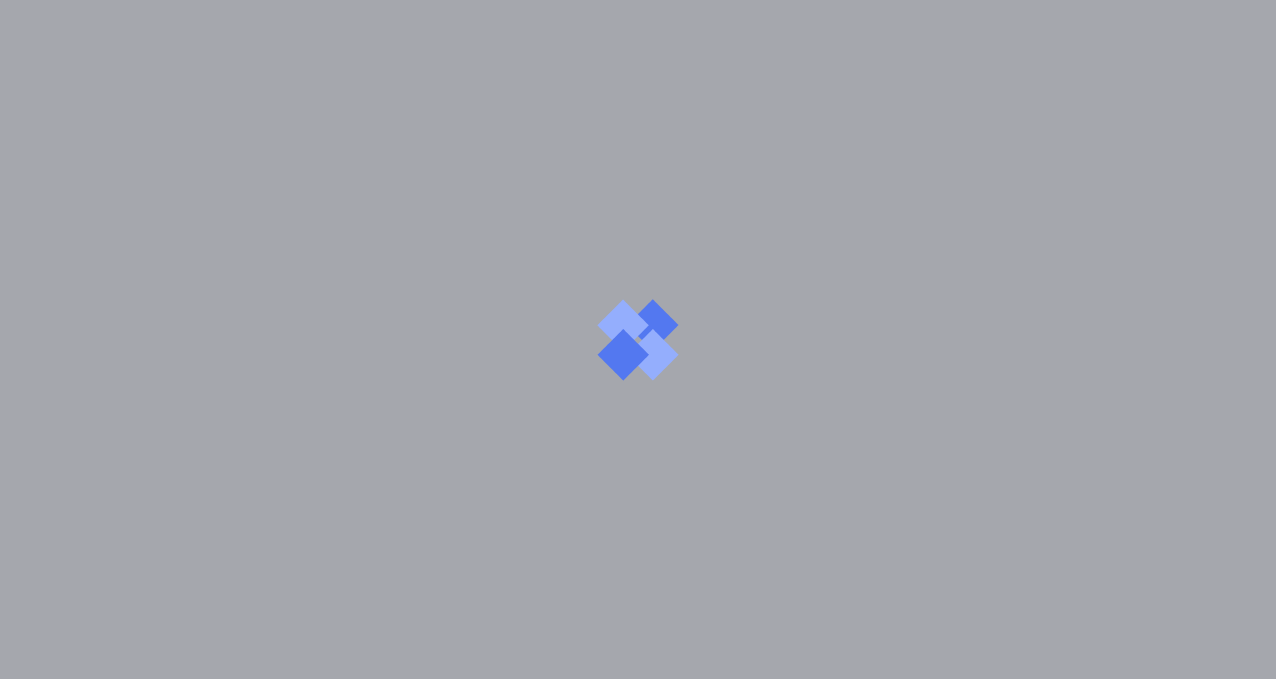 scroll, scrollTop: 0, scrollLeft: 0, axis: both 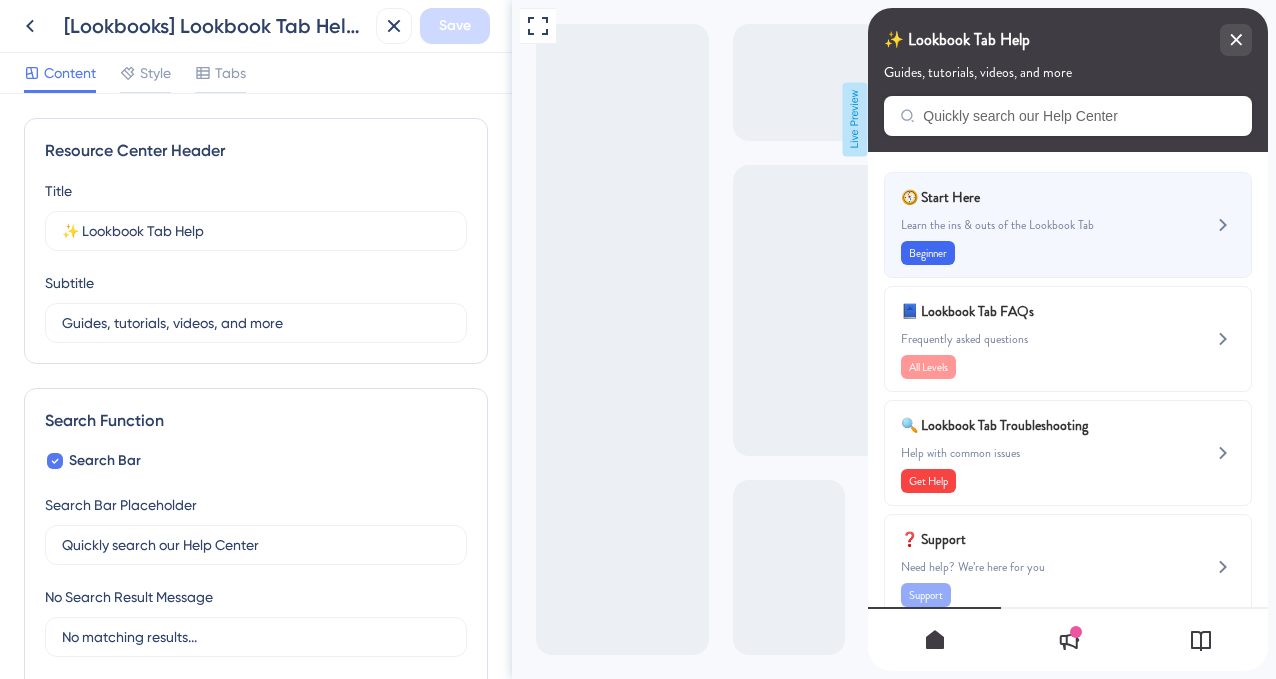 click on "Learn the ins & outs of the Lookbook Tab" at bounding box center (1034, 225) 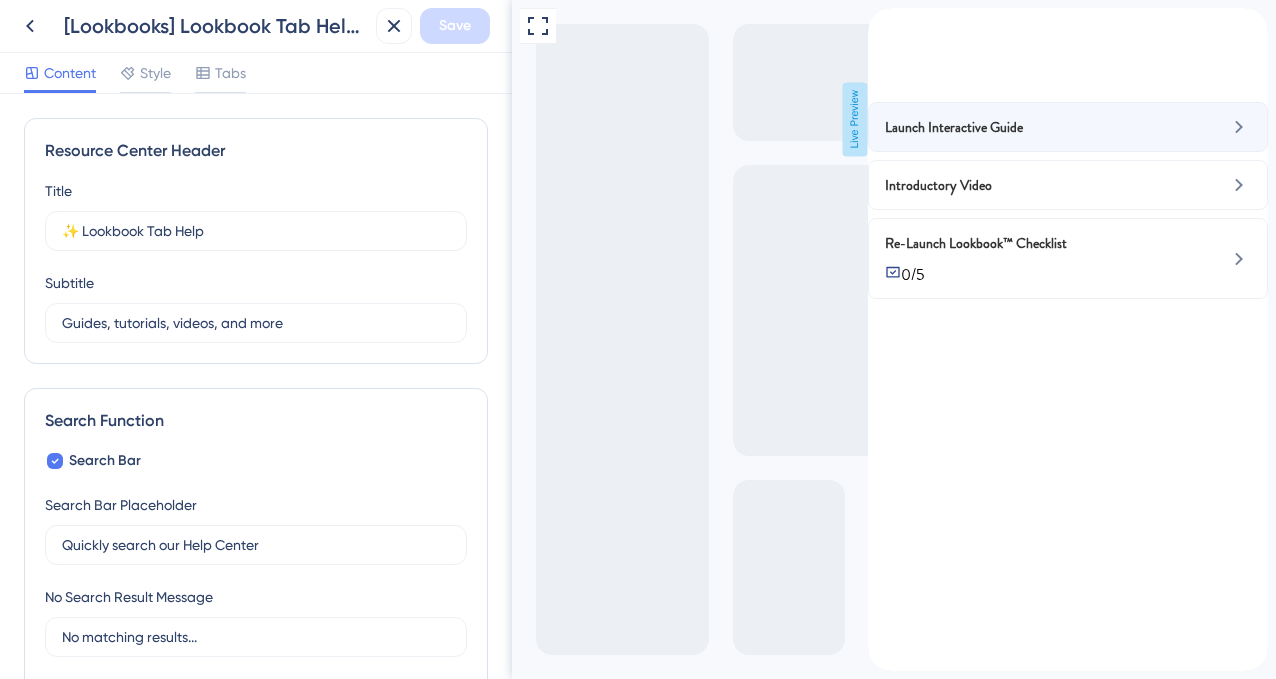click on "Launch Interactive Guide" at bounding box center (954, 127) 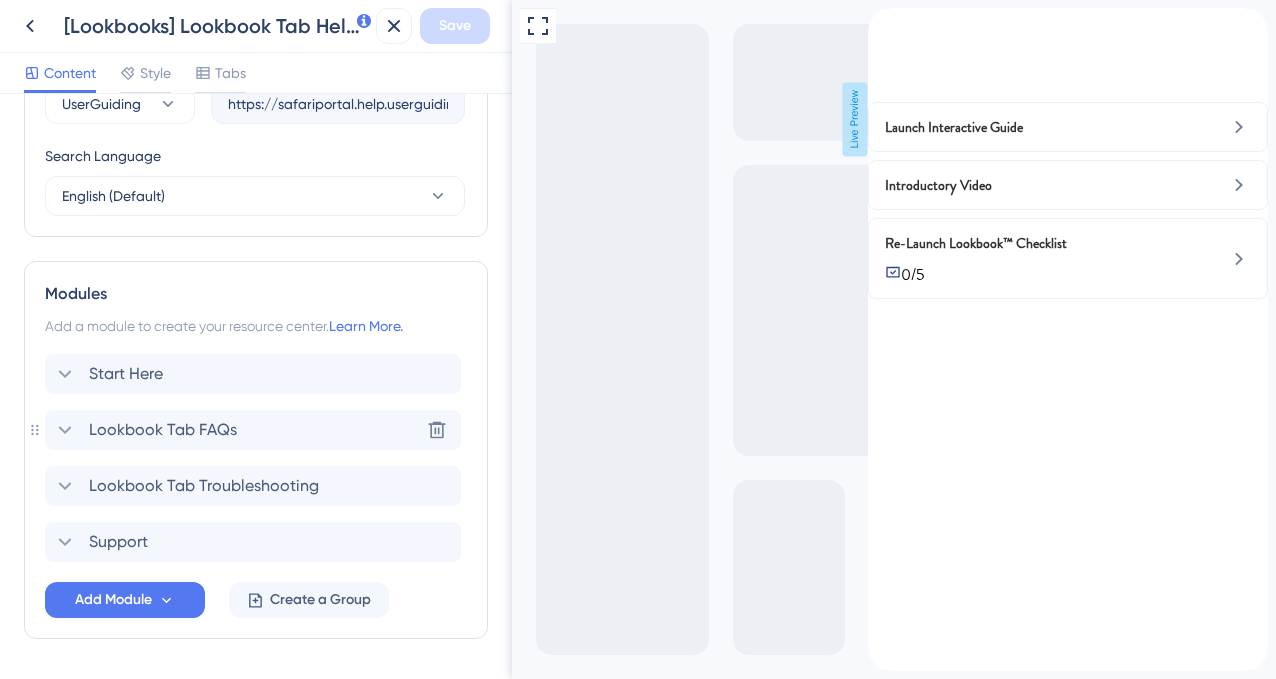 scroll, scrollTop: 773, scrollLeft: 0, axis: vertical 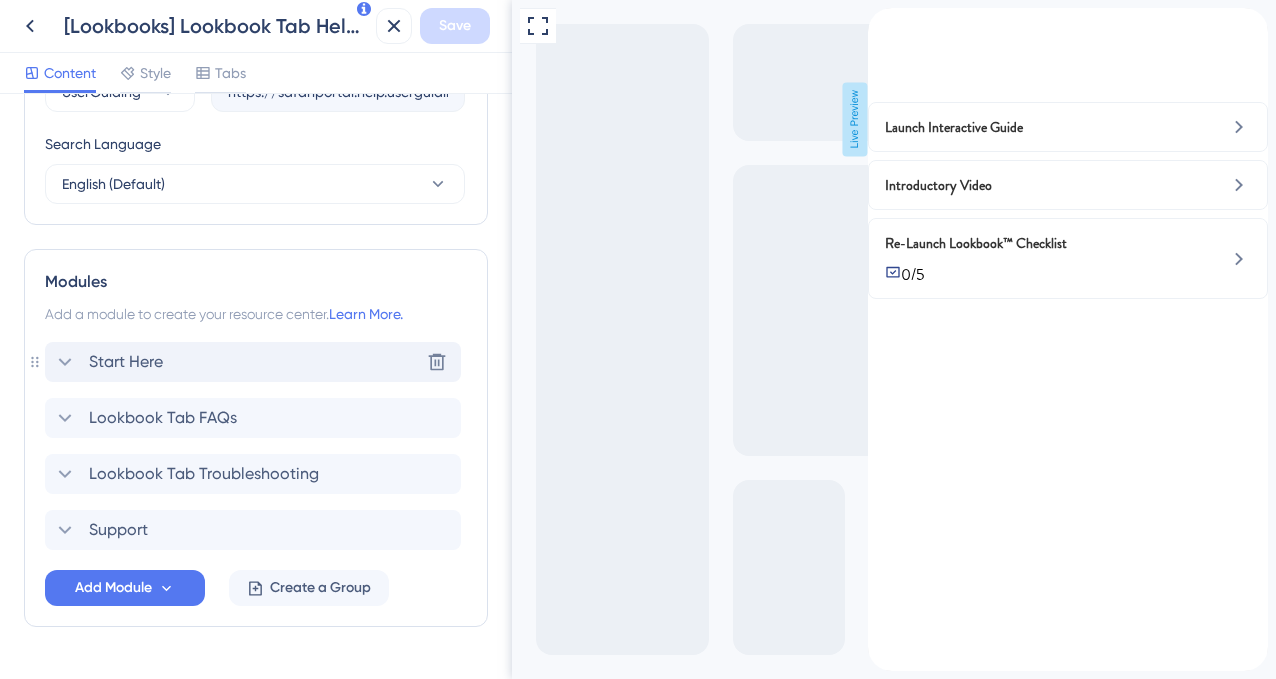 click on "Start Here Delete" at bounding box center [253, 362] 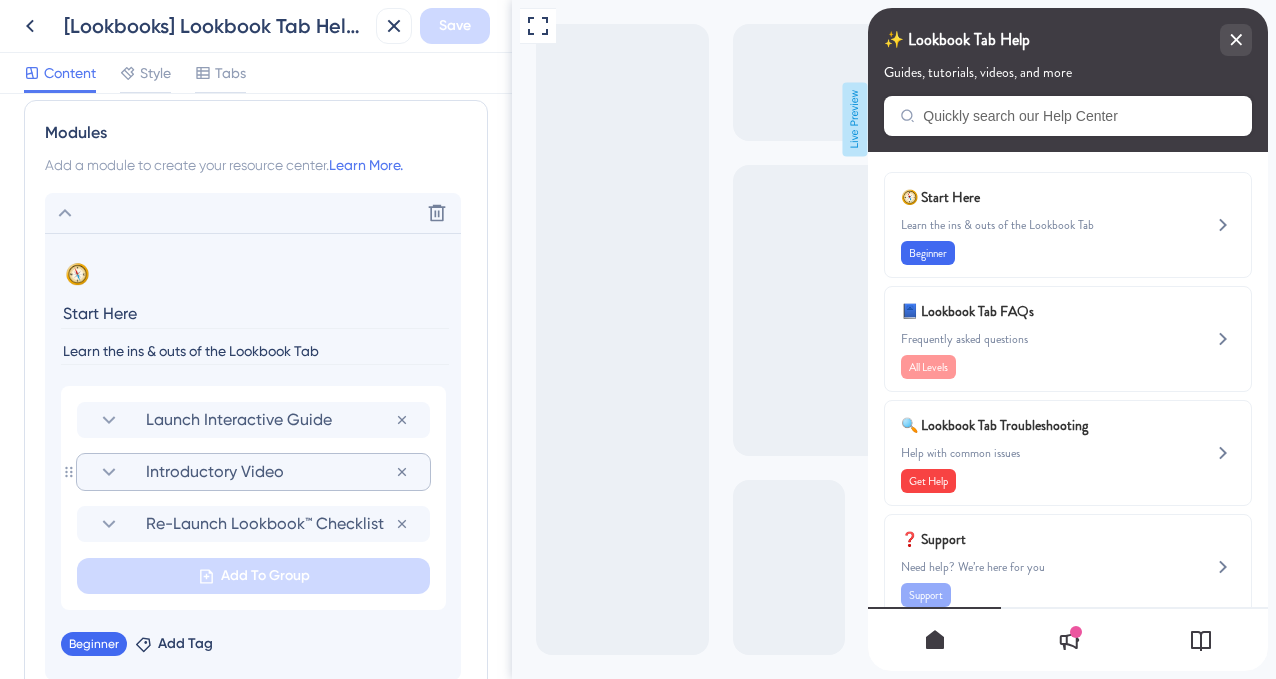 scroll, scrollTop: 962, scrollLeft: 0, axis: vertical 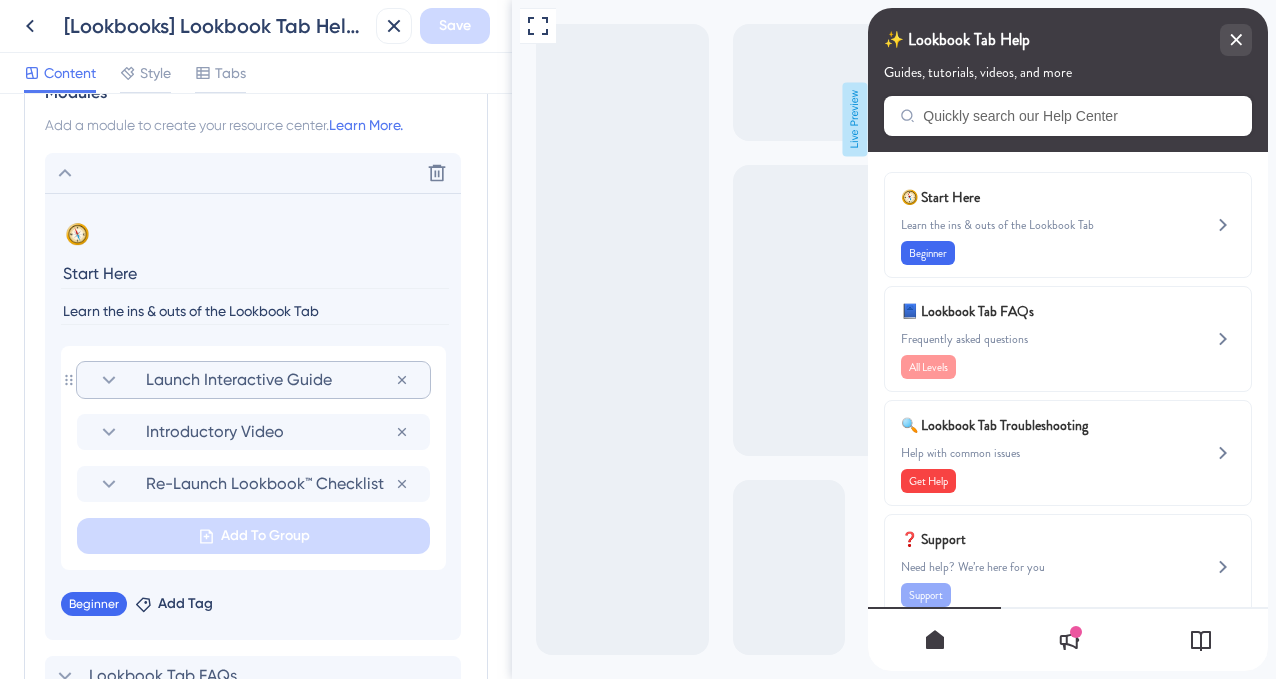 click on "Launch Interactive Guide" at bounding box center (270, 380) 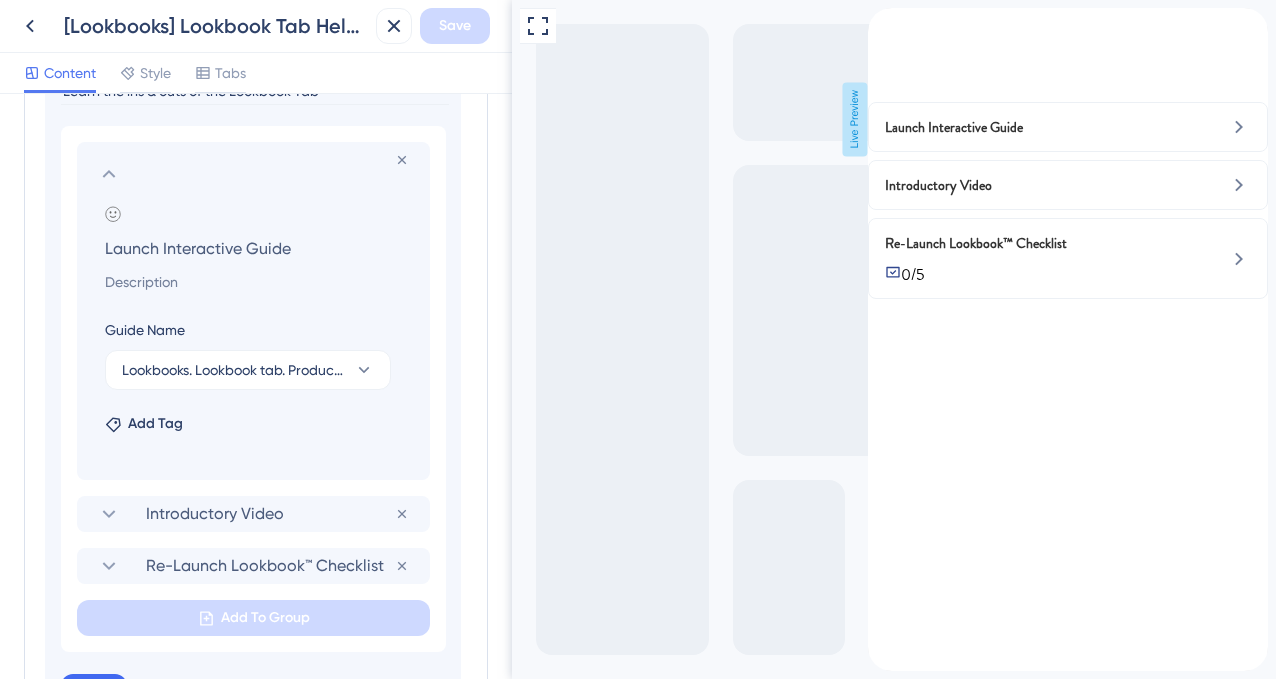 scroll, scrollTop: 1200, scrollLeft: 0, axis: vertical 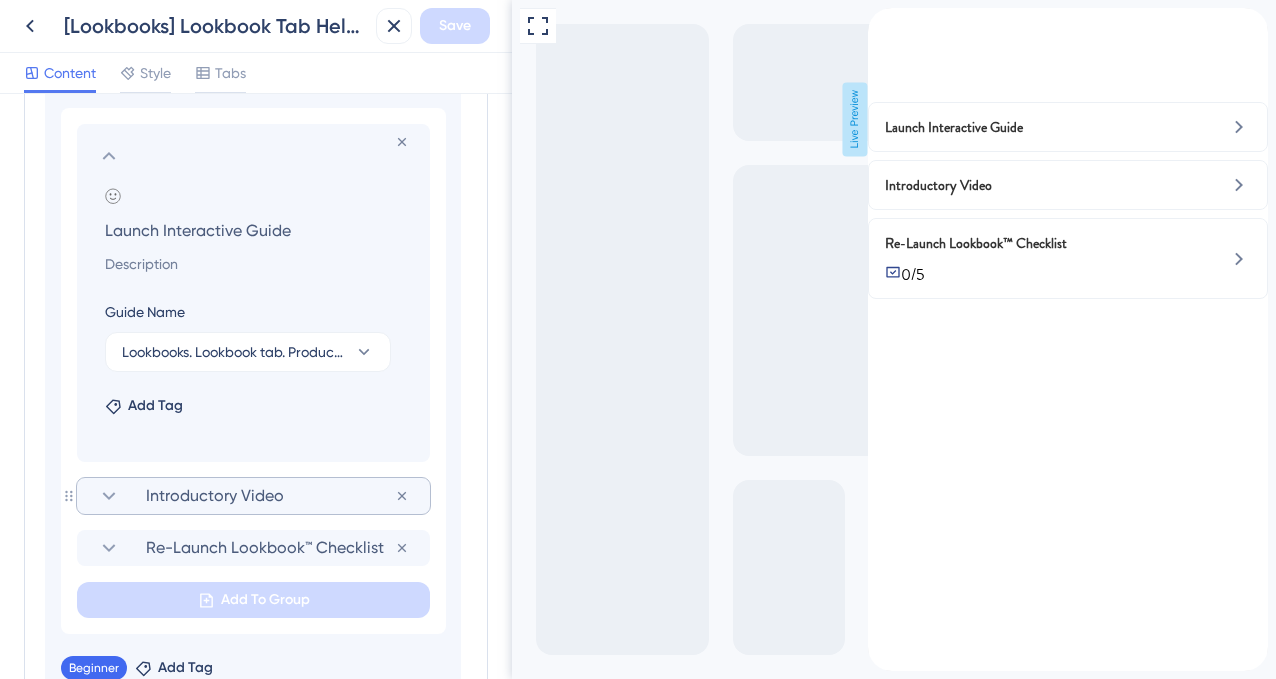 click on "Introductory Video" at bounding box center (270, 496) 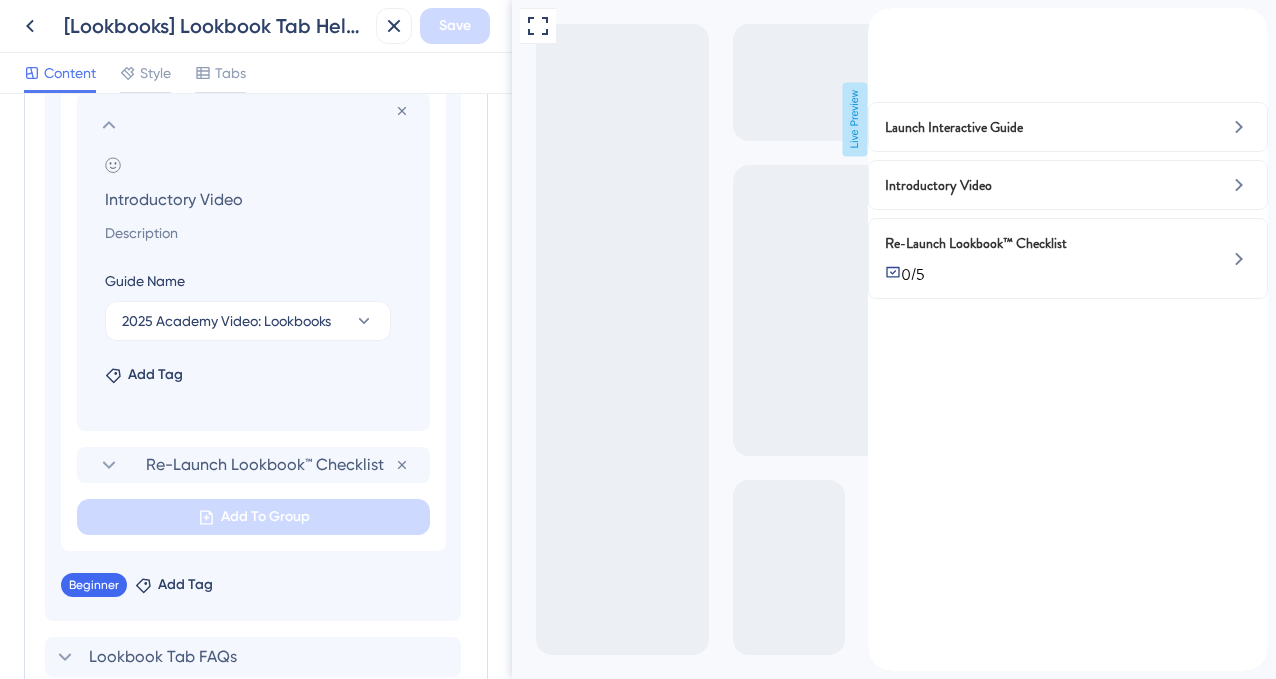scroll, scrollTop: 1287, scrollLeft: 0, axis: vertical 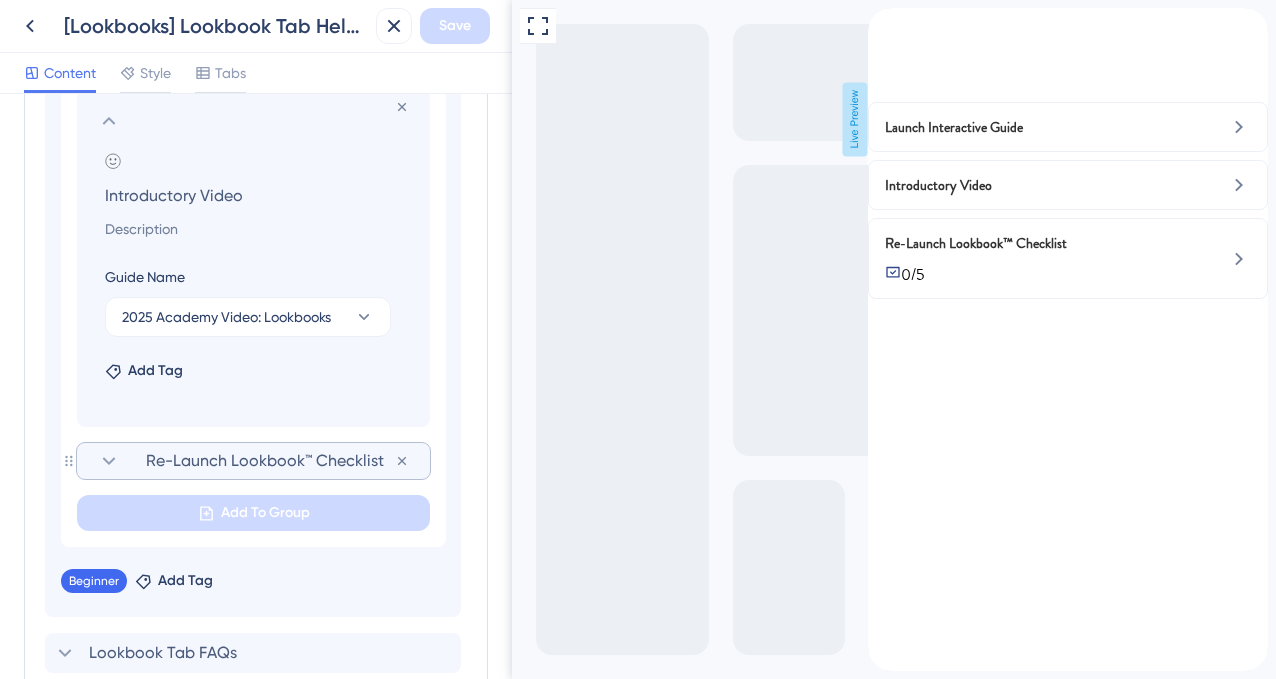 click on "Re-Launch Lookbook™ Checklist" at bounding box center [270, 461] 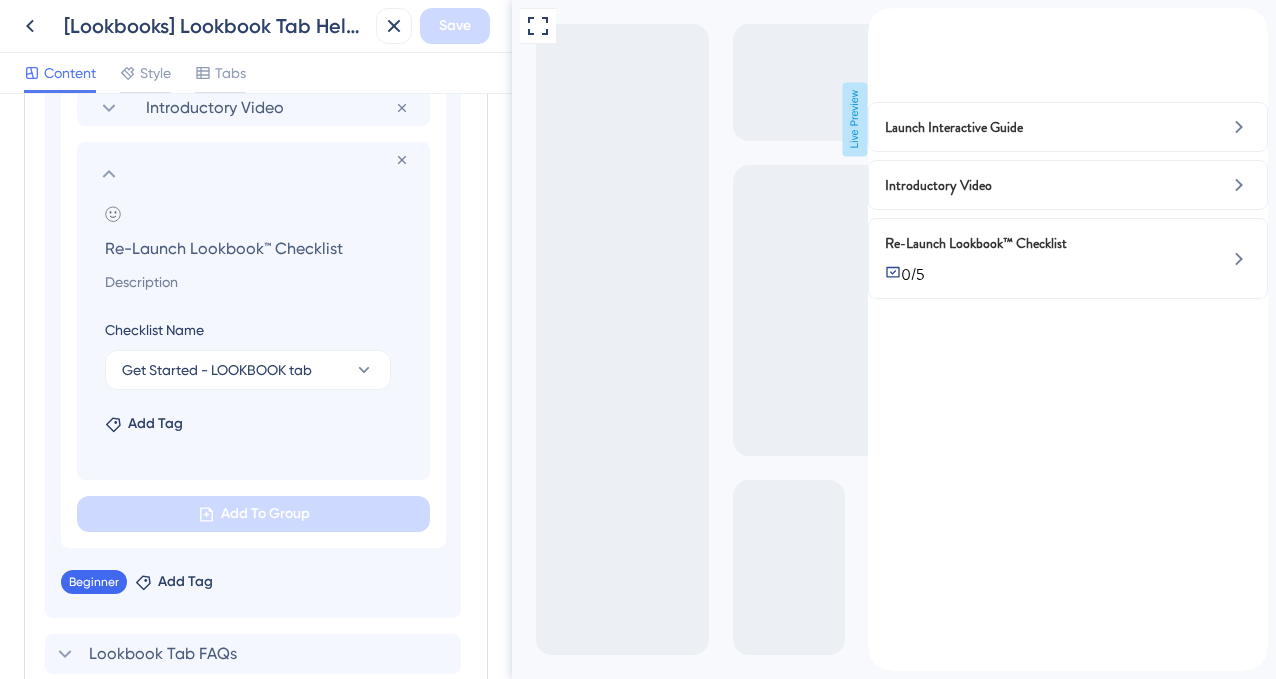 scroll, scrollTop: 1281, scrollLeft: 0, axis: vertical 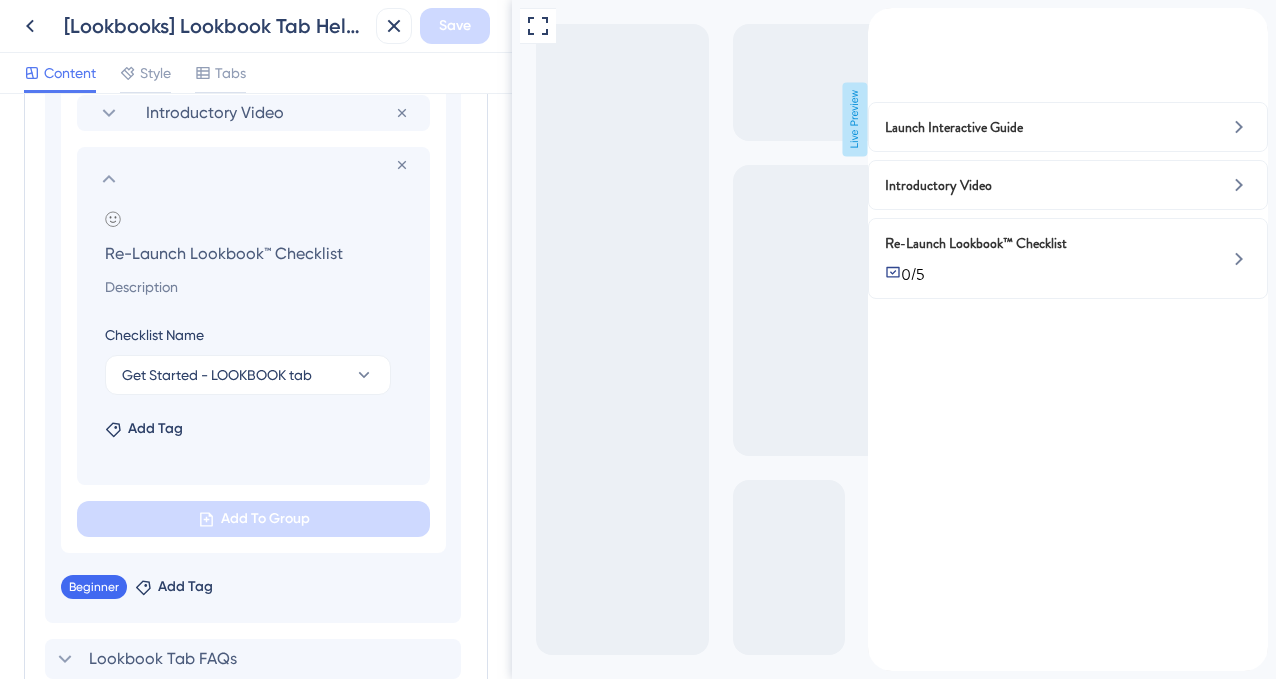 click on "Re-Launch Lookbook™ Checklist" at bounding box center (257, 253) 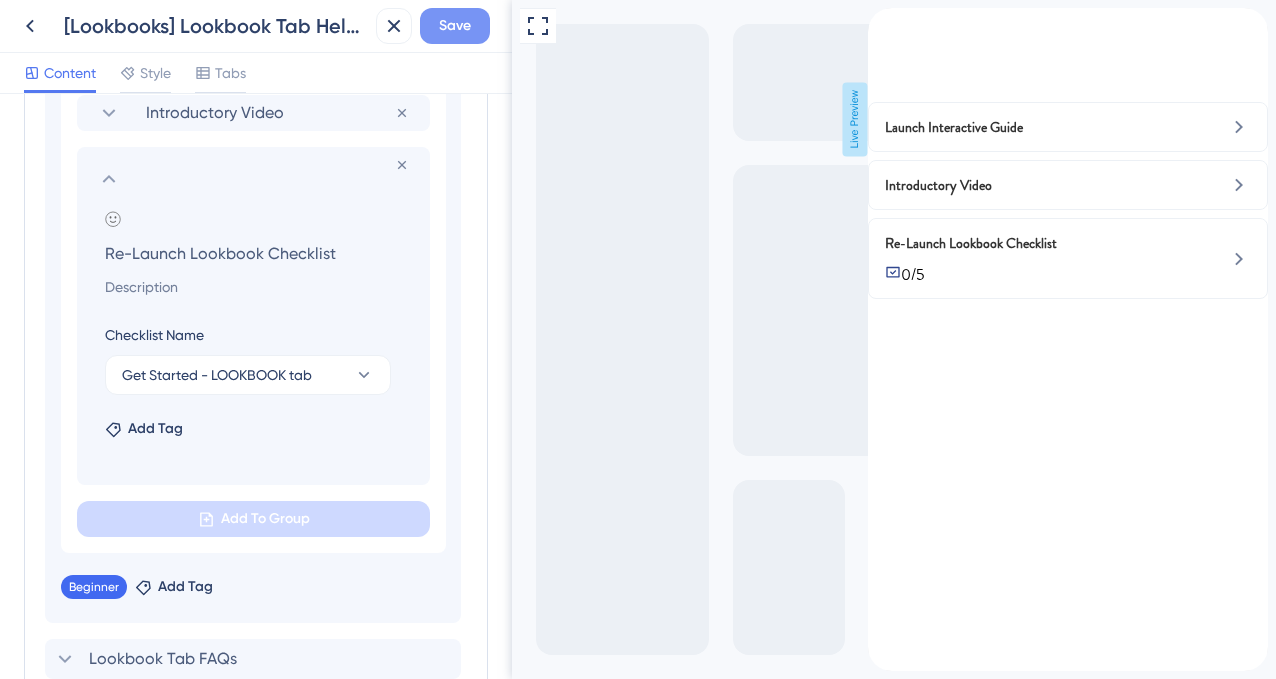 type on "Re-Launch Lookbook Checklist" 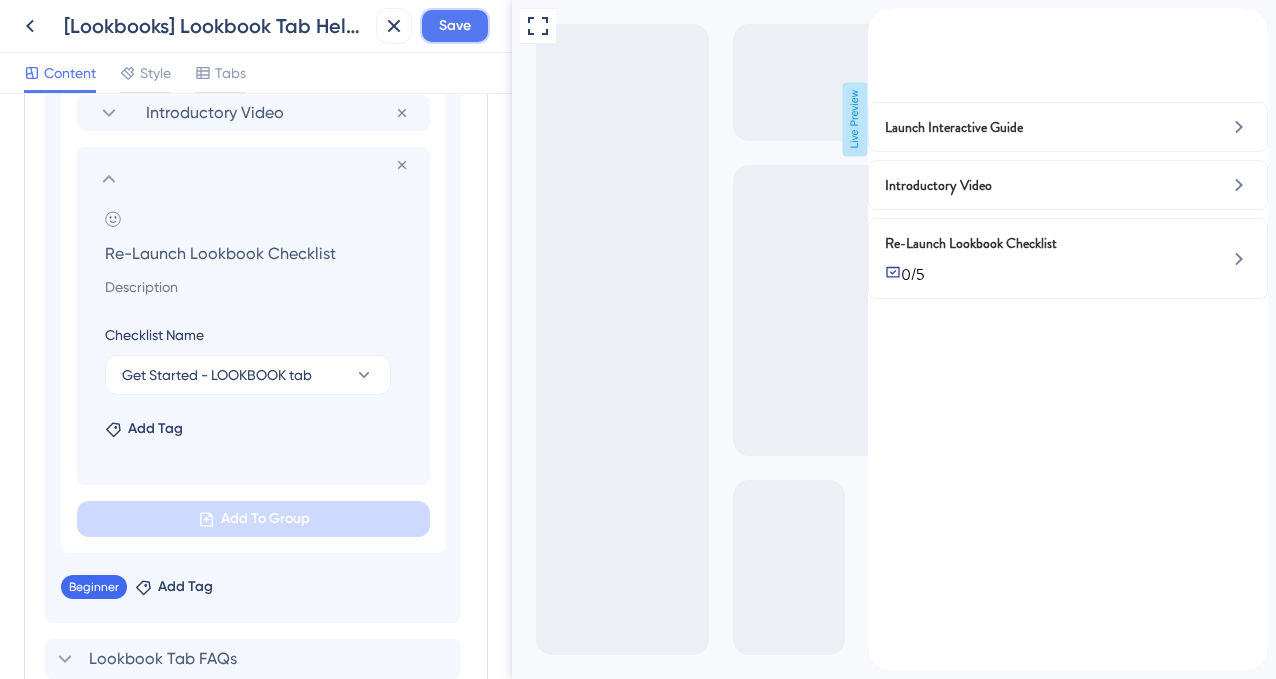 click on "Save" at bounding box center [455, 26] 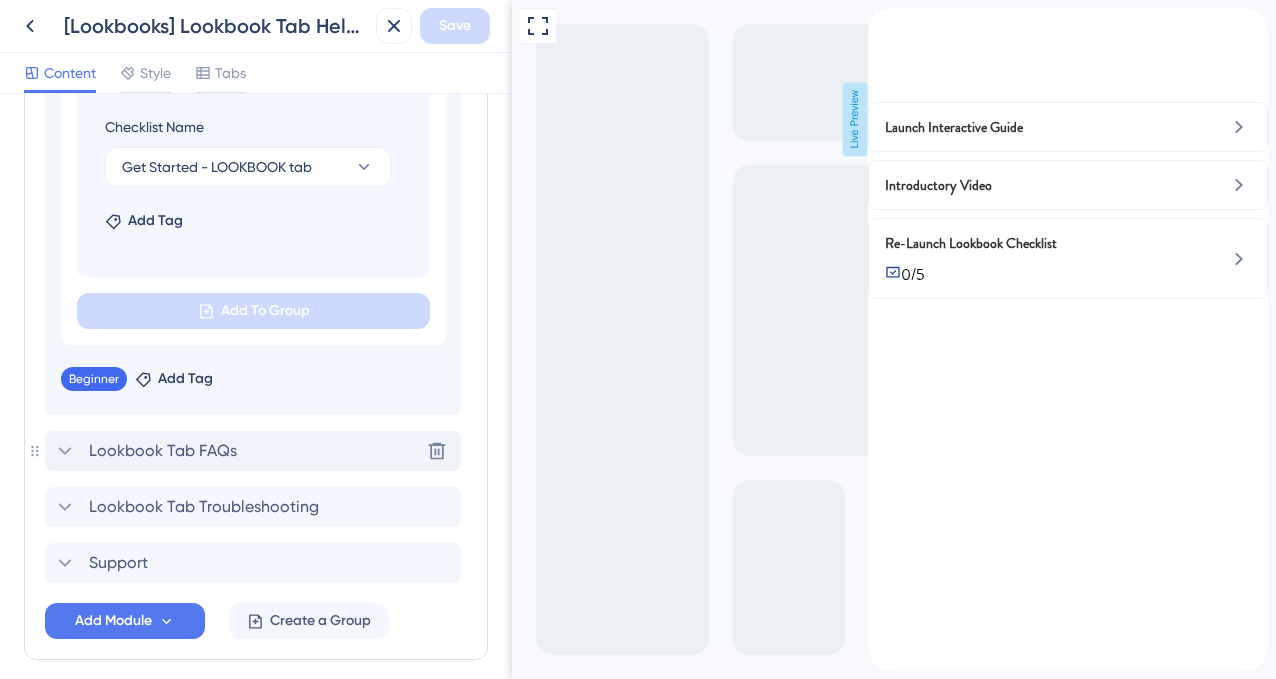click on "Lookbook Tab FAQs" at bounding box center (163, 451) 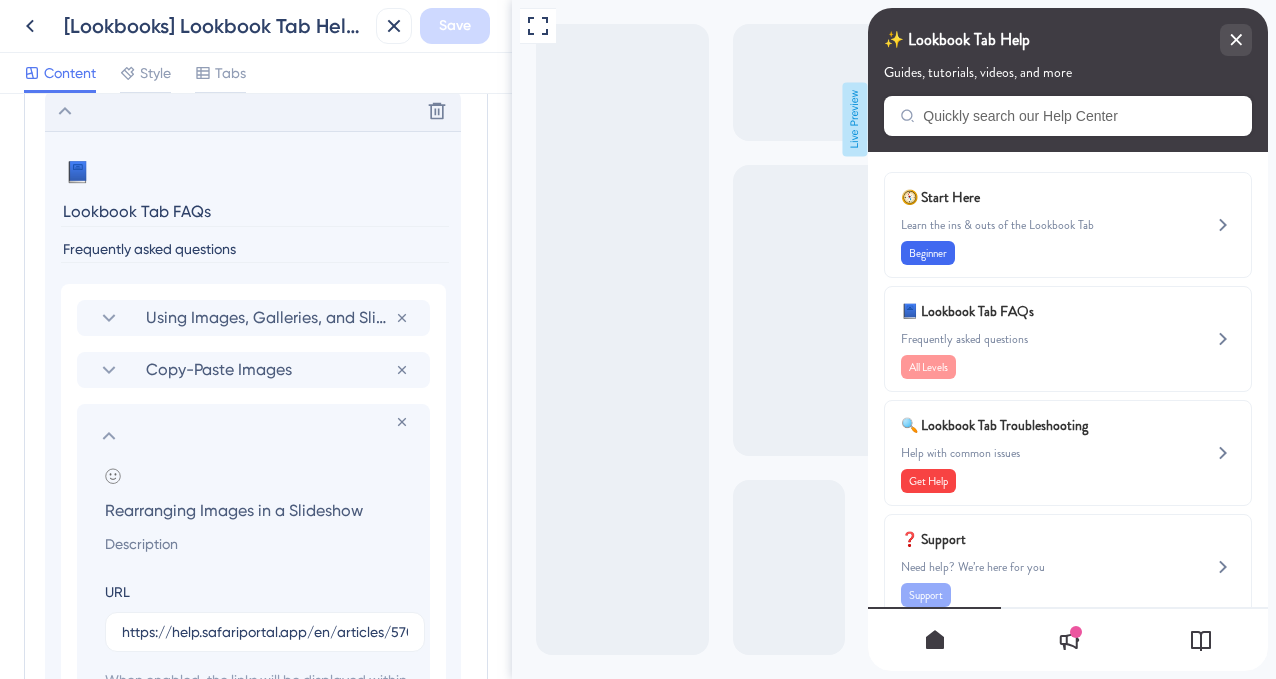 scroll, scrollTop: 1081, scrollLeft: 0, axis: vertical 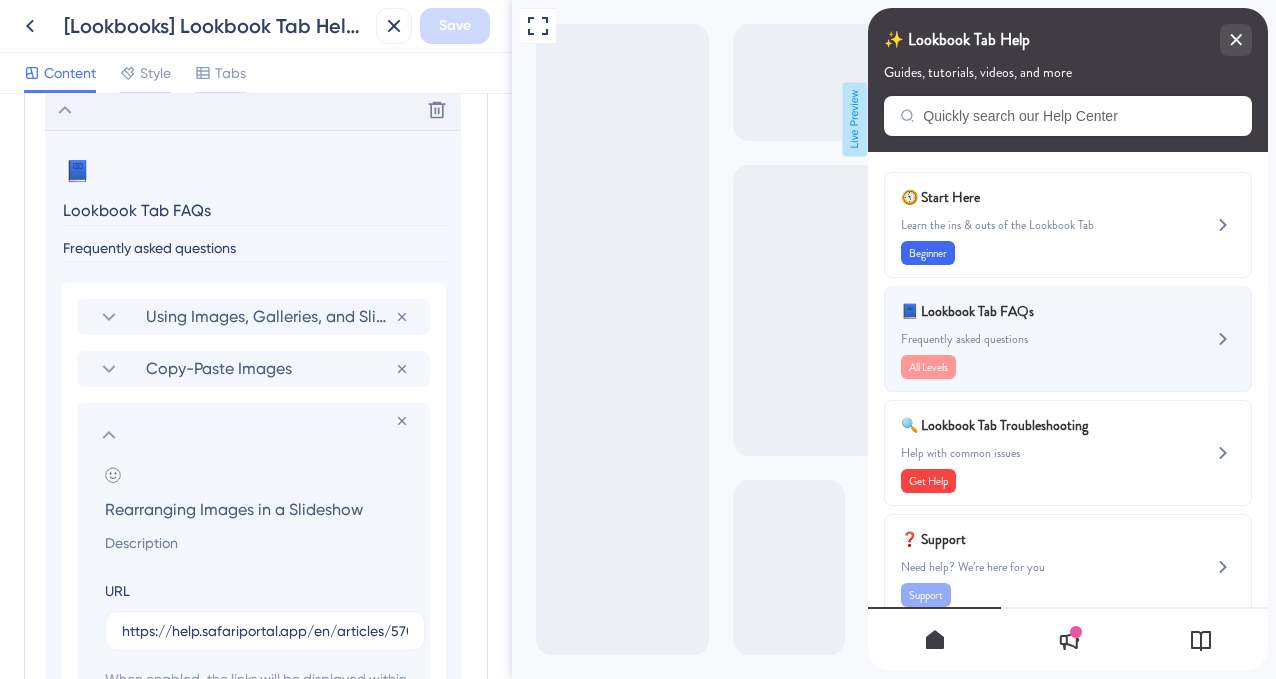 click on "Frequently asked questions" at bounding box center [1034, 339] 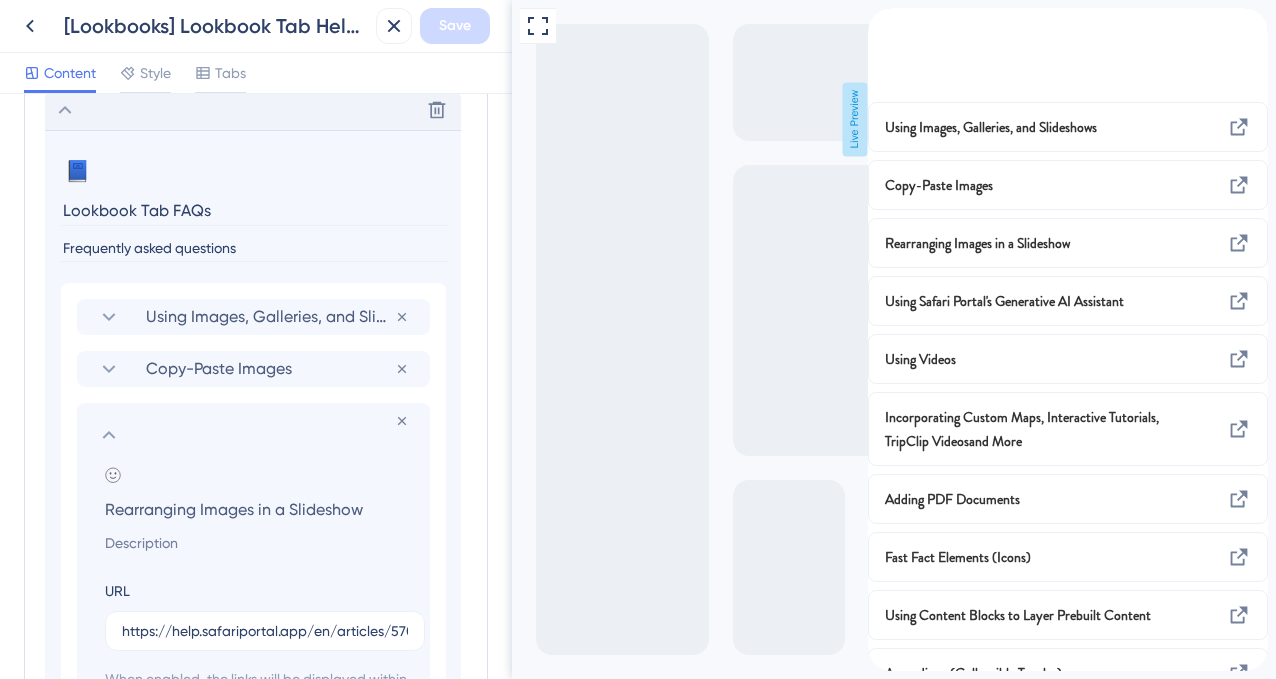 click 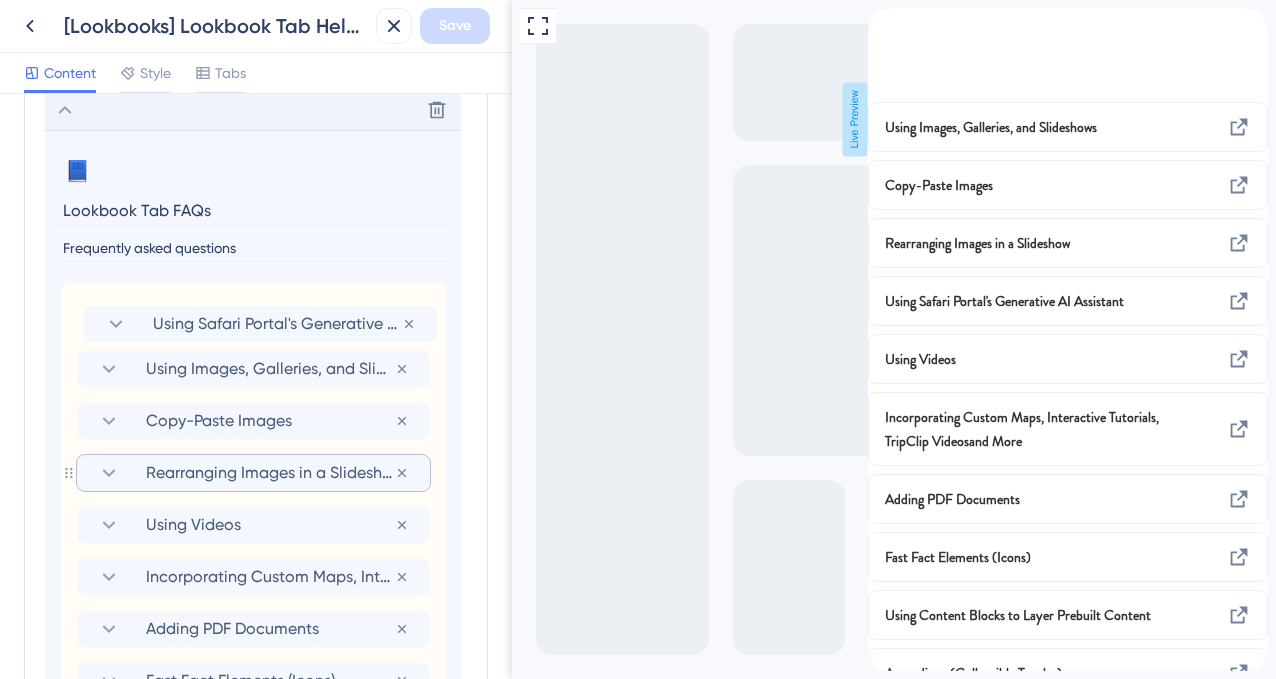 drag, startPoint x: 64, startPoint y: 475, endPoint x: 70, endPoint y: 317, distance: 158.11388 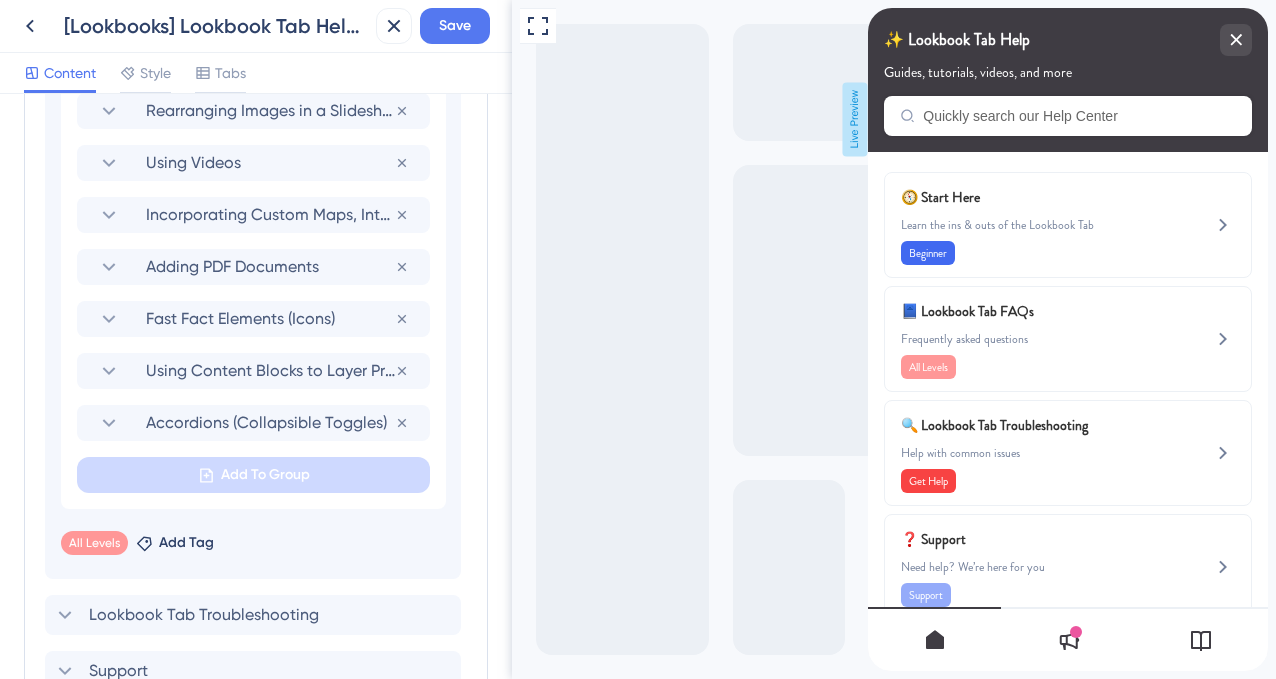 scroll, scrollTop: 1461, scrollLeft: 0, axis: vertical 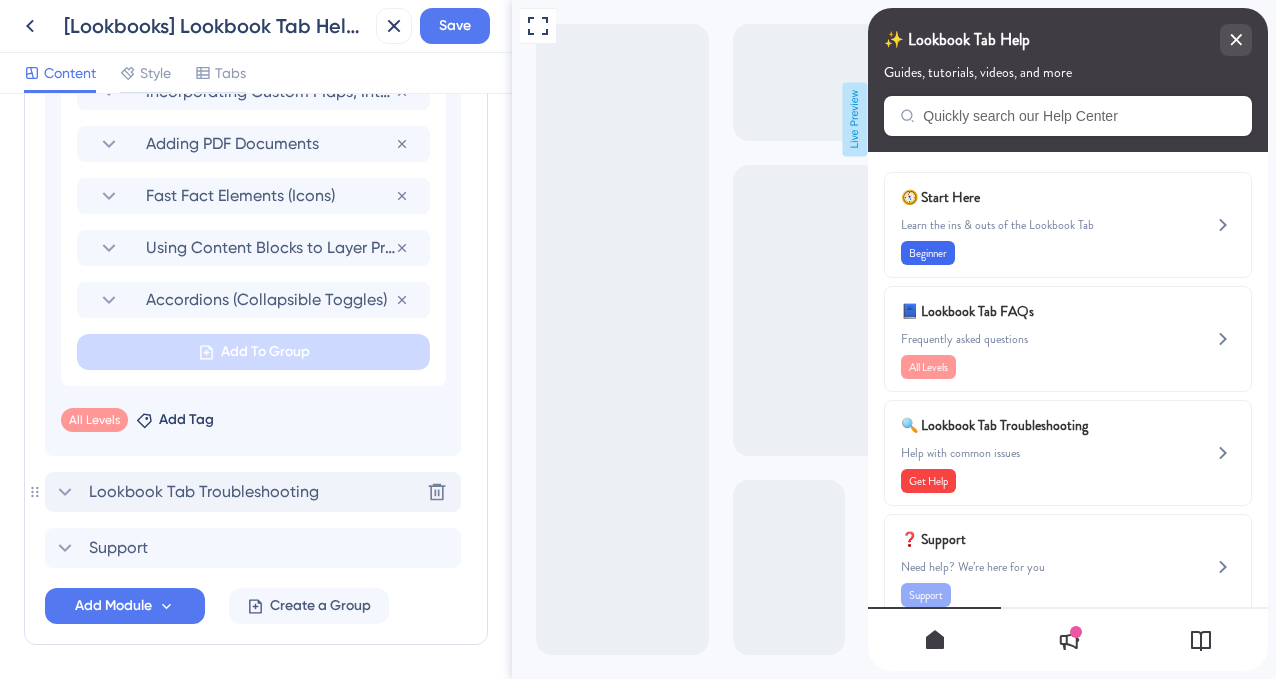 click on "Lookbook Tab Troubleshooting" at bounding box center (204, 492) 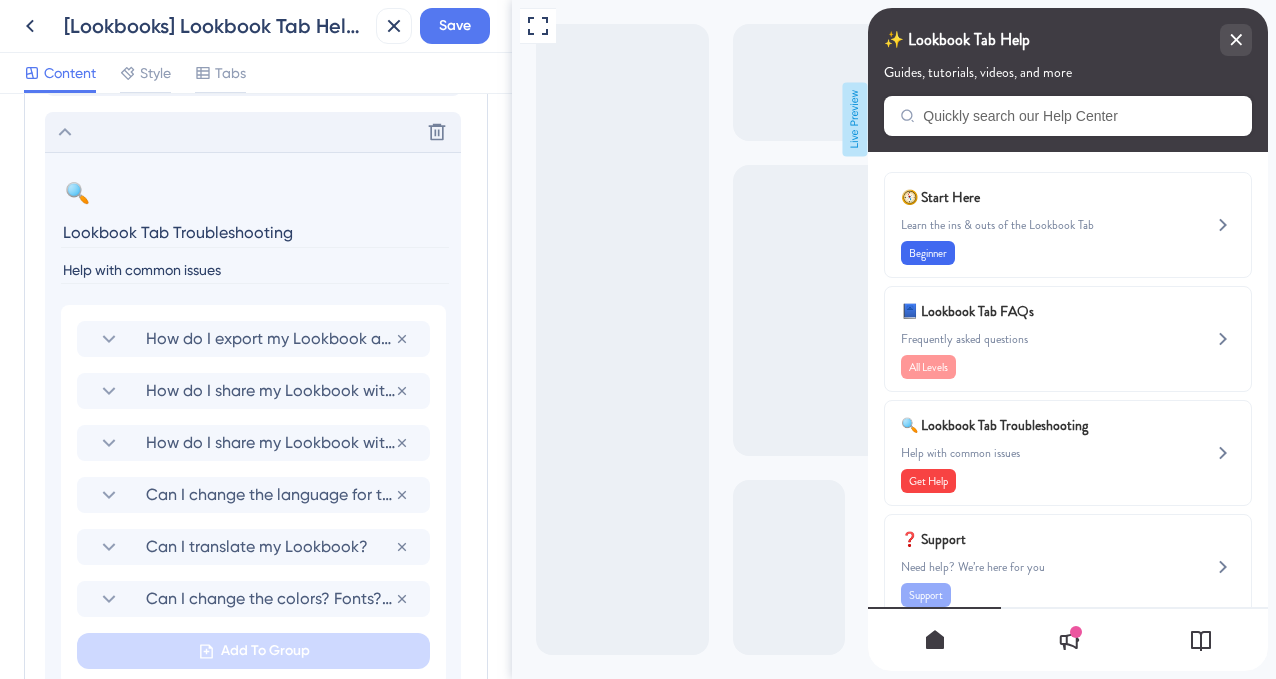 scroll, scrollTop: 1116, scrollLeft: 0, axis: vertical 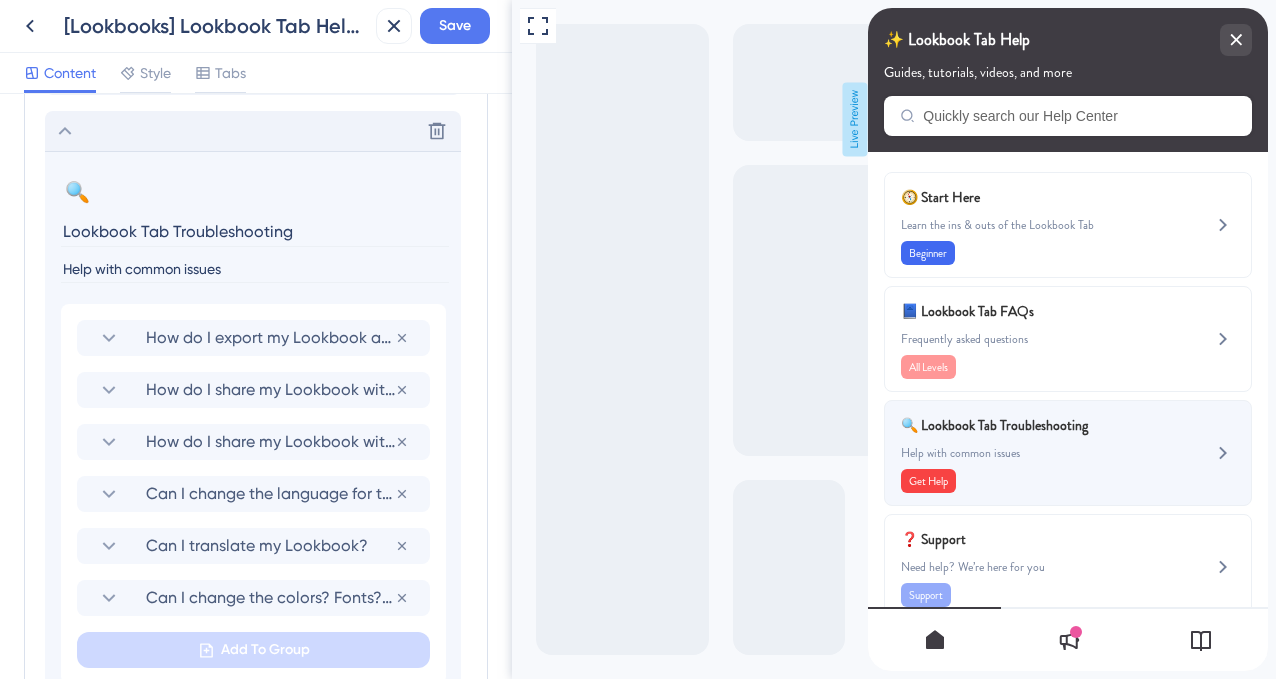 click on "🔍   Lookbook Tab Troubleshooting" at bounding box center [1018, 425] 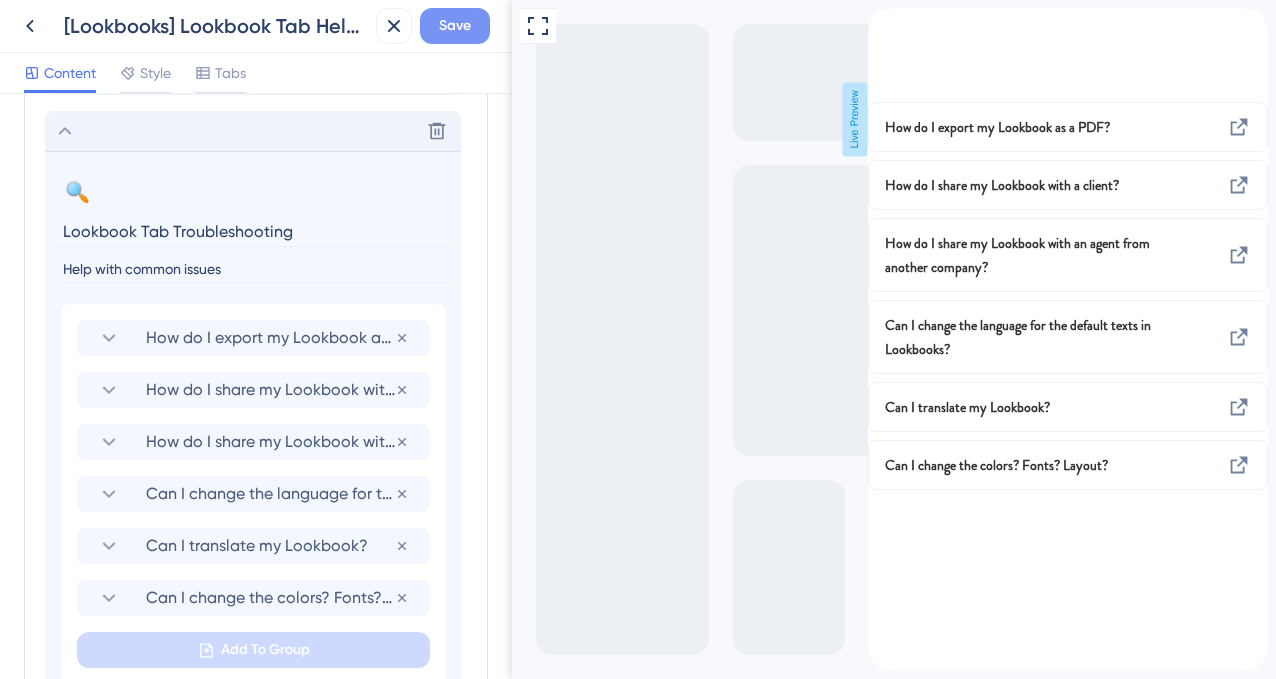 click on "Save" at bounding box center (455, 26) 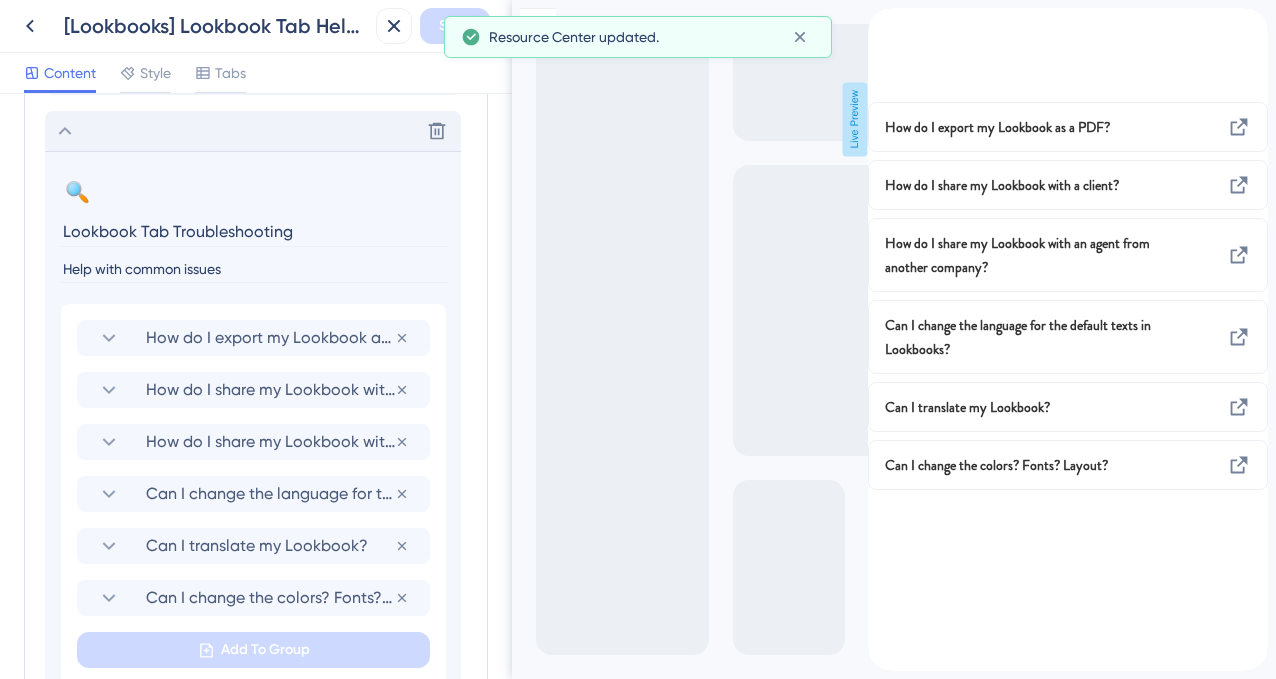 click 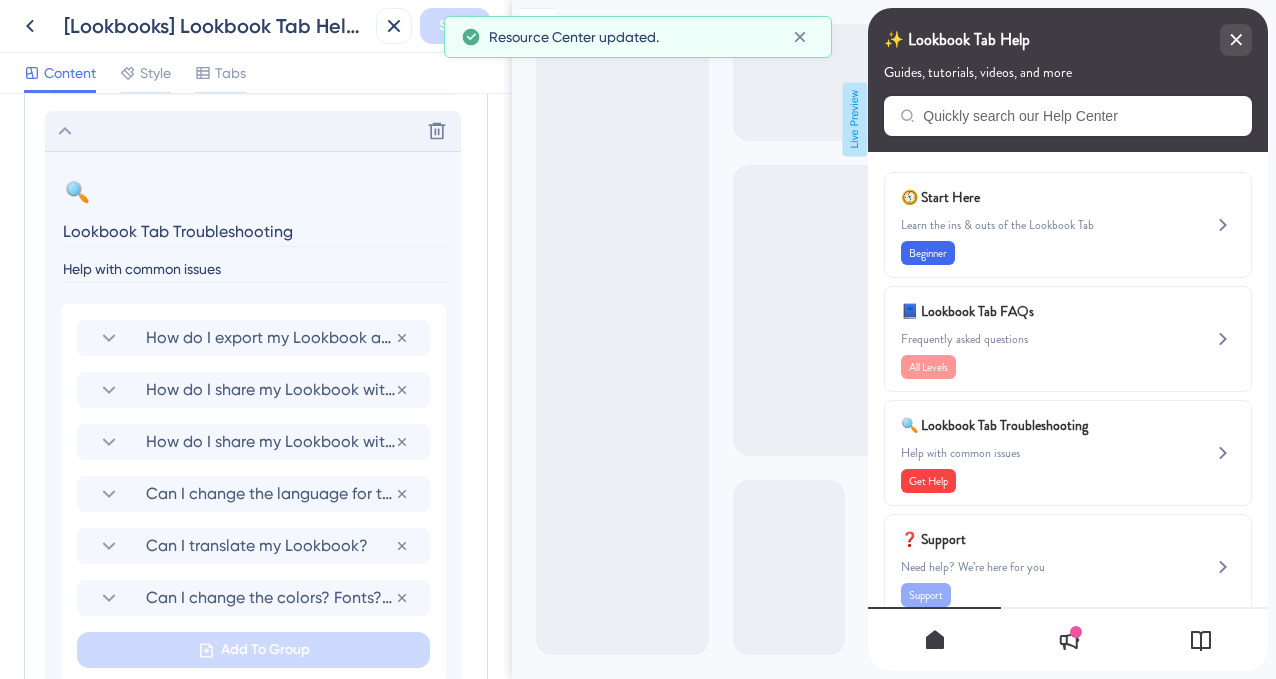 scroll, scrollTop: 825, scrollLeft: 0, axis: vertical 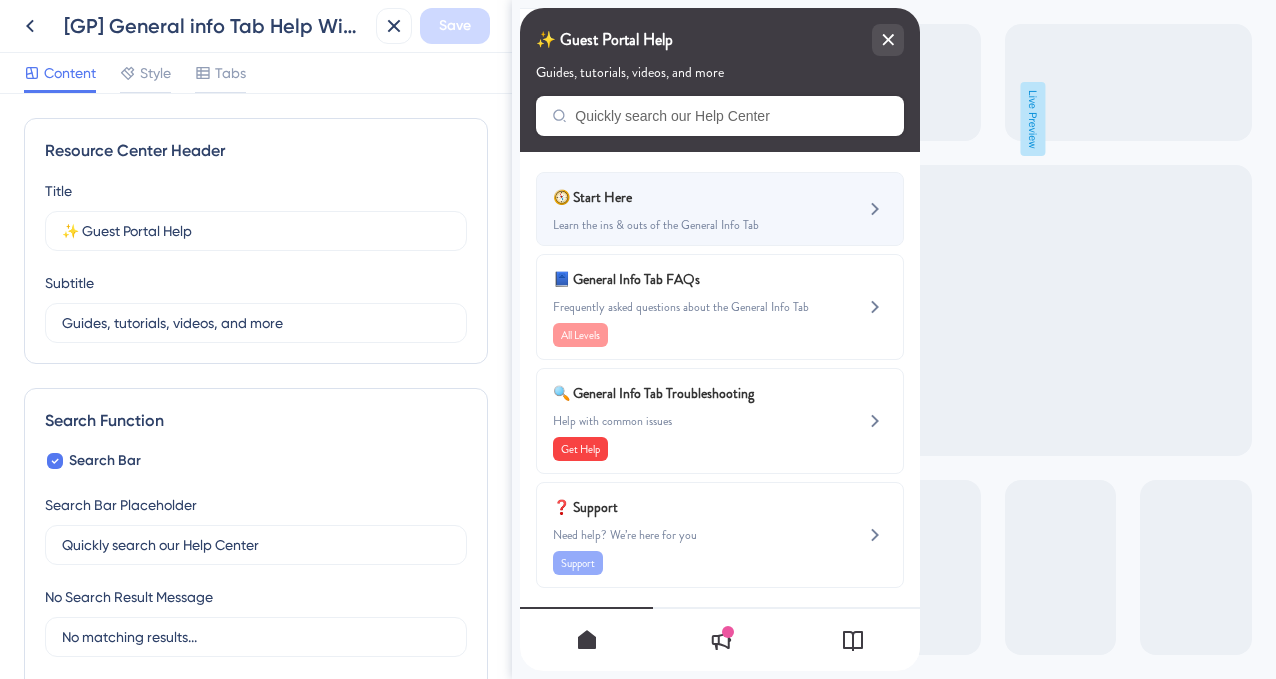 click on "🧭   Start Here Learn the ins & outs of the General Info Tab" at bounding box center (686, 209) 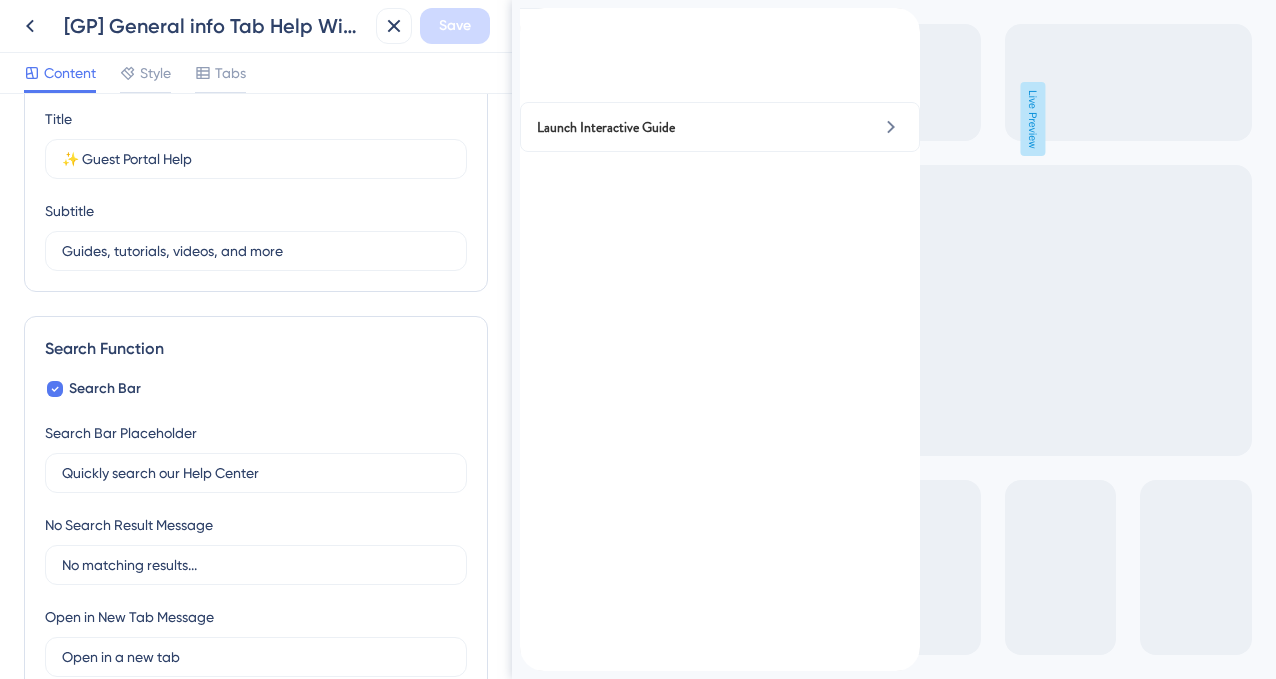scroll, scrollTop: 78, scrollLeft: 0, axis: vertical 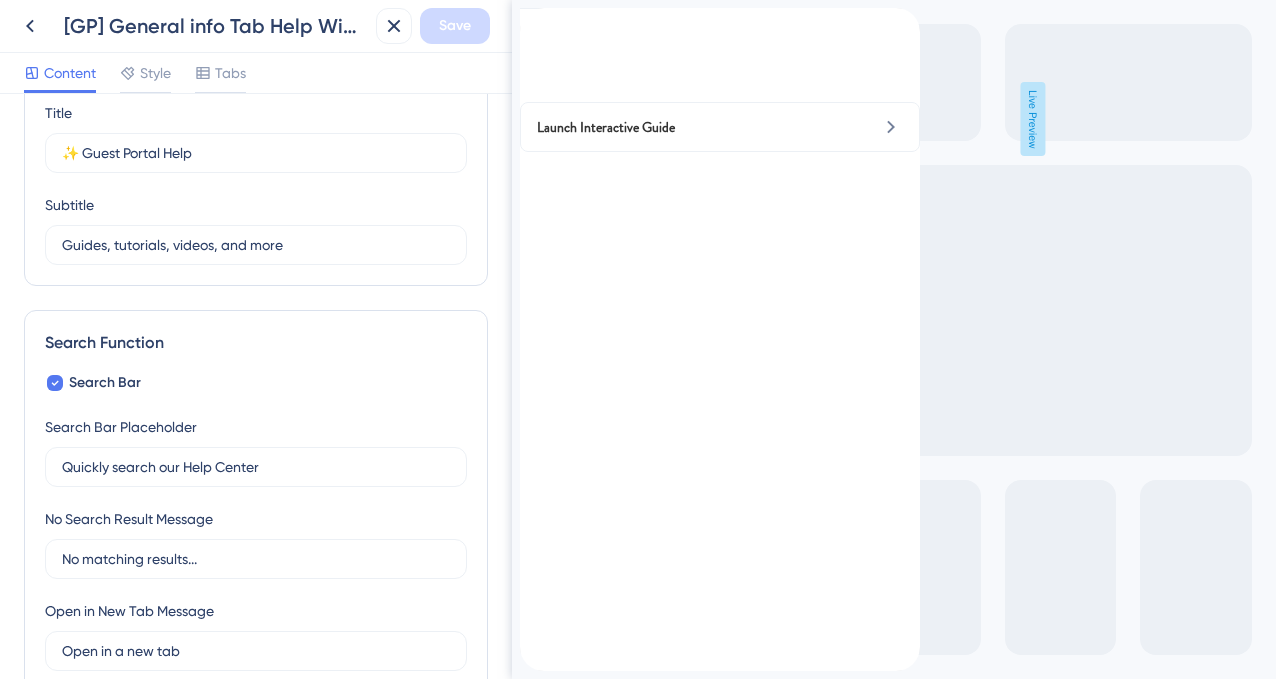 click at bounding box center (536, 19) 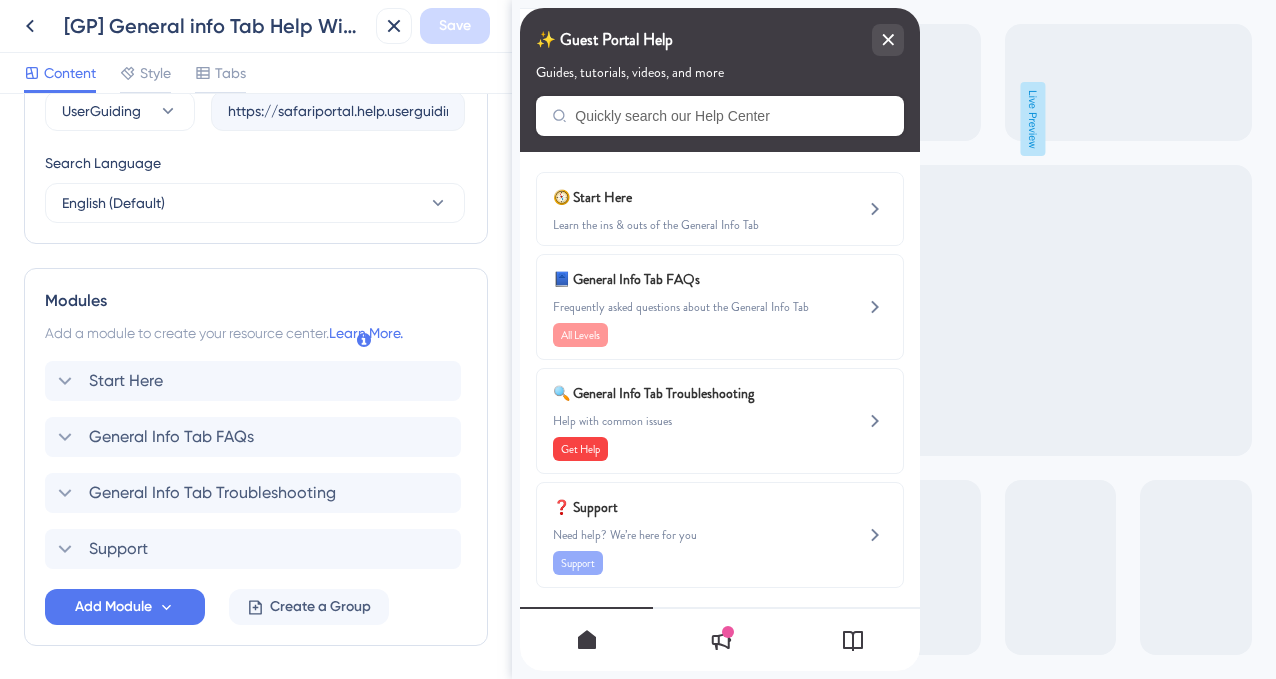 scroll, scrollTop: 825, scrollLeft: 0, axis: vertical 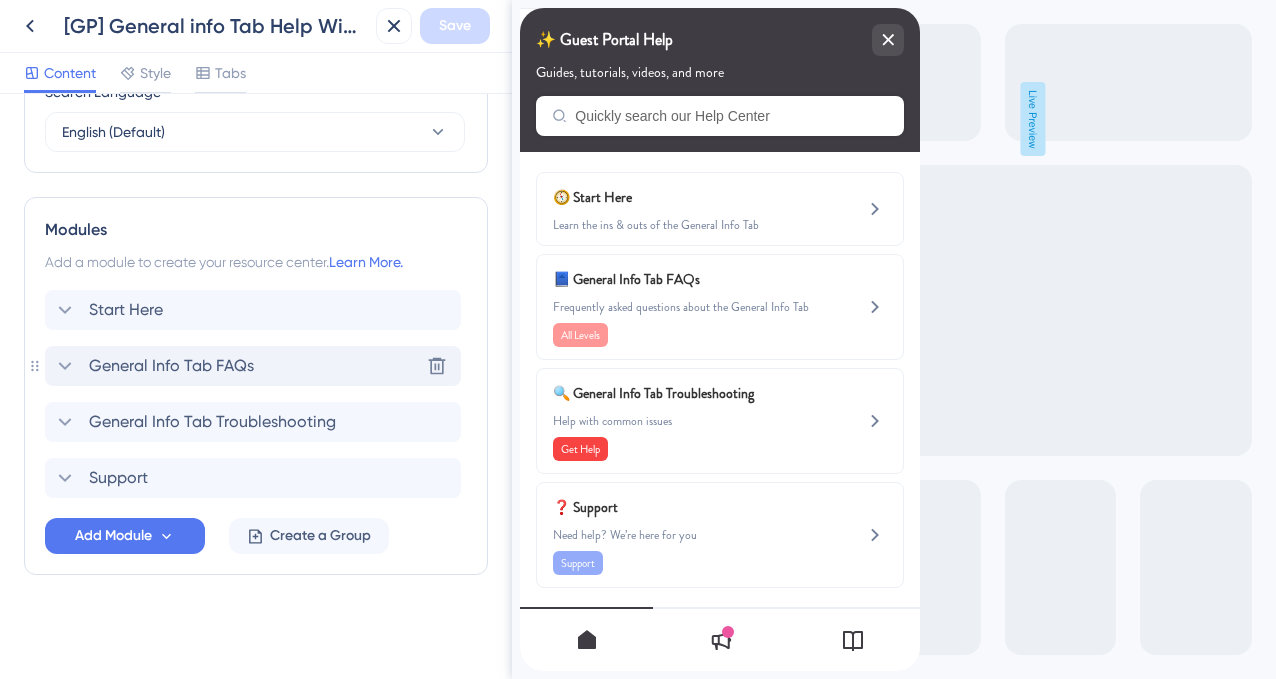 click on "General Info Tab FAQs" at bounding box center [171, 366] 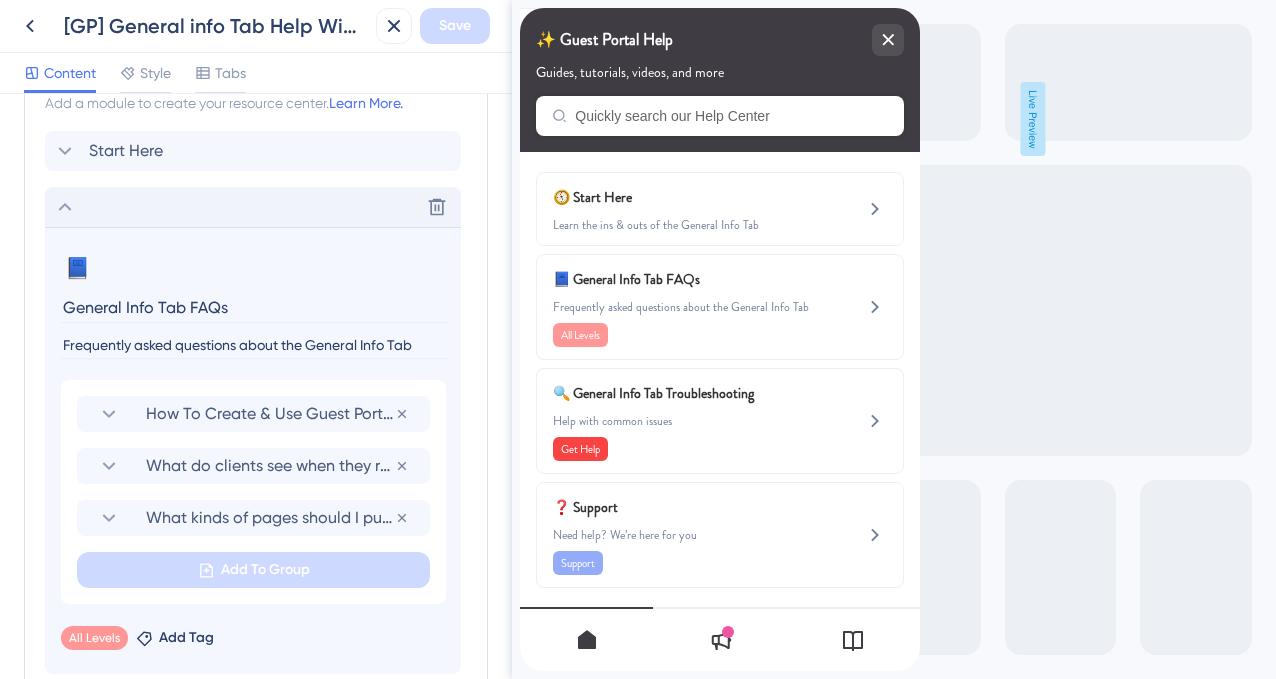 scroll, scrollTop: 1026, scrollLeft: 0, axis: vertical 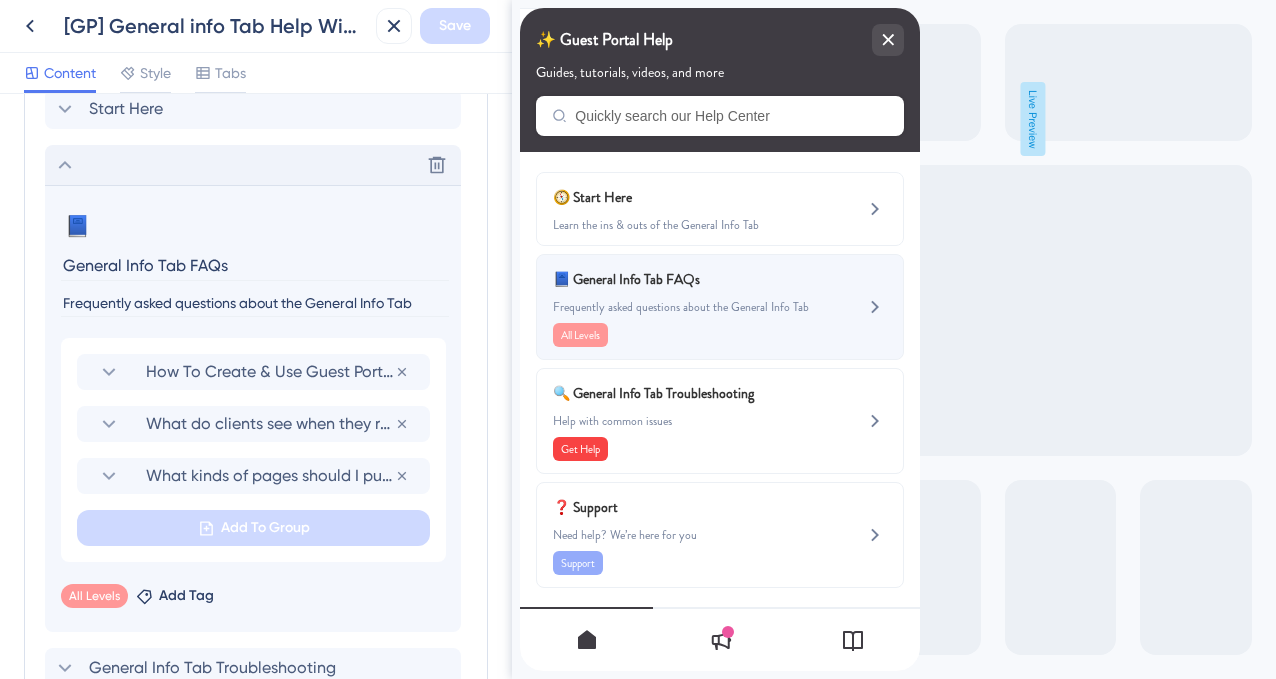 click on "📘   General Info Tab FAQs" at bounding box center (670, 279) 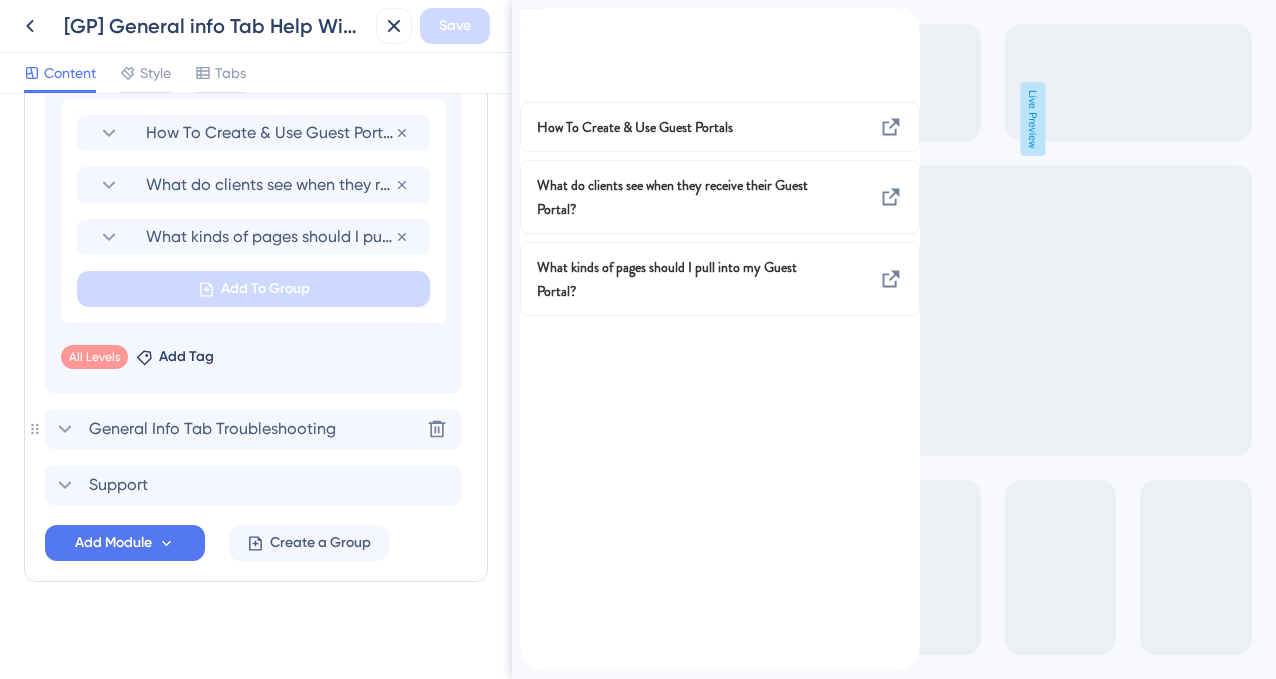 scroll, scrollTop: 1272, scrollLeft: 0, axis: vertical 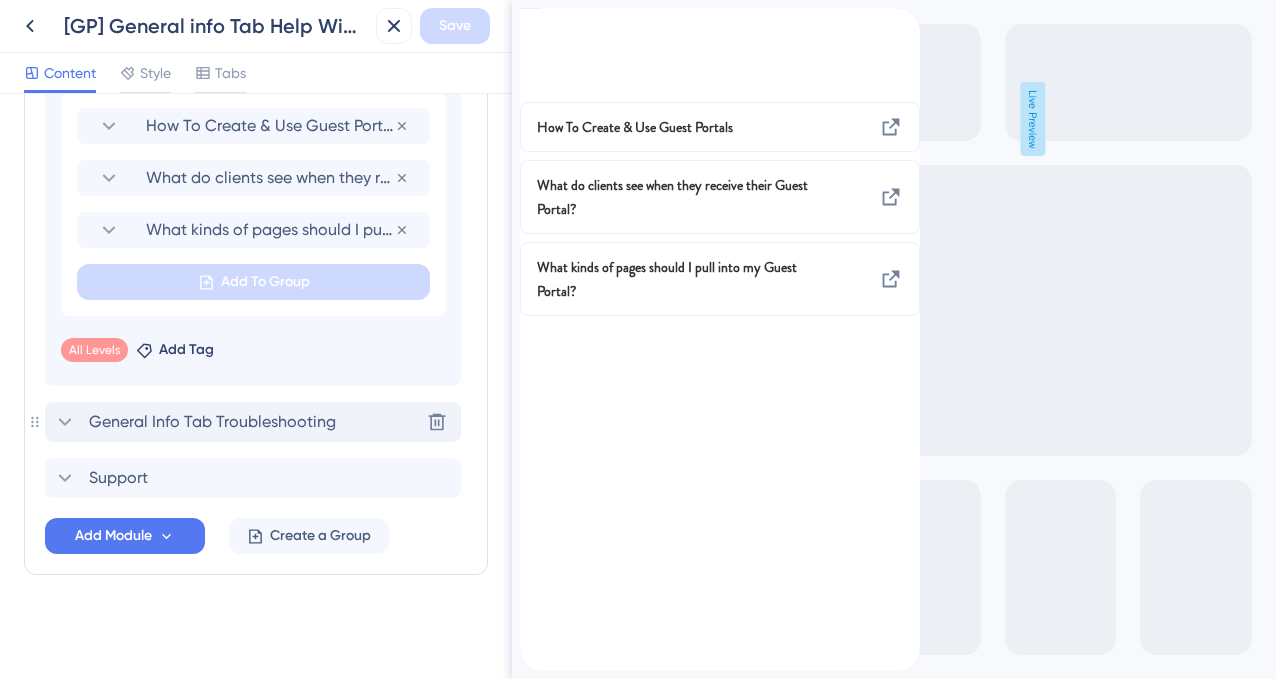 click on "General Info Tab Troubleshooting" at bounding box center (212, 422) 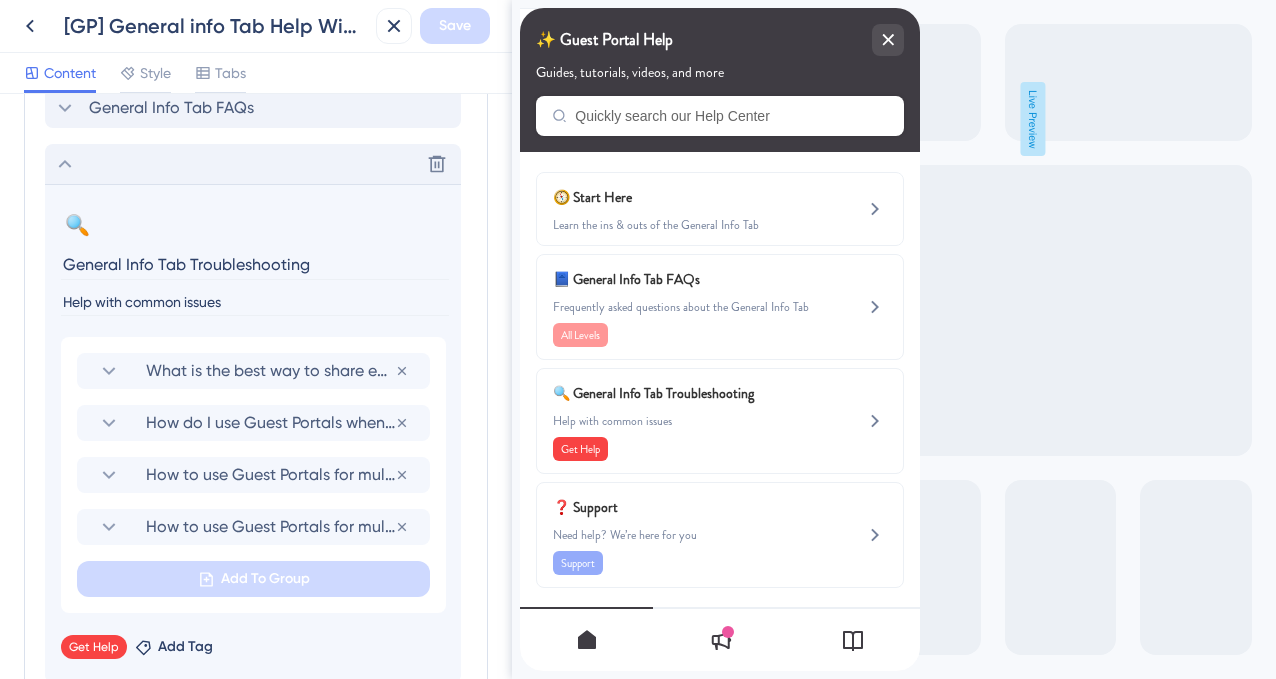 scroll, scrollTop: 1084, scrollLeft: 0, axis: vertical 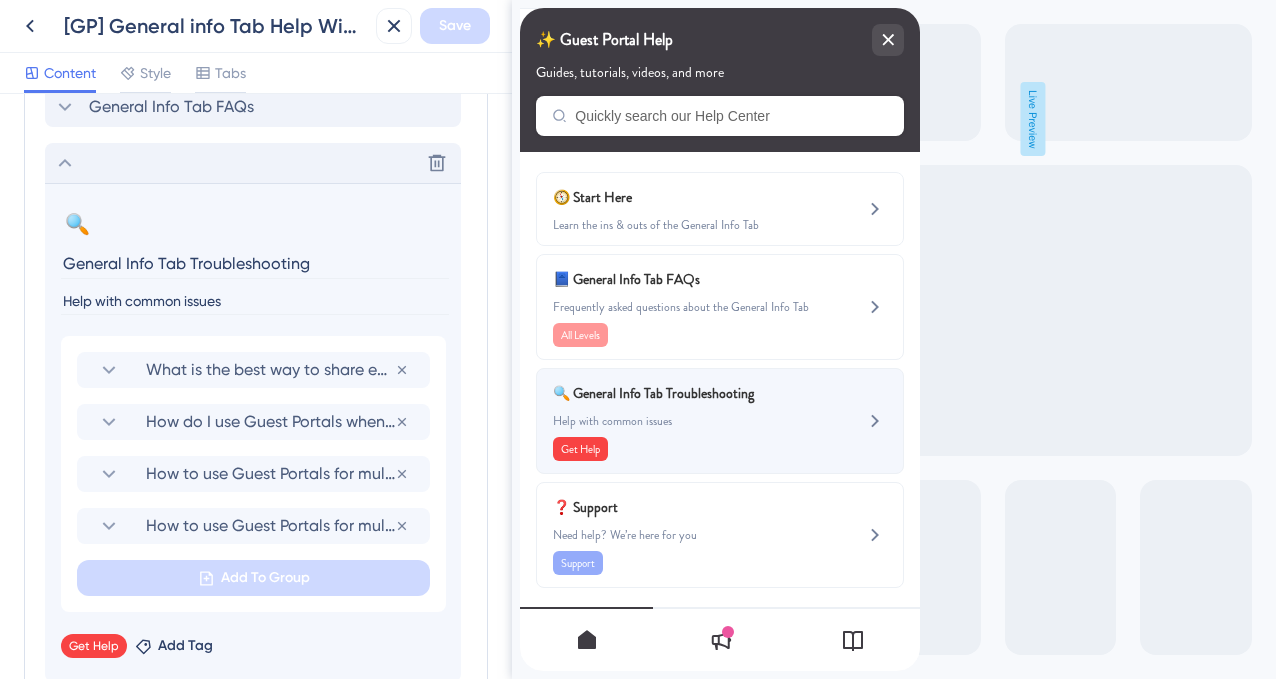 click on "🔍   General Info Tab Troubleshooting Help with common issues Get Help" at bounding box center [686, 421] 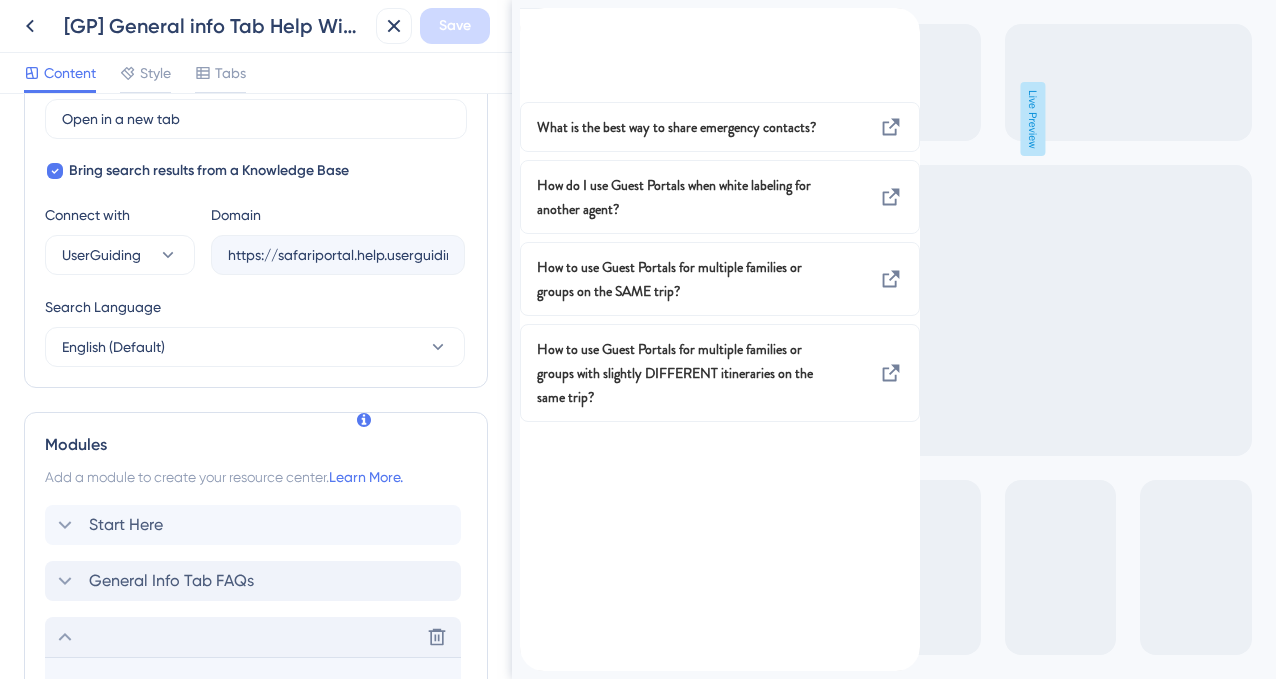 scroll, scrollTop: 215, scrollLeft: 0, axis: vertical 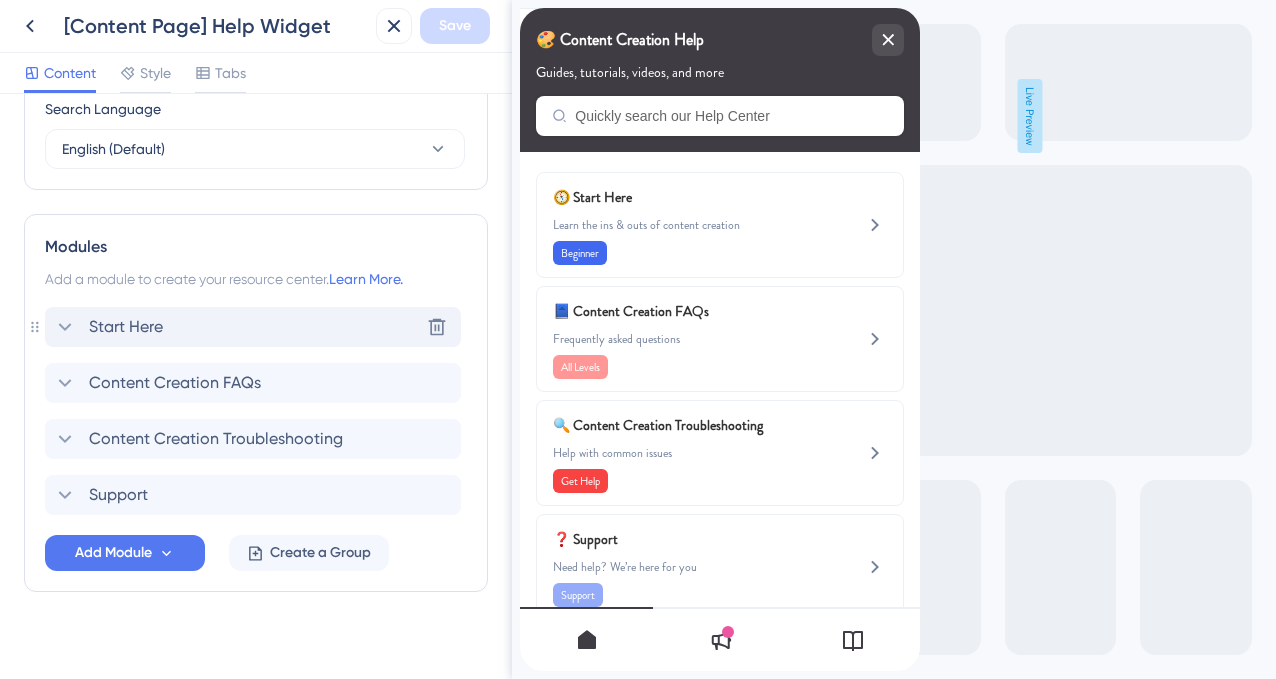 click on "Start Here Delete" at bounding box center [253, 327] 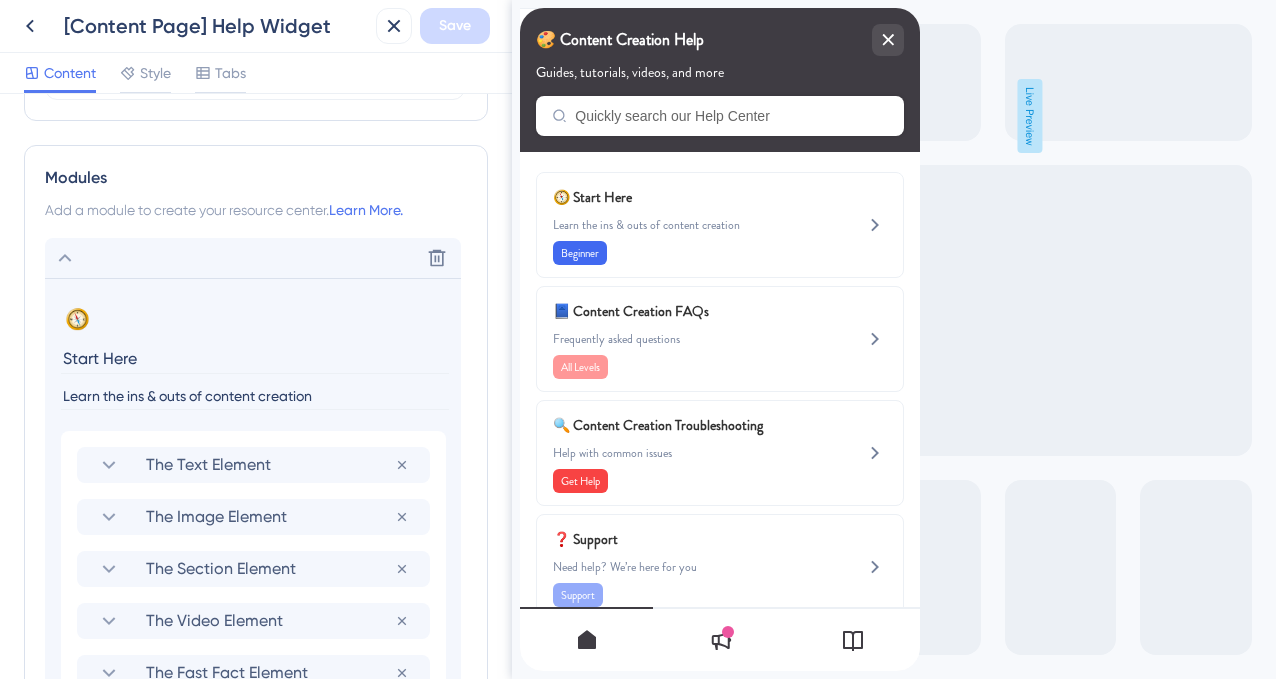 scroll, scrollTop: 861, scrollLeft: 0, axis: vertical 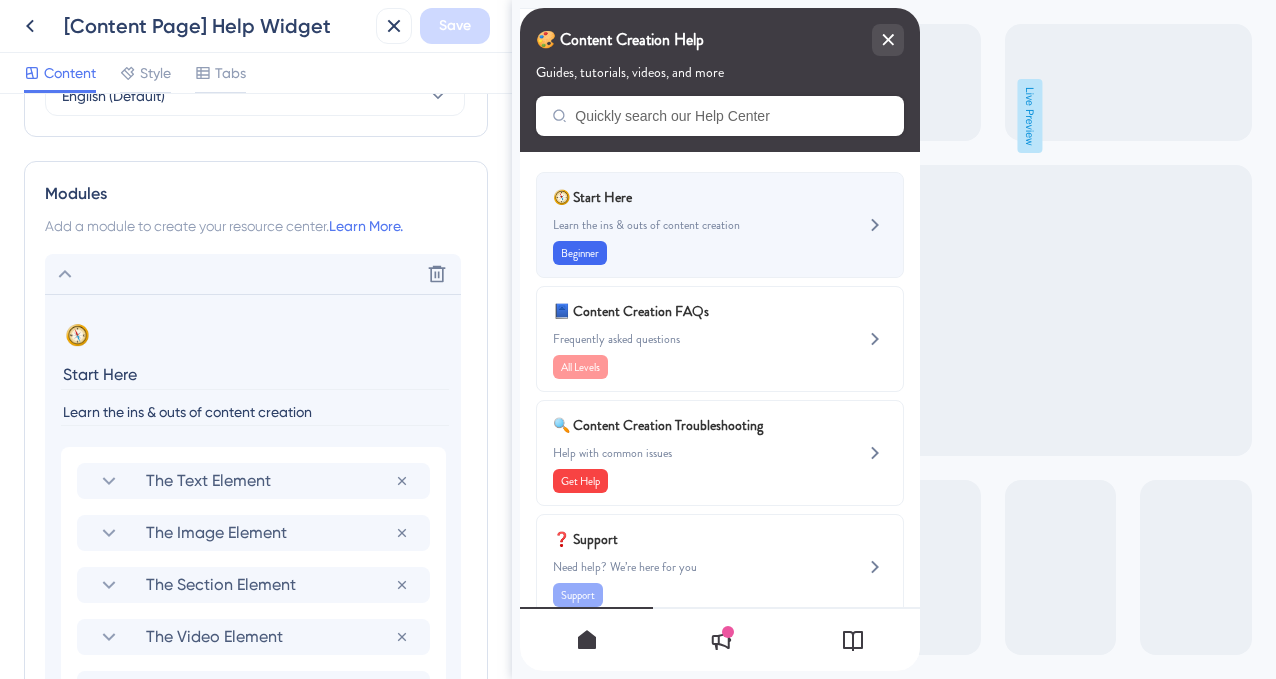 click on "🧭   Start Here" at bounding box center (670, 197) 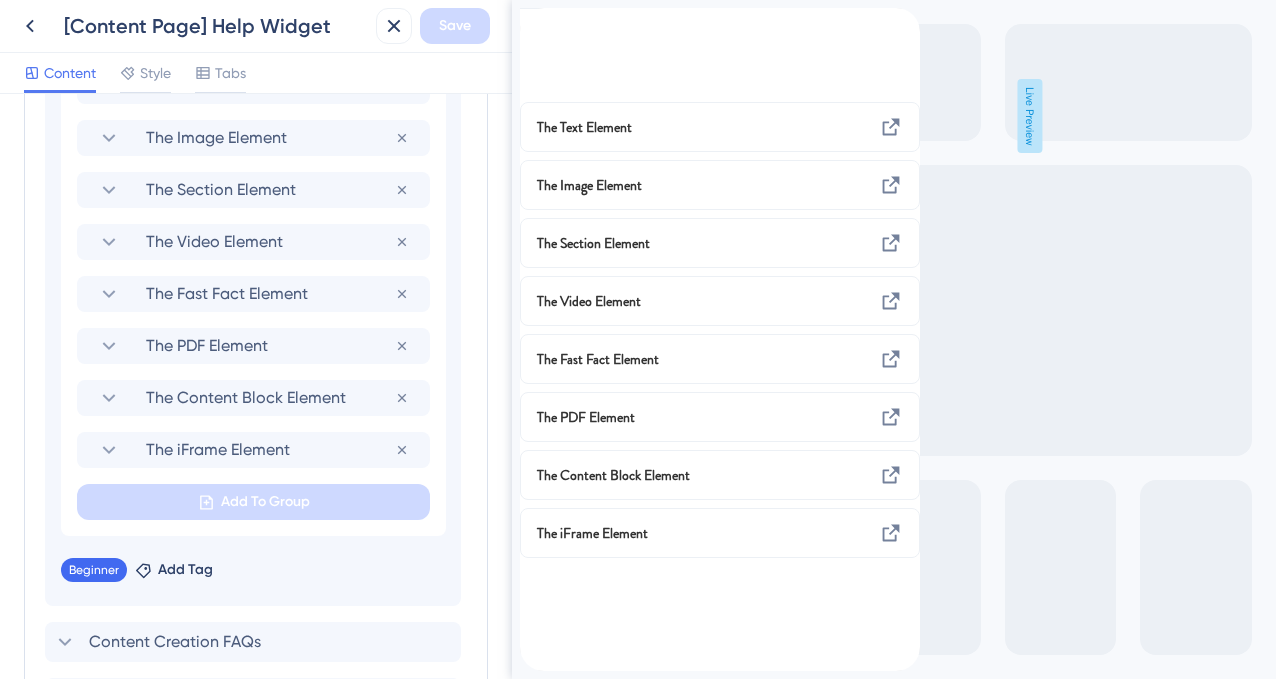 scroll, scrollTop: 1259, scrollLeft: 0, axis: vertical 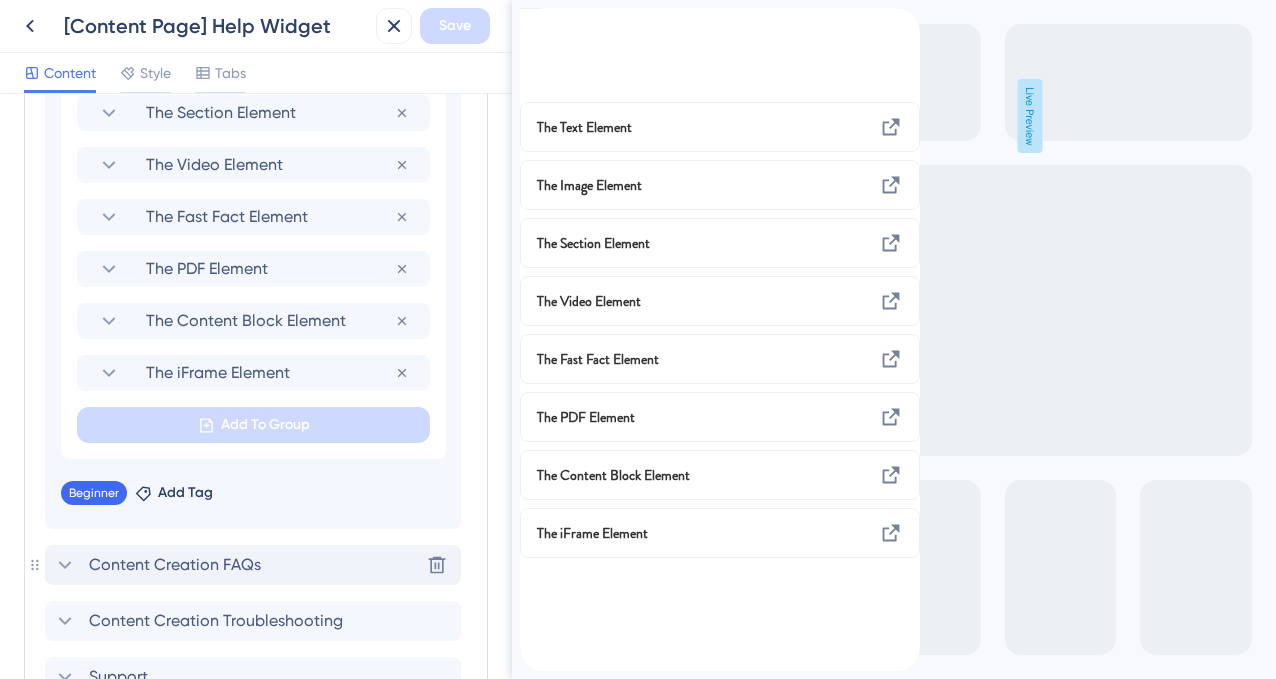 click on "Content Creation FAQs" at bounding box center [175, 565] 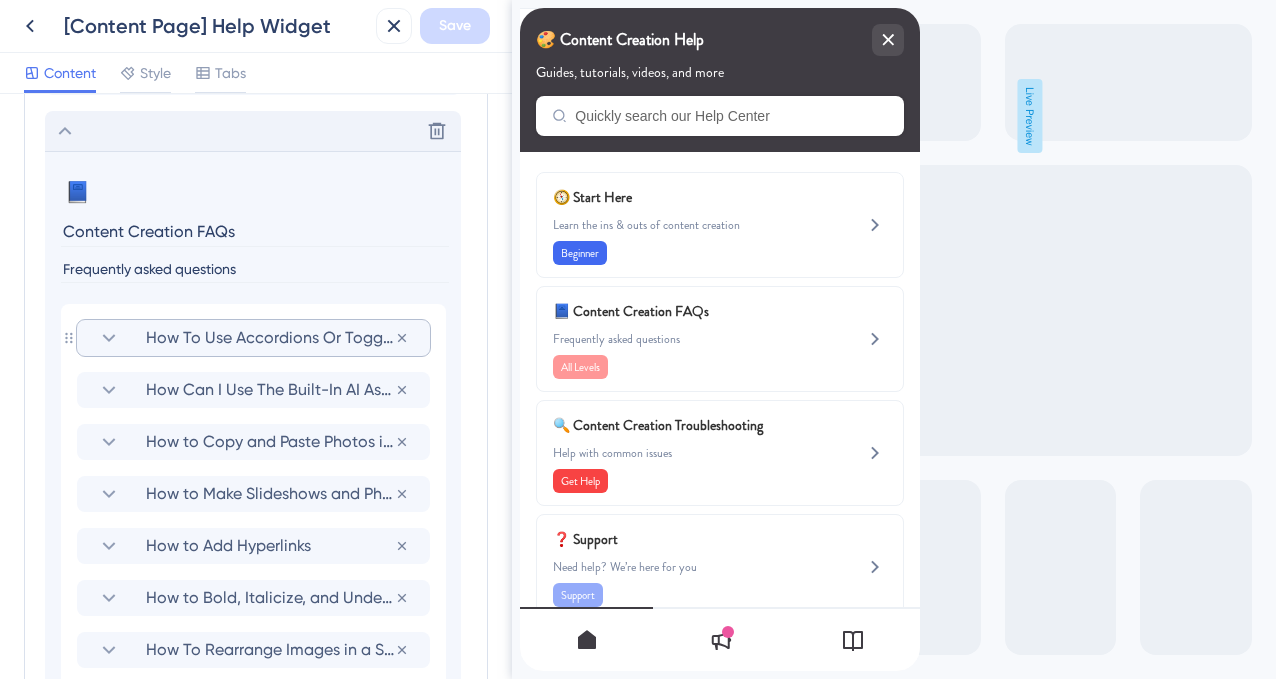 scroll, scrollTop: 1061, scrollLeft: 0, axis: vertical 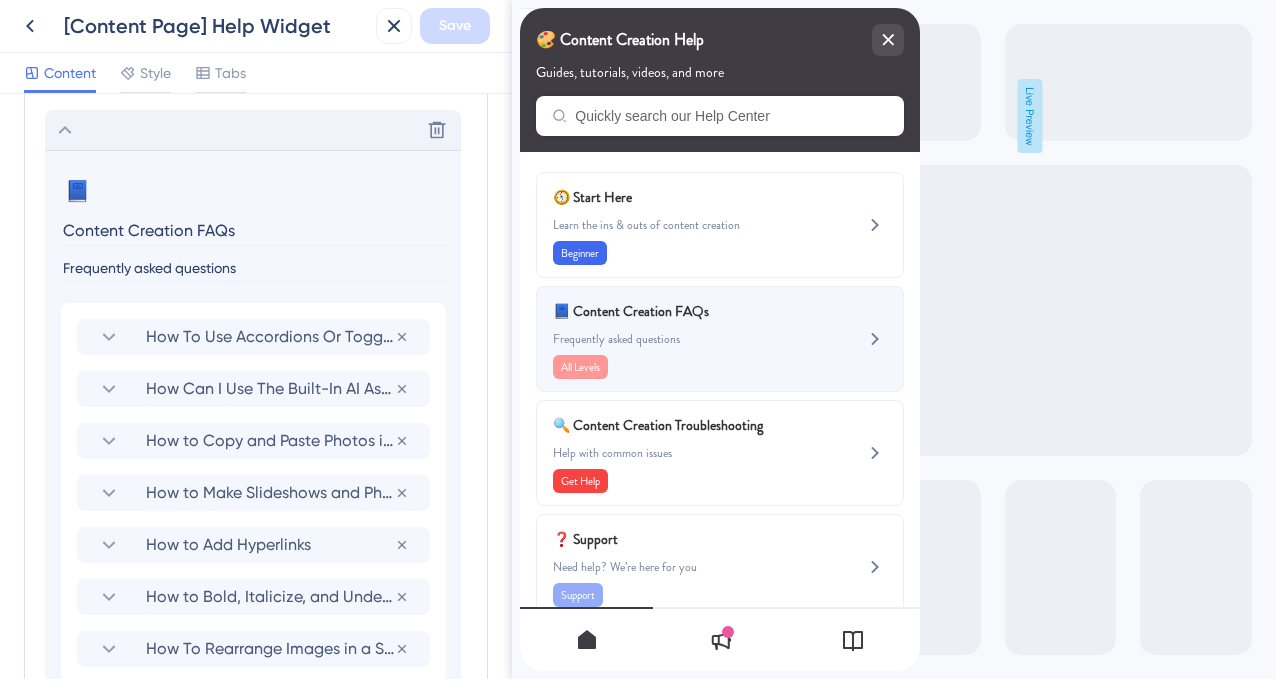 click on "Frequently asked questions" at bounding box center [686, 339] 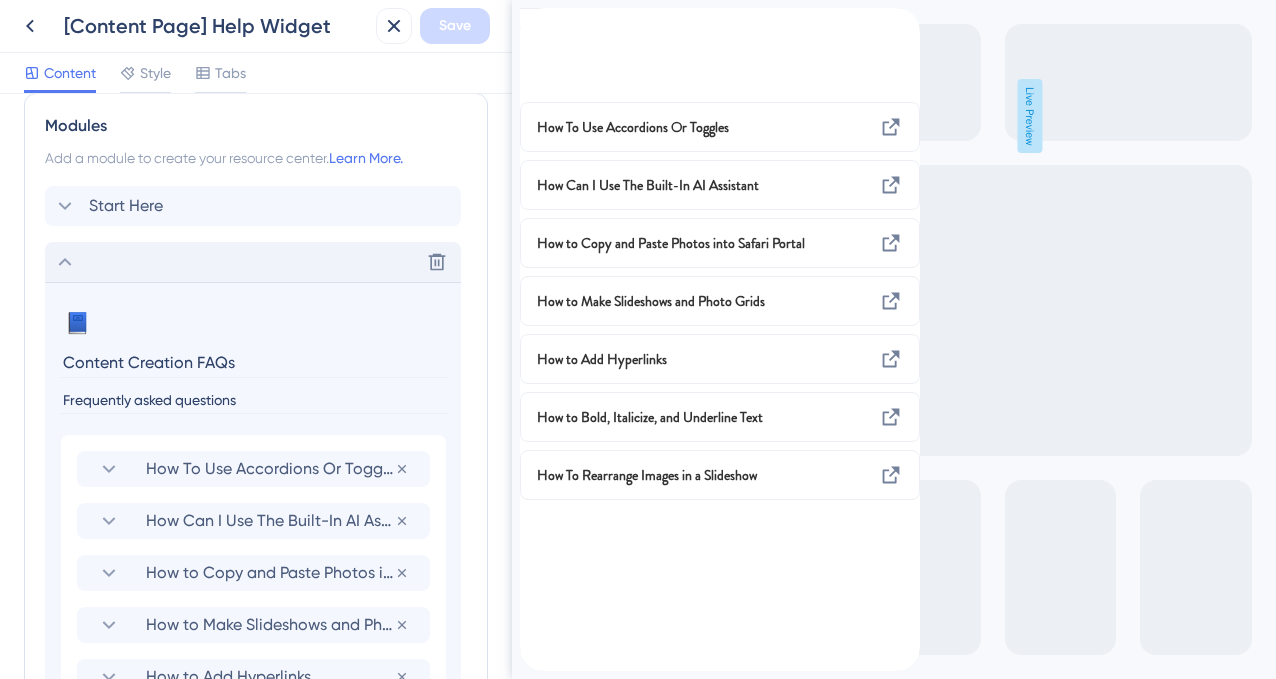 click 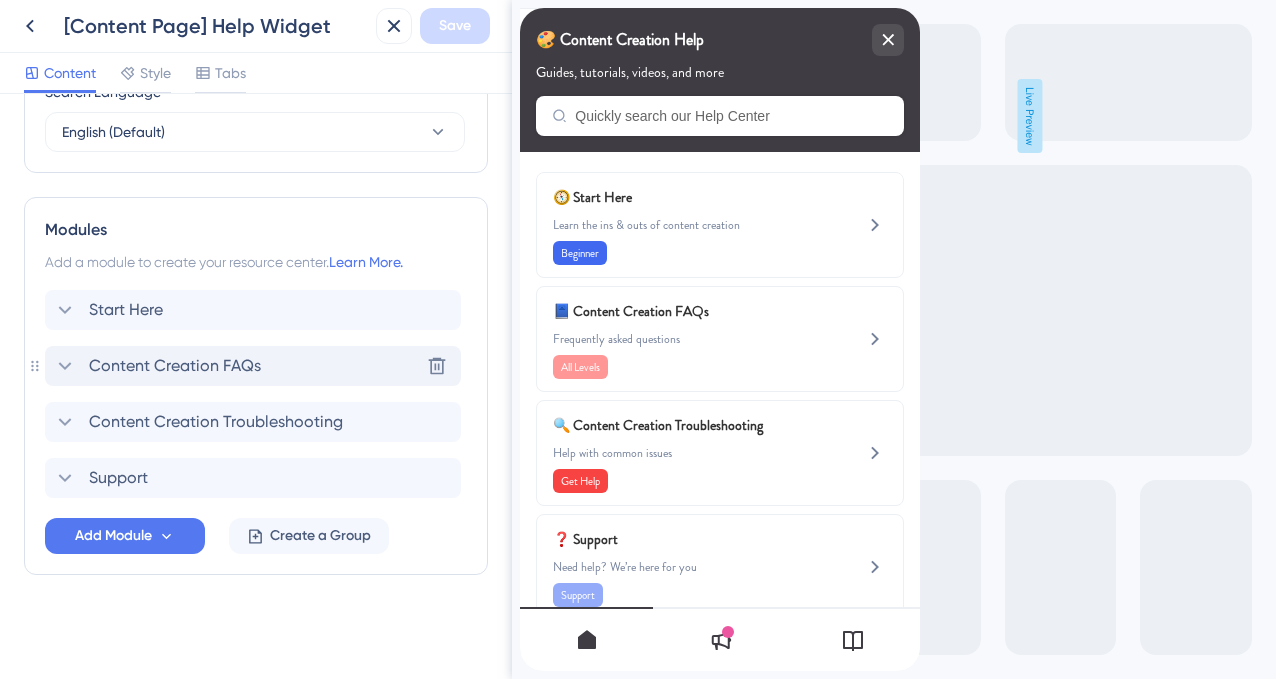 scroll, scrollTop: 825, scrollLeft: 0, axis: vertical 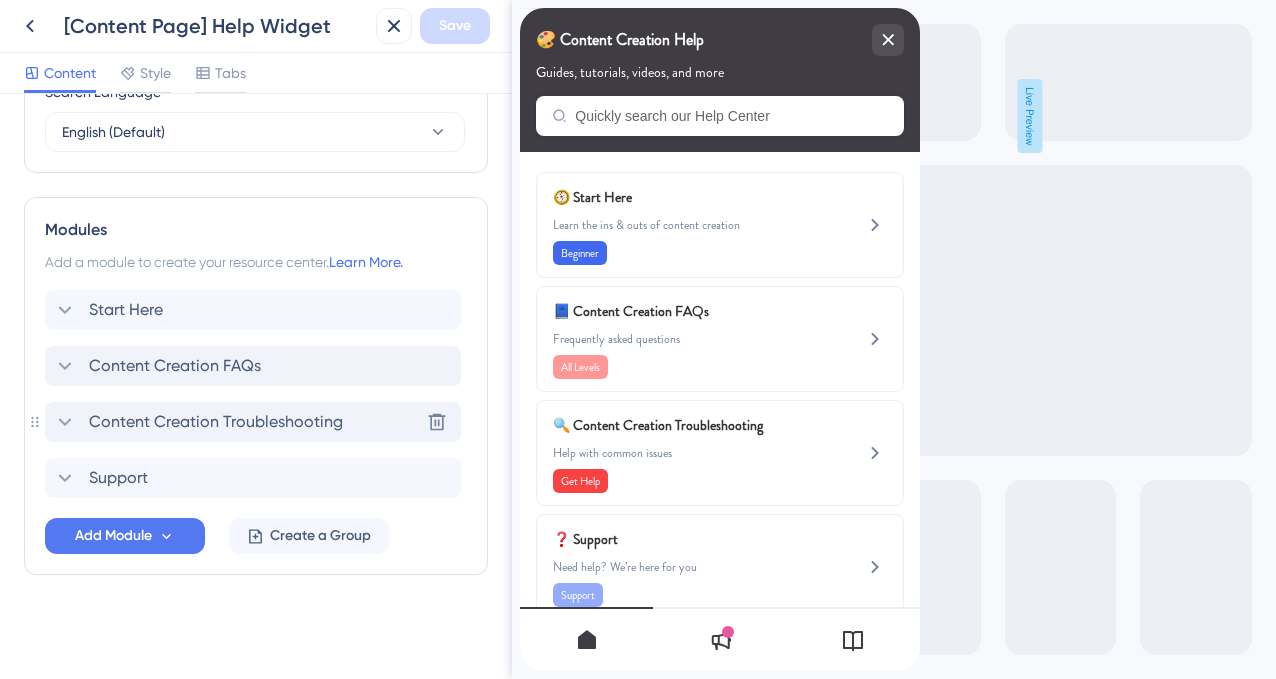 click 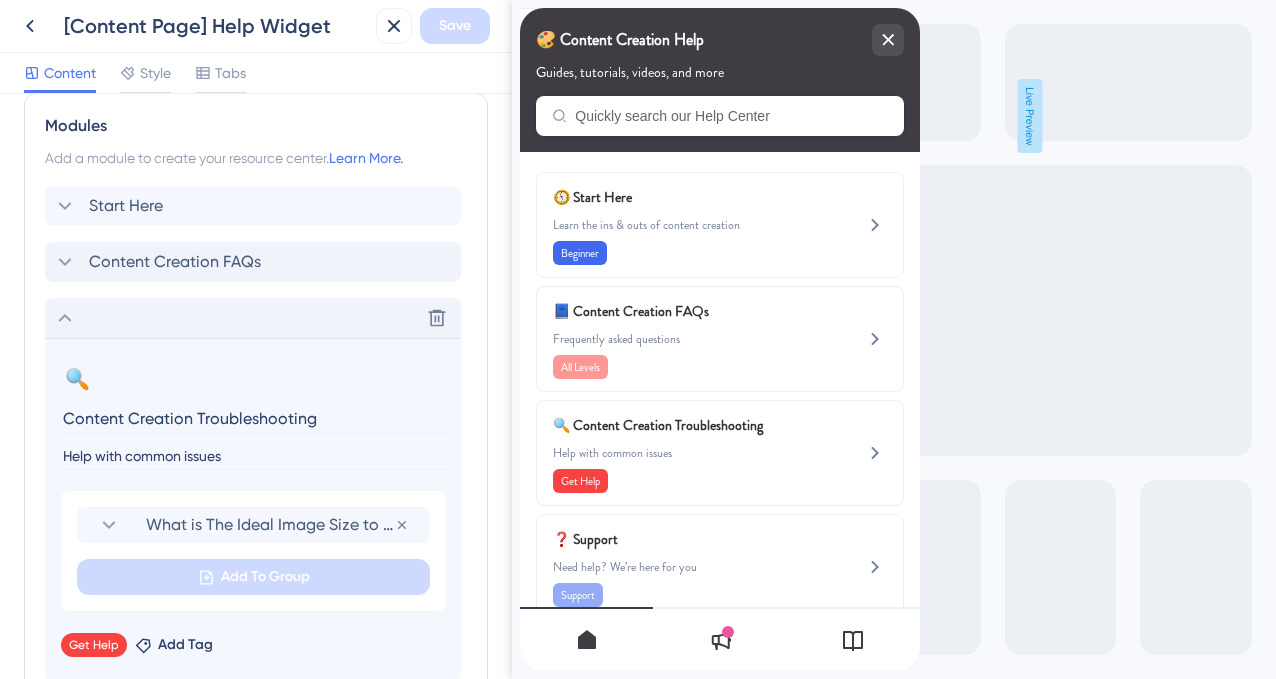 scroll, scrollTop: 997, scrollLeft: 0, axis: vertical 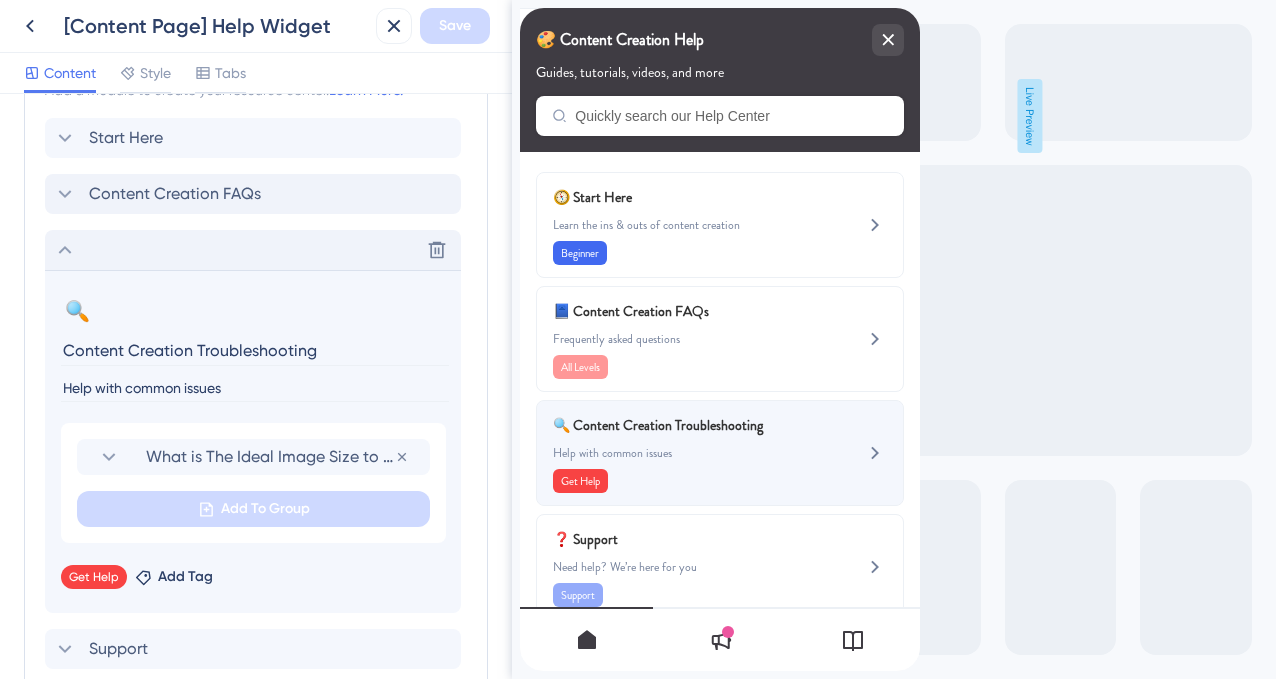 click on "🔍   Content Creation Troubleshooting Help with common issues Get Help" at bounding box center (686, 453) 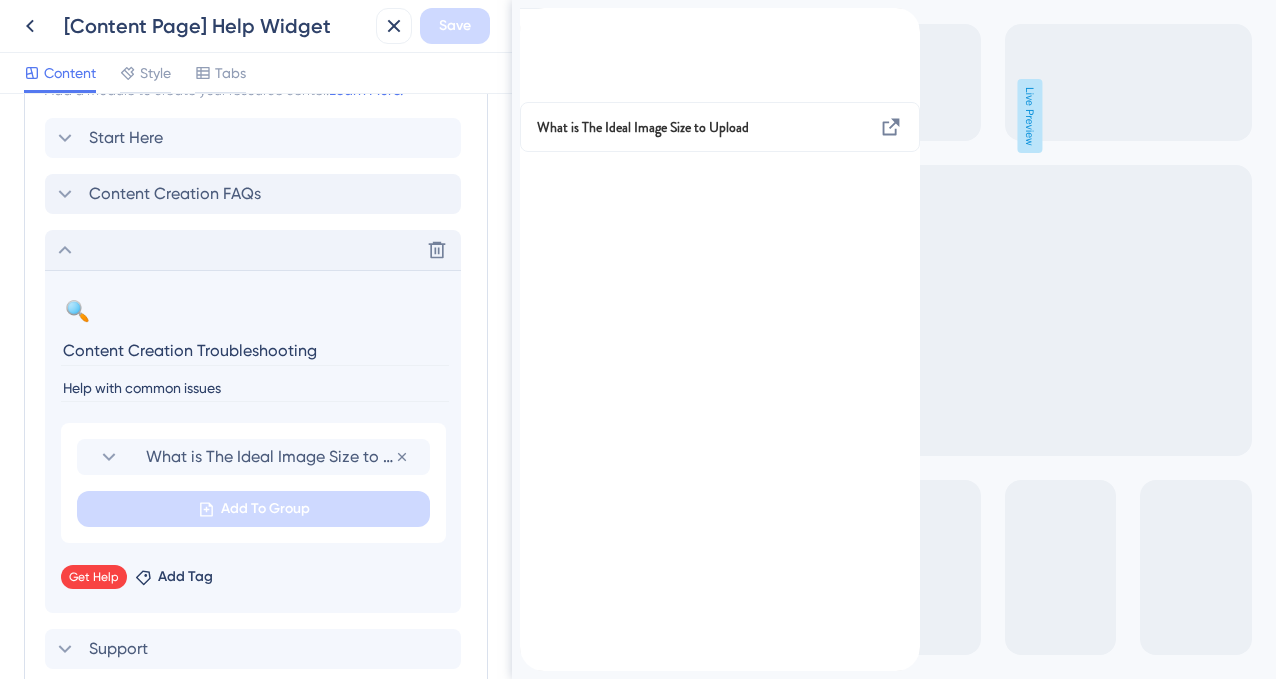 scroll, scrollTop: 1168, scrollLeft: 0, axis: vertical 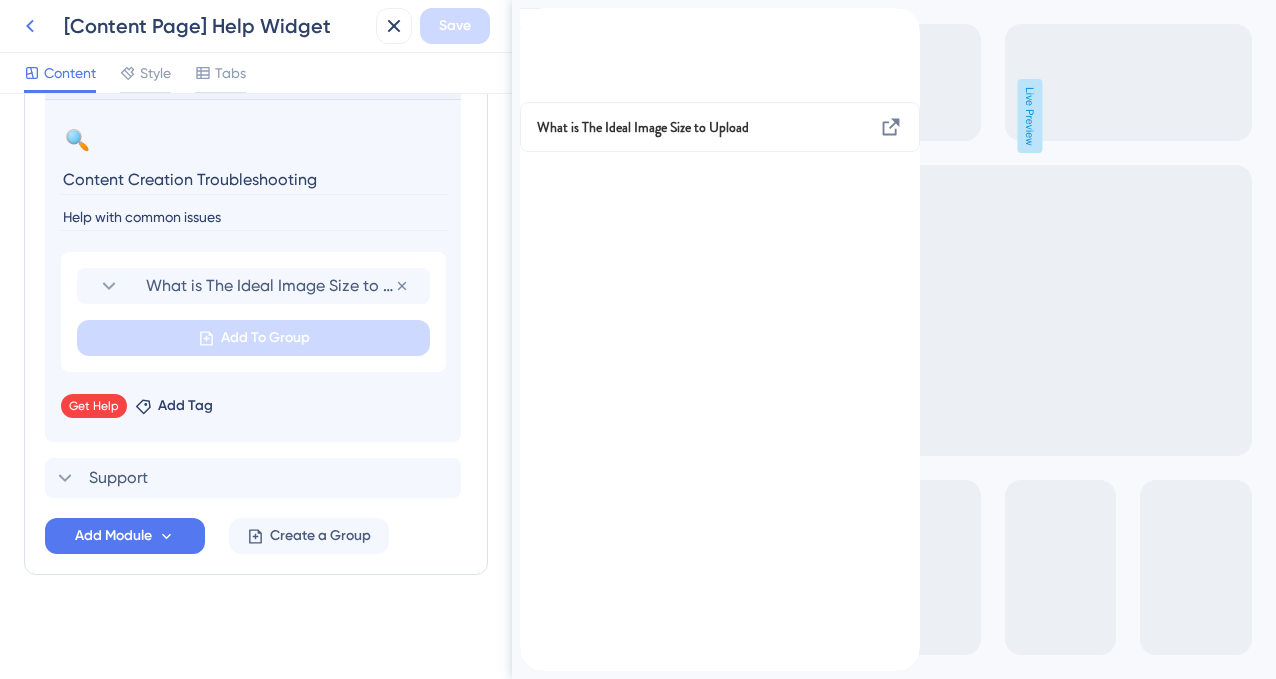 click 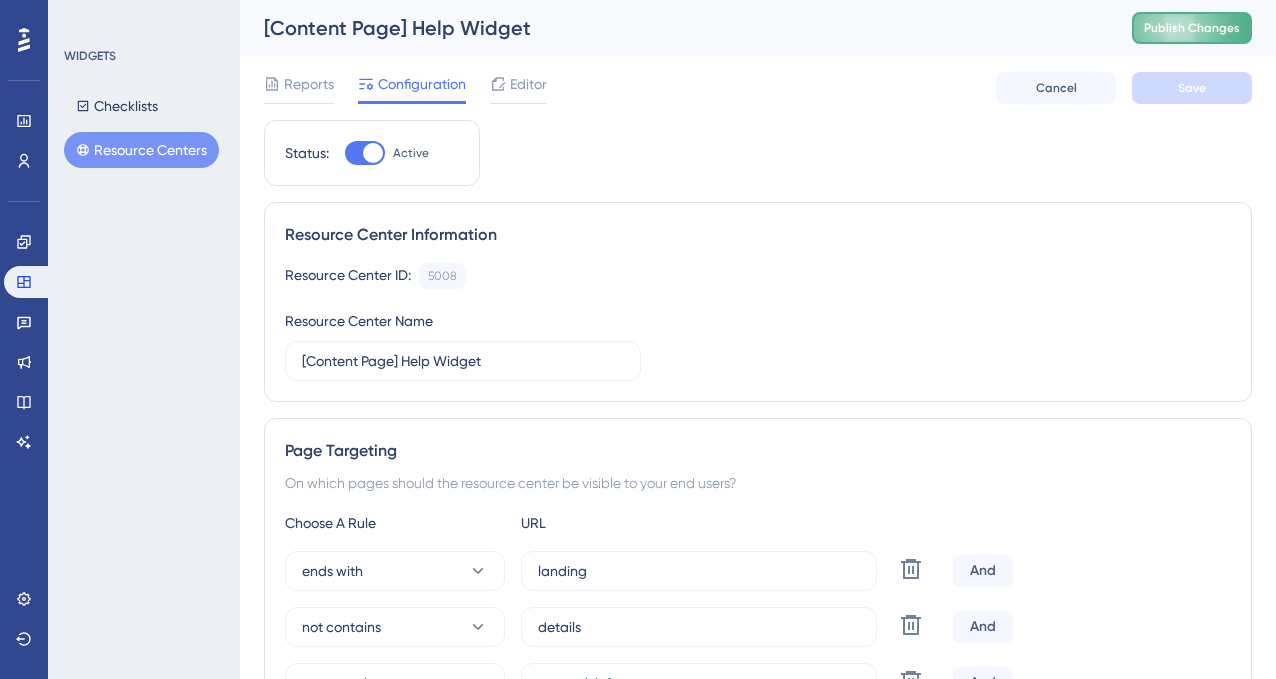 scroll, scrollTop: 0, scrollLeft: 0, axis: both 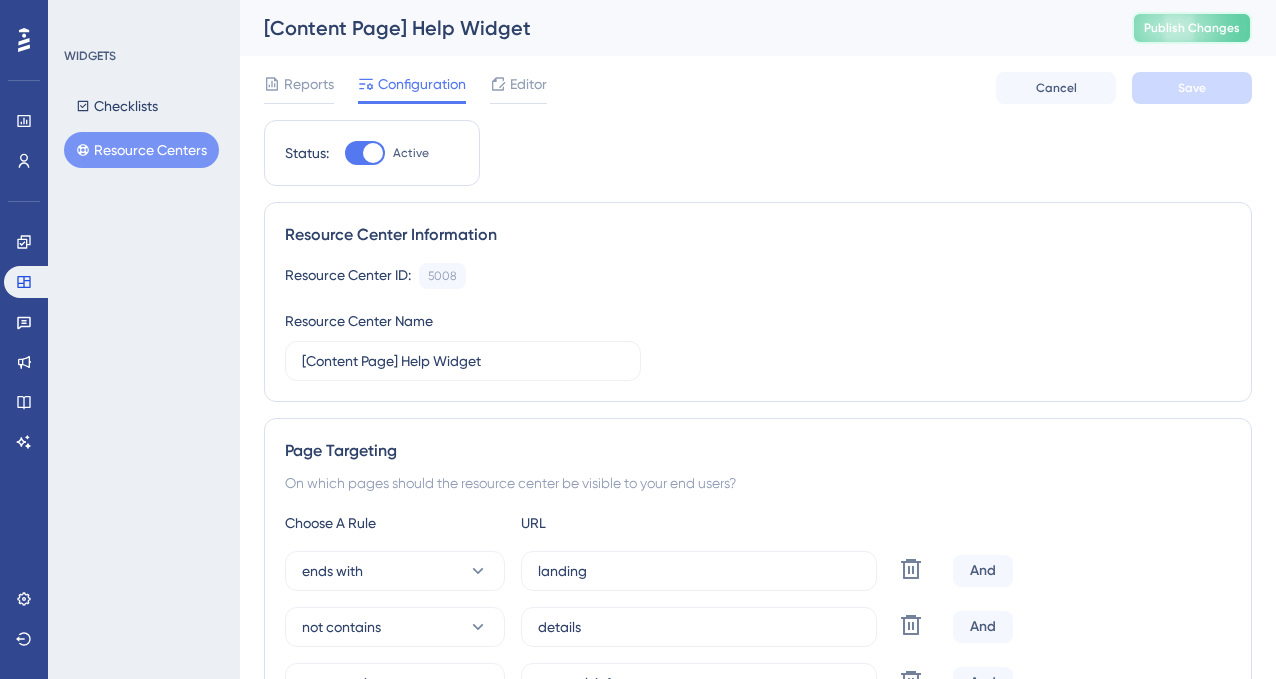 click on "Publish Changes" at bounding box center (1192, 28) 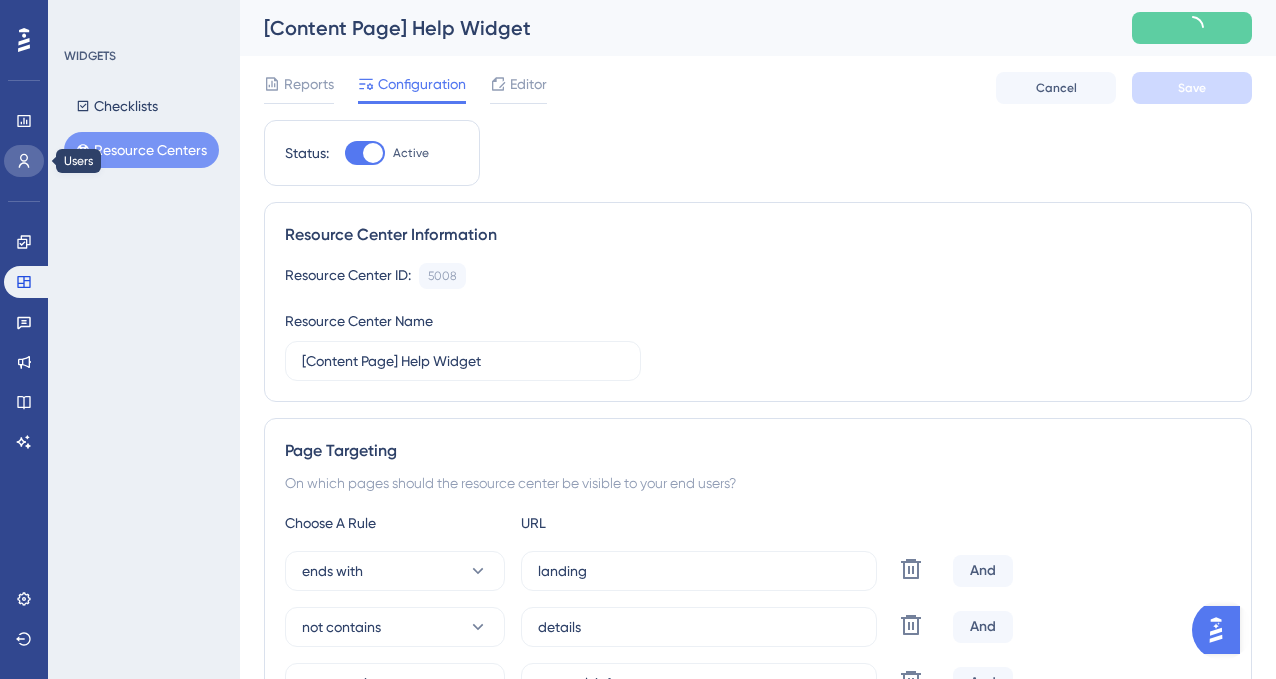 click 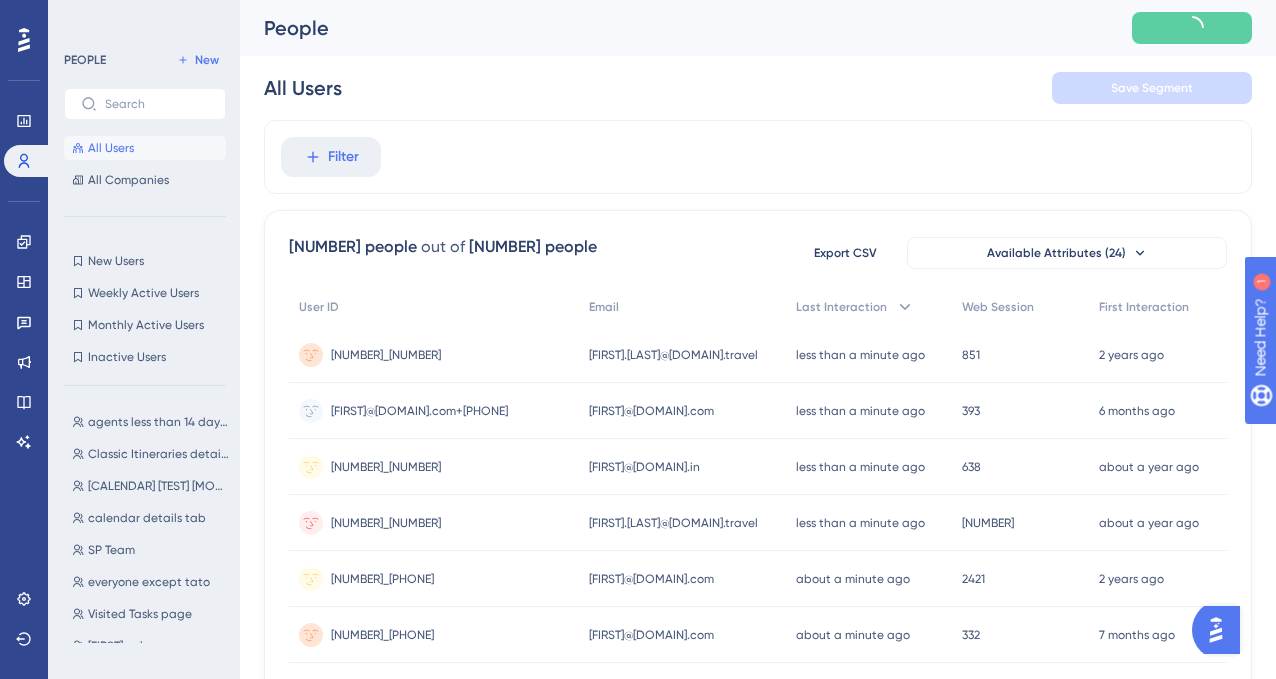 scroll, scrollTop: 0, scrollLeft: 0, axis: both 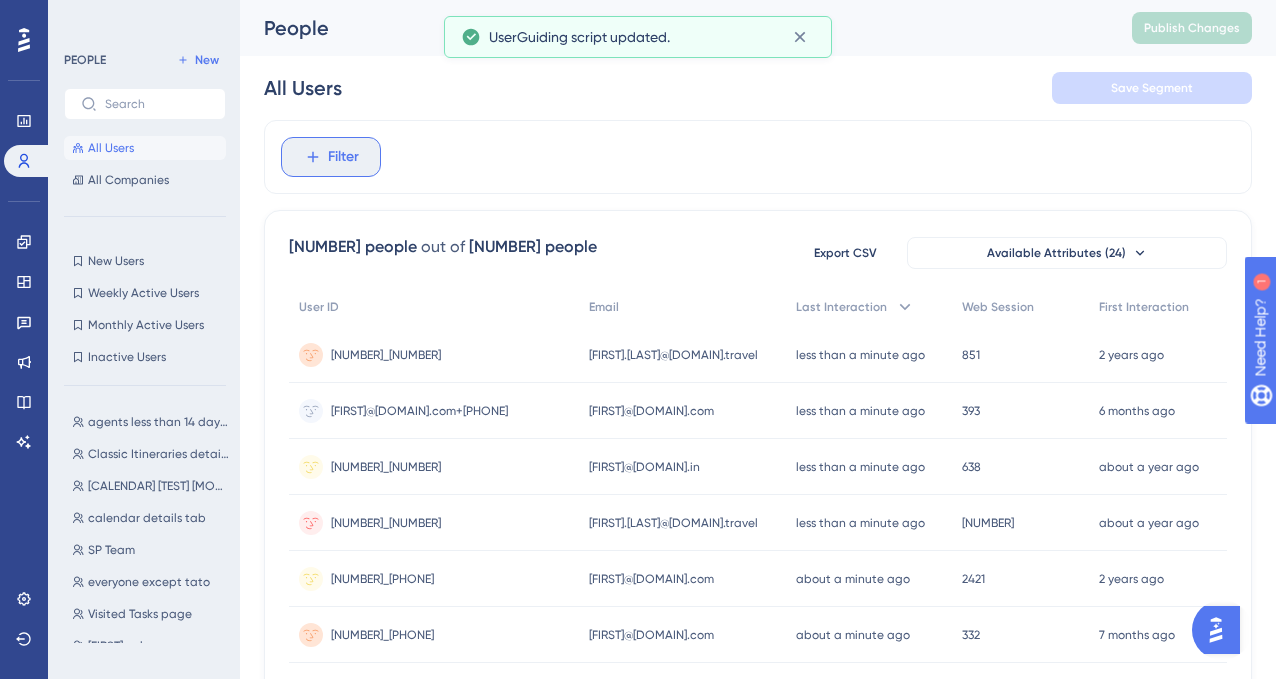 click on "Filter" at bounding box center (343, 157) 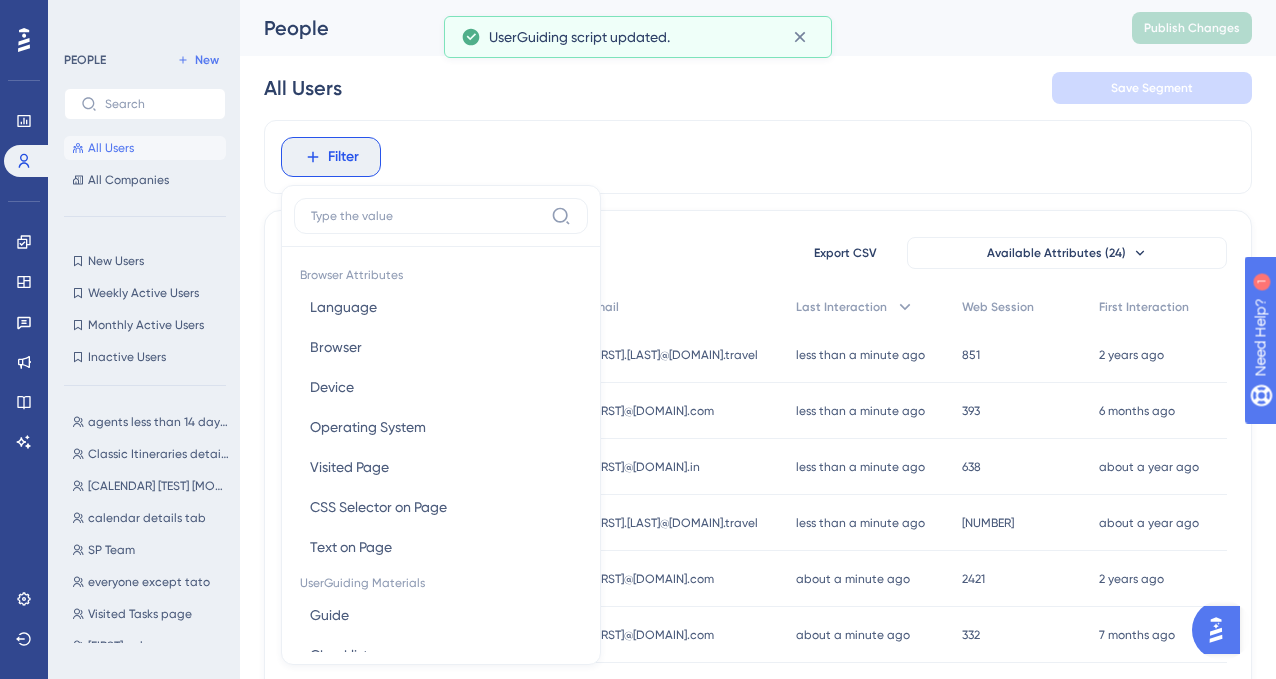 scroll, scrollTop: 85, scrollLeft: 0, axis: vertical 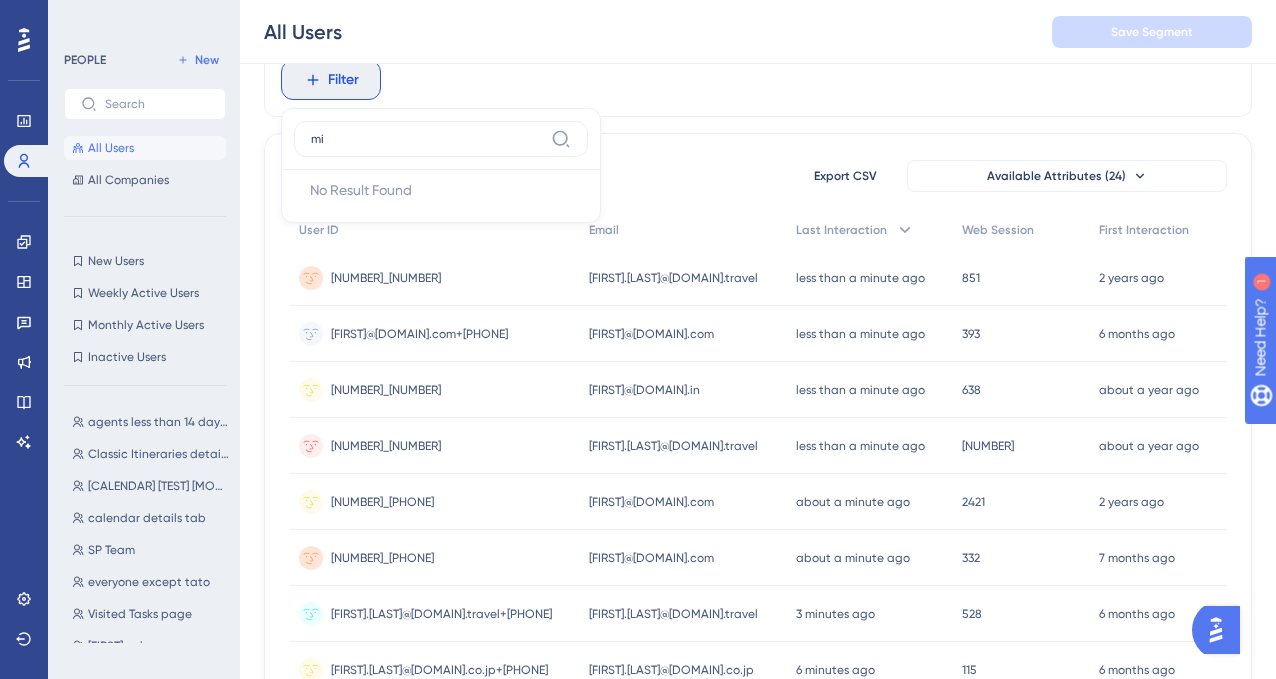 type on "m" 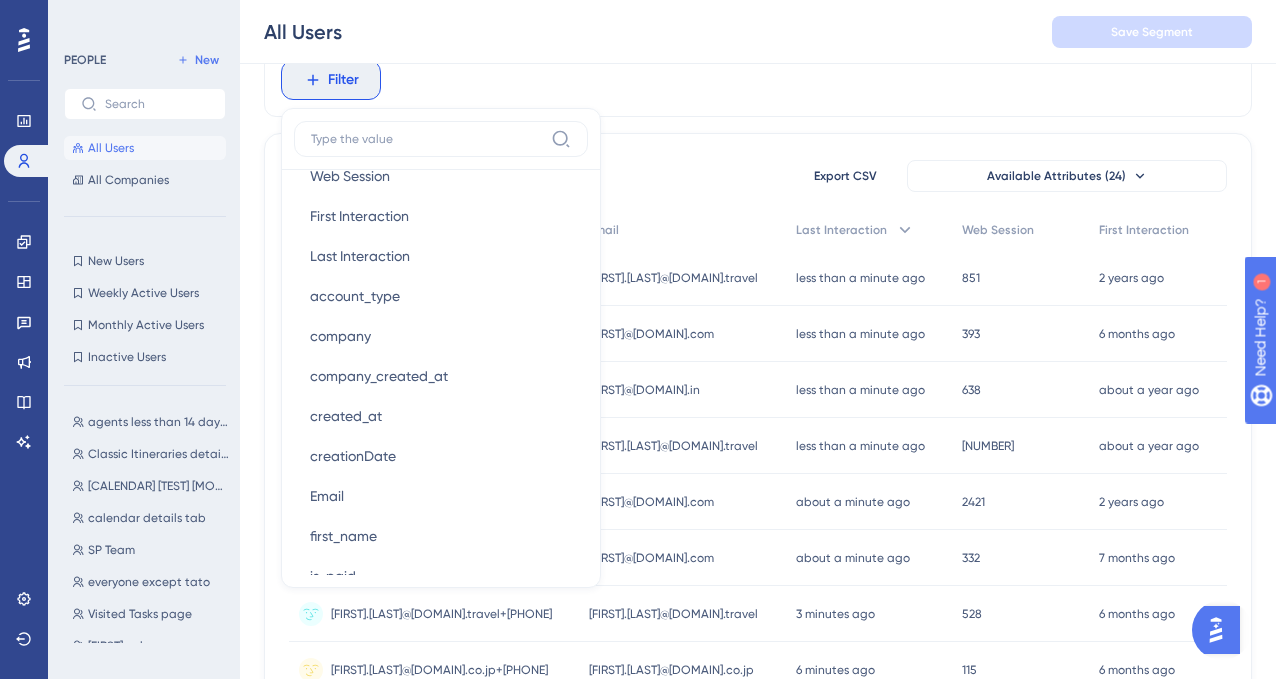 scroll, scrollTop: 1012, scrollLeft: 0, axis: vertical 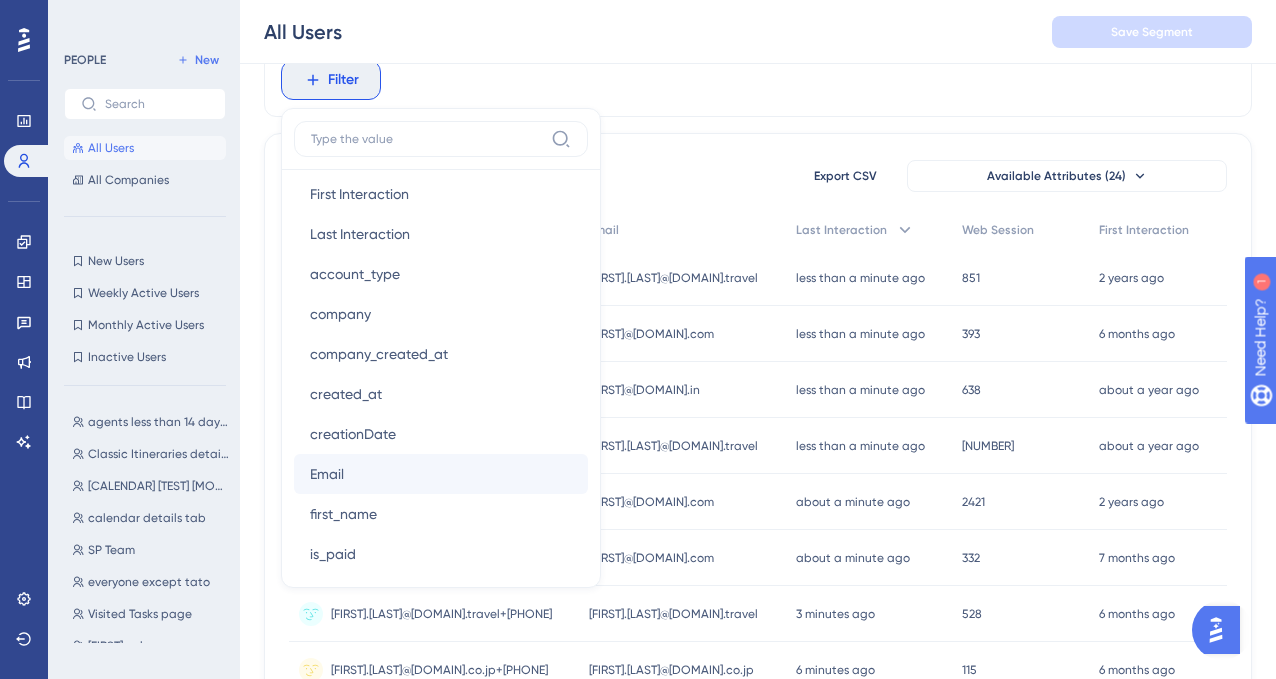 type 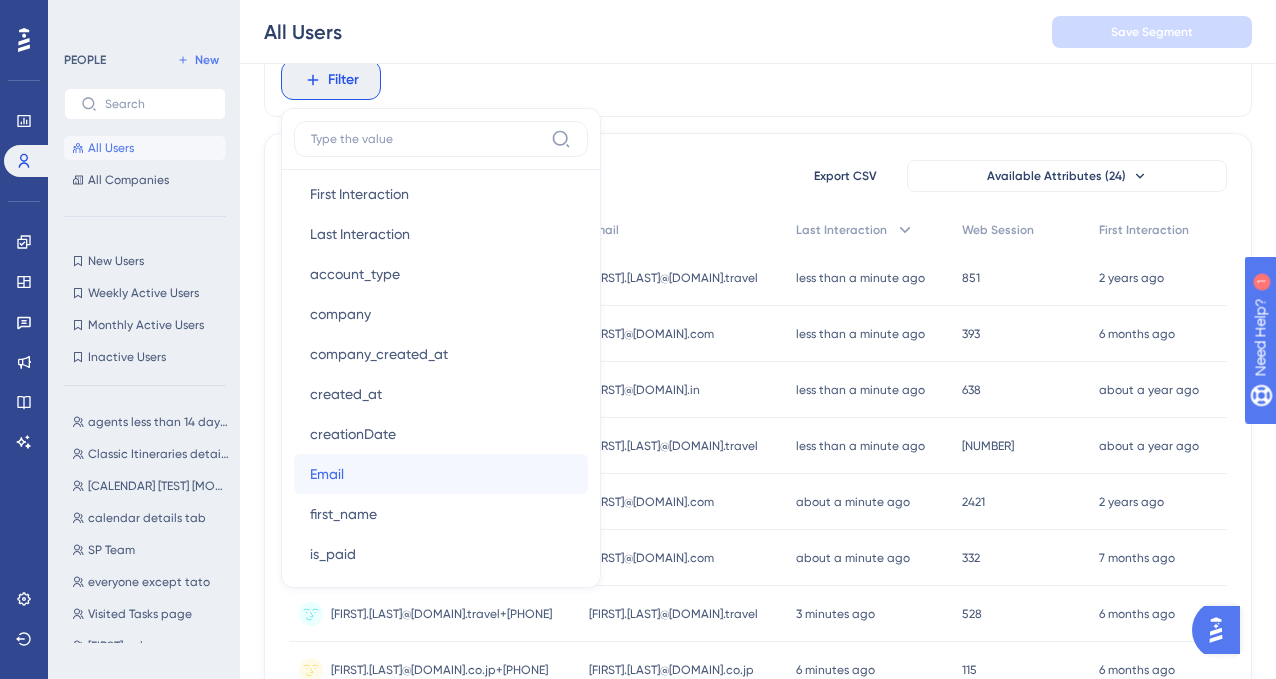 click on "Email Email" at bounding box center (441, 474) 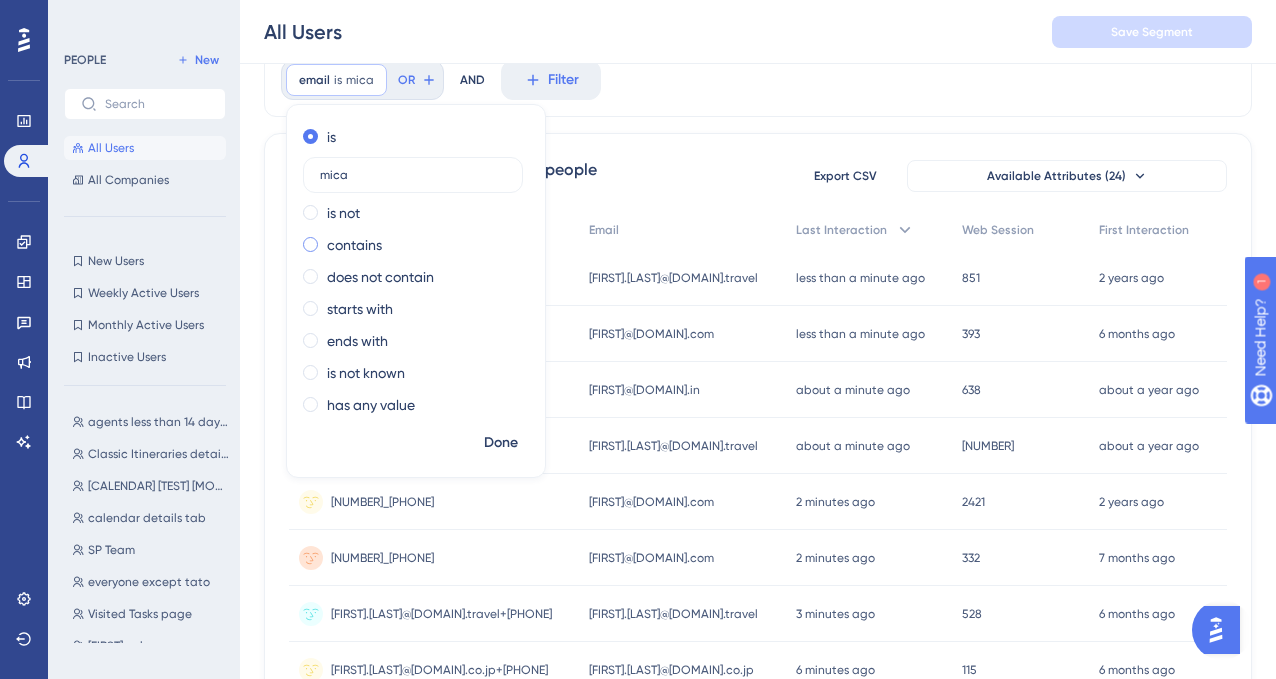 type on "mica" 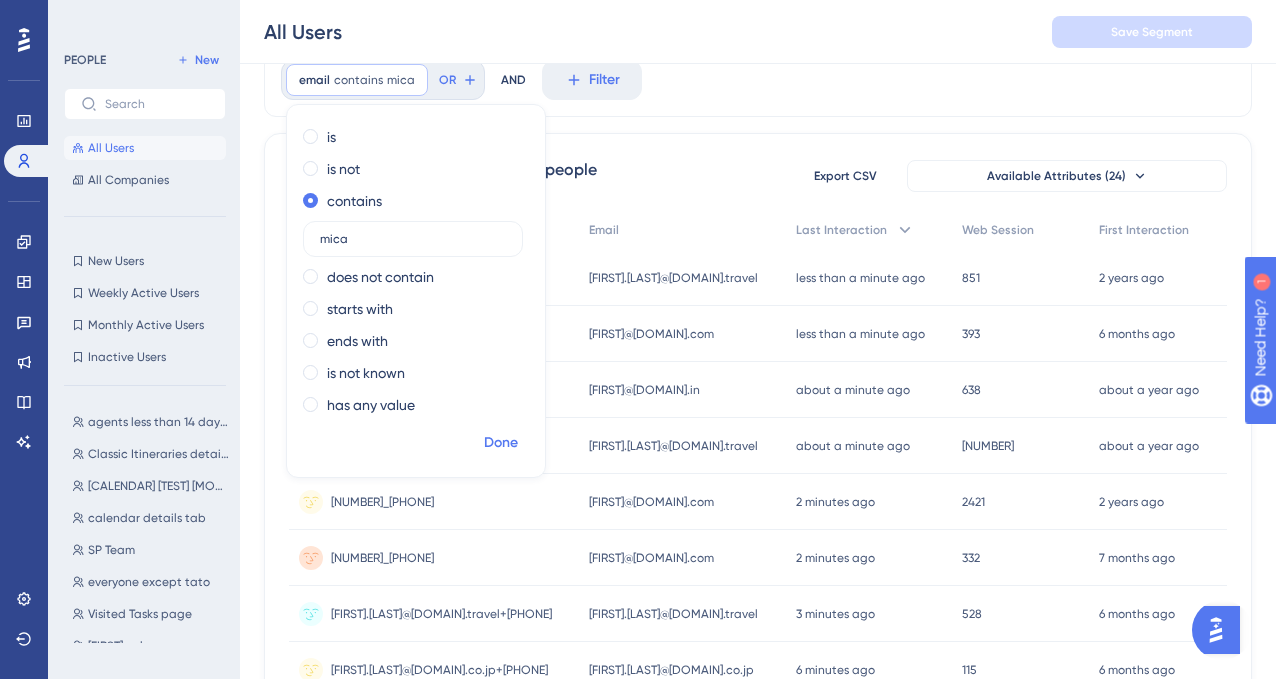 click on "Done" at bounding box center (501, 443) 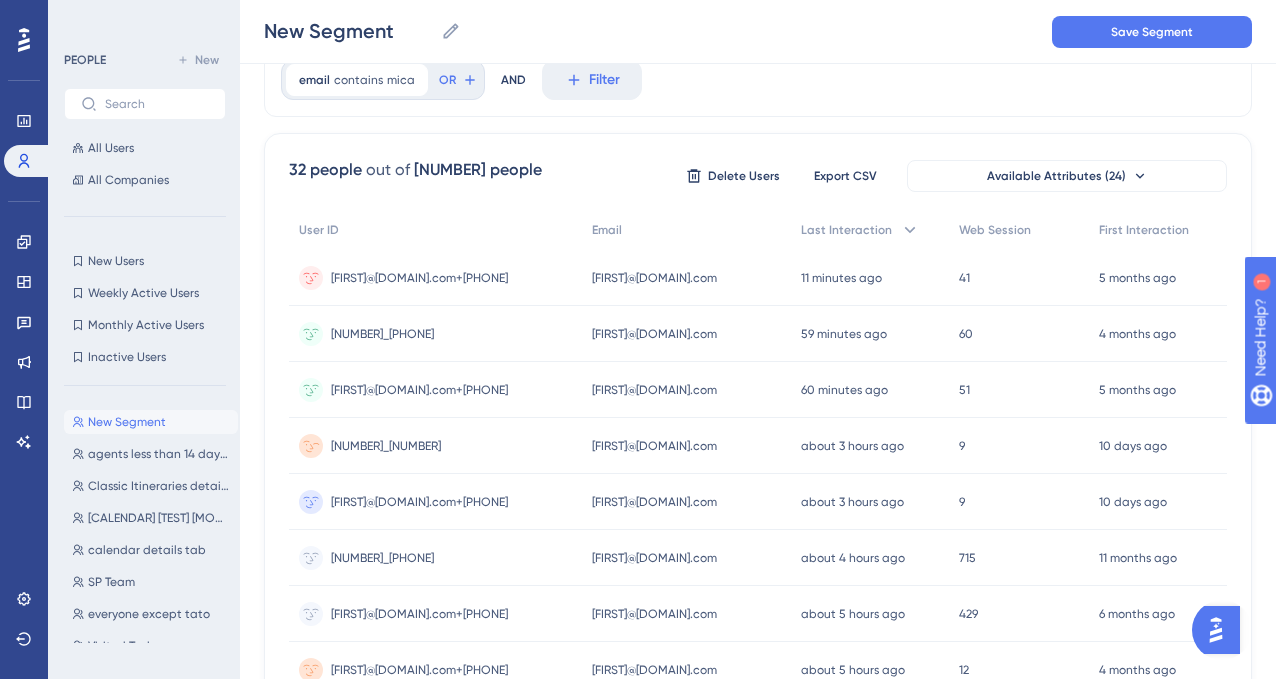 click on "[NUMBER]_[NUMBER]" at bounding box center [386, 446] 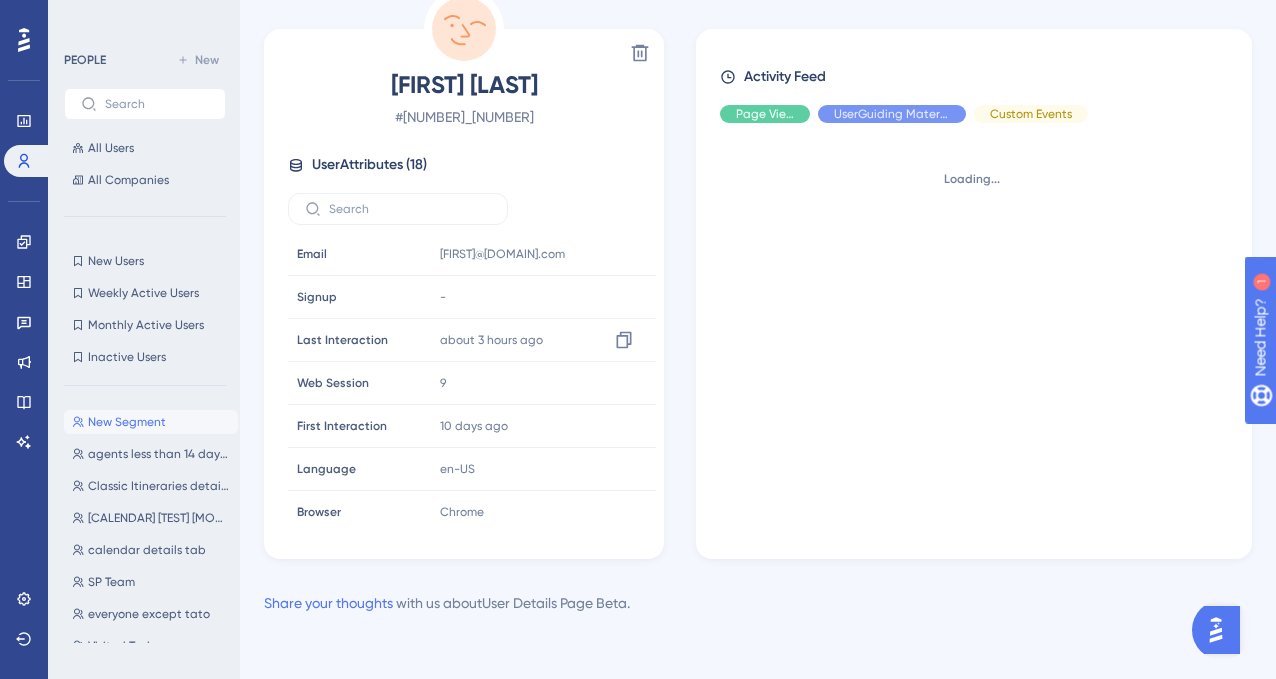 scroll, scrollTop: 0, scrollLeft: 0, axis: both 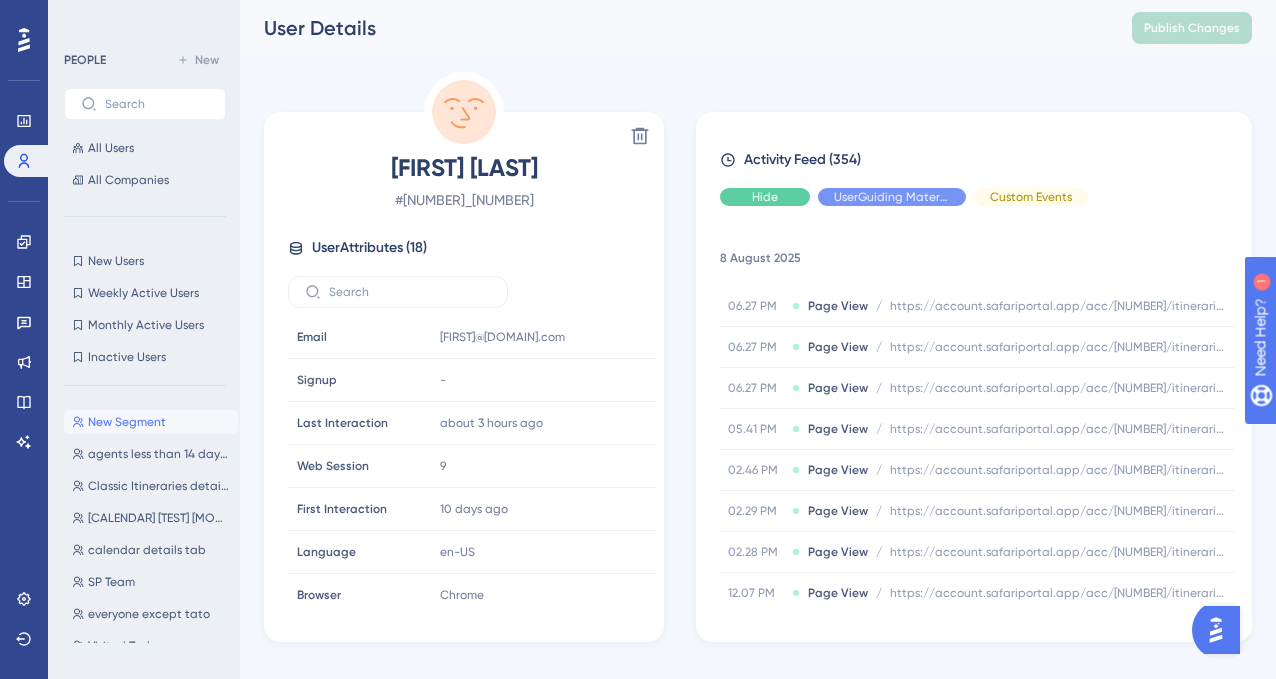 click on "Hide" at bounding box center (765, 197) 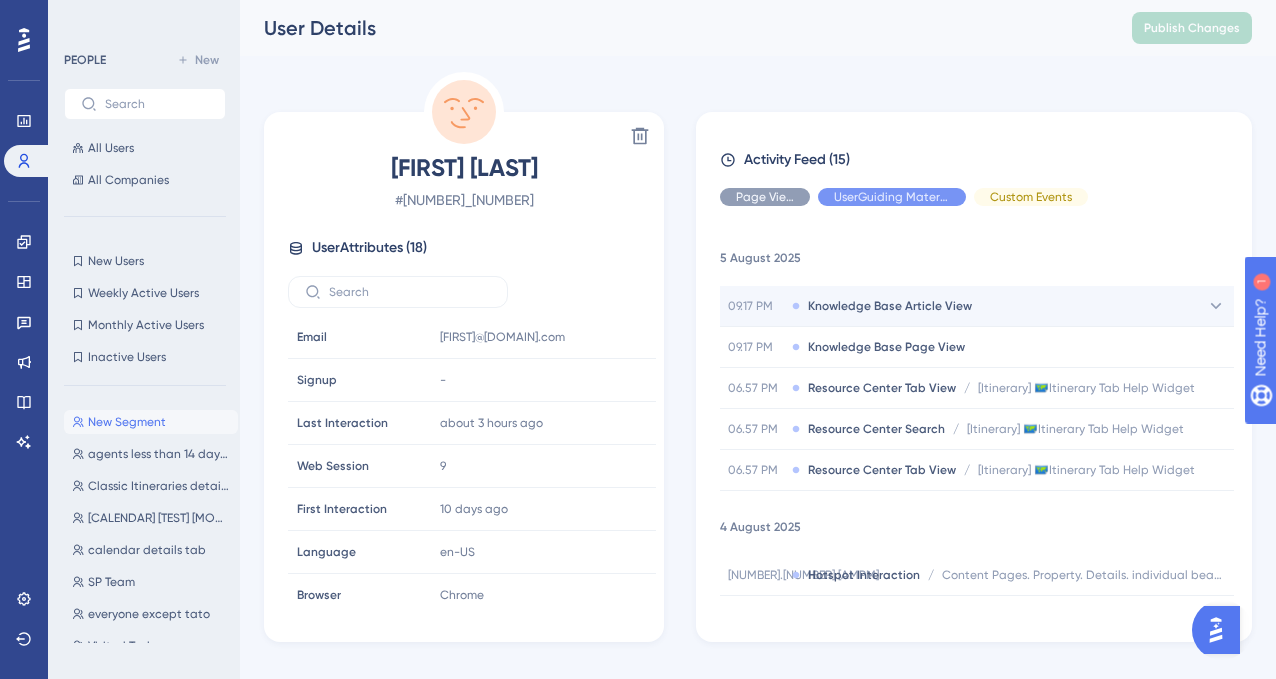 click on "Knowledge Base Article View" at bounding box center [890, 306] 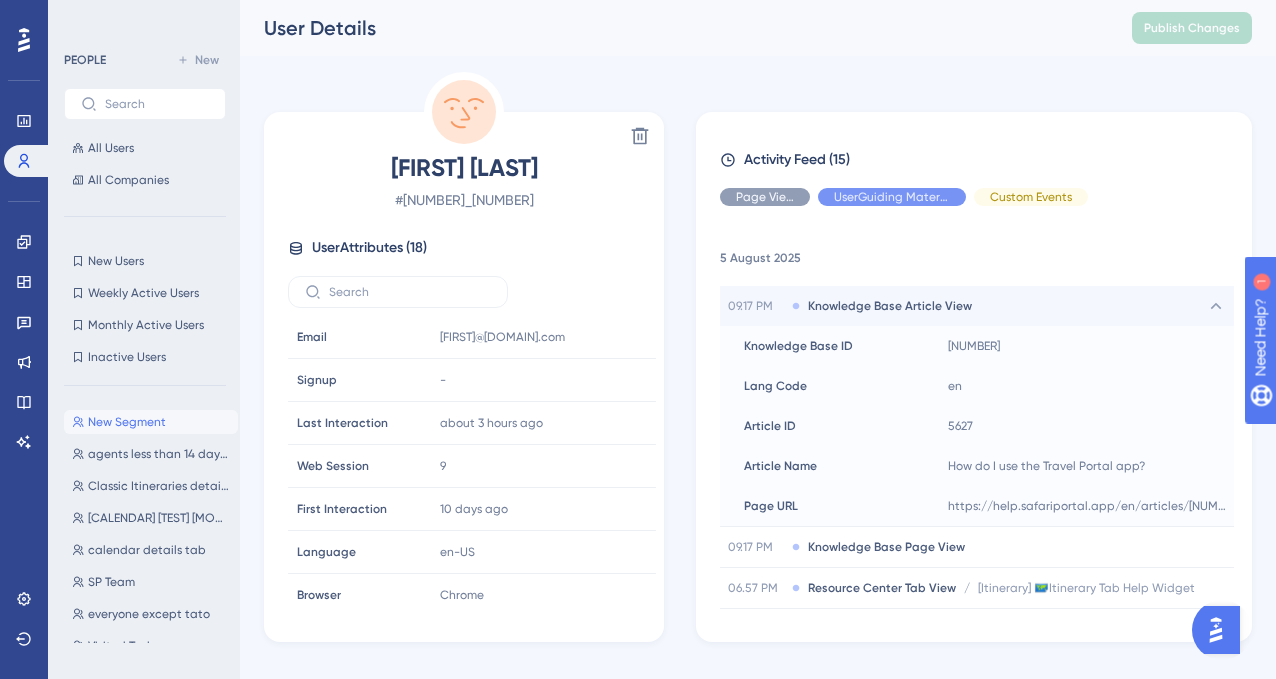 click on "Knowledge Base Article View" at bounding box center [890, 306] 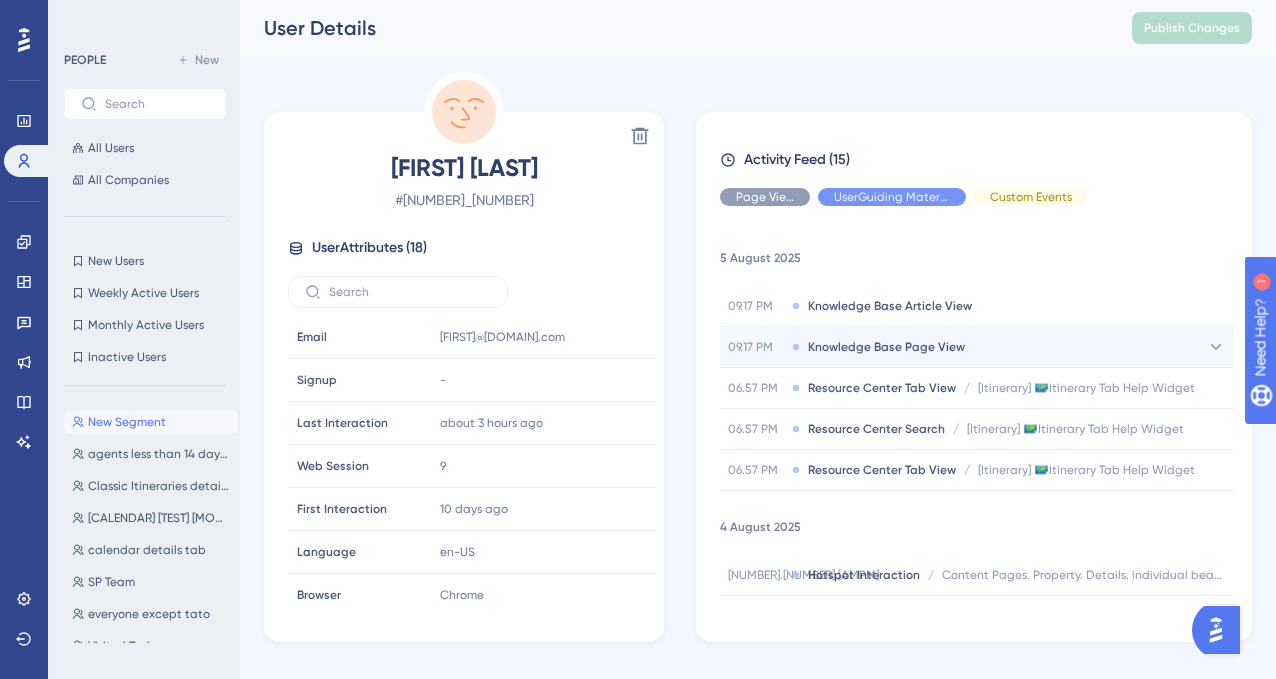 click on "[NUMBER].[NUMBER] [AMPM] [RESOURCE] [PAGE] [VIEW]" at bounding box center [977, 347] 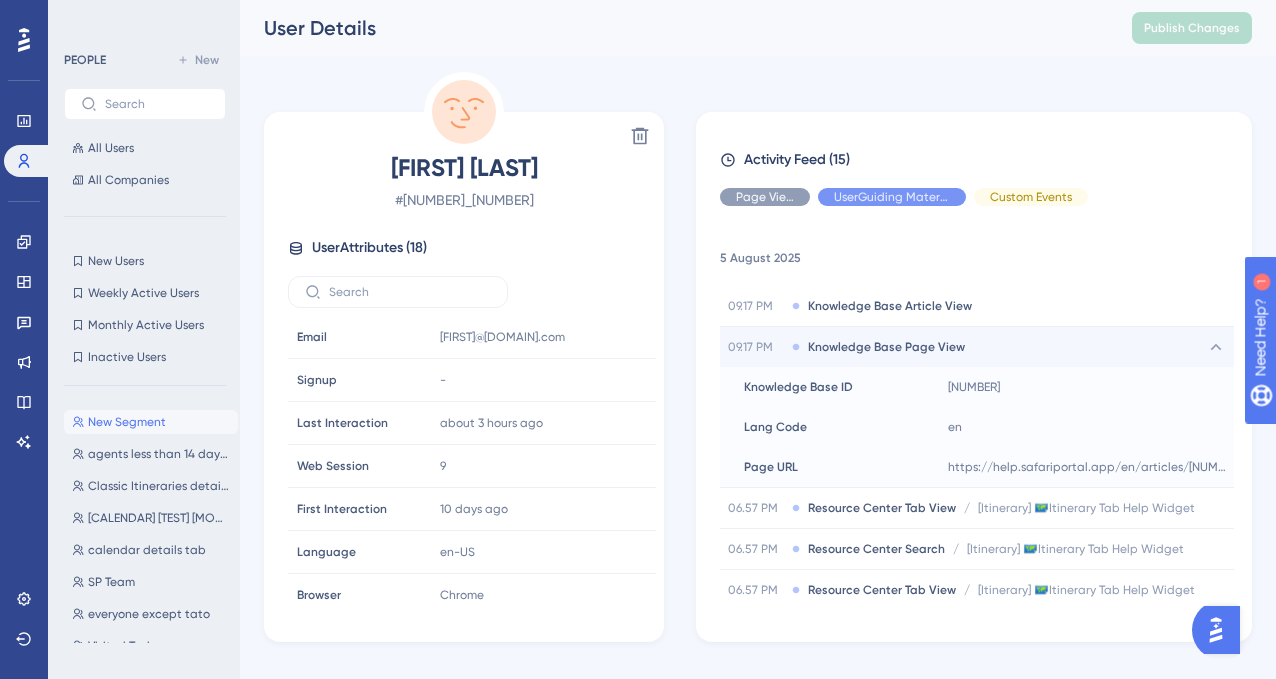 click on "[NUMBER].[NUMBER] [AMPM] [RESOURCE] [PAGE] [VIEW]" at bounding box center [977, 347] 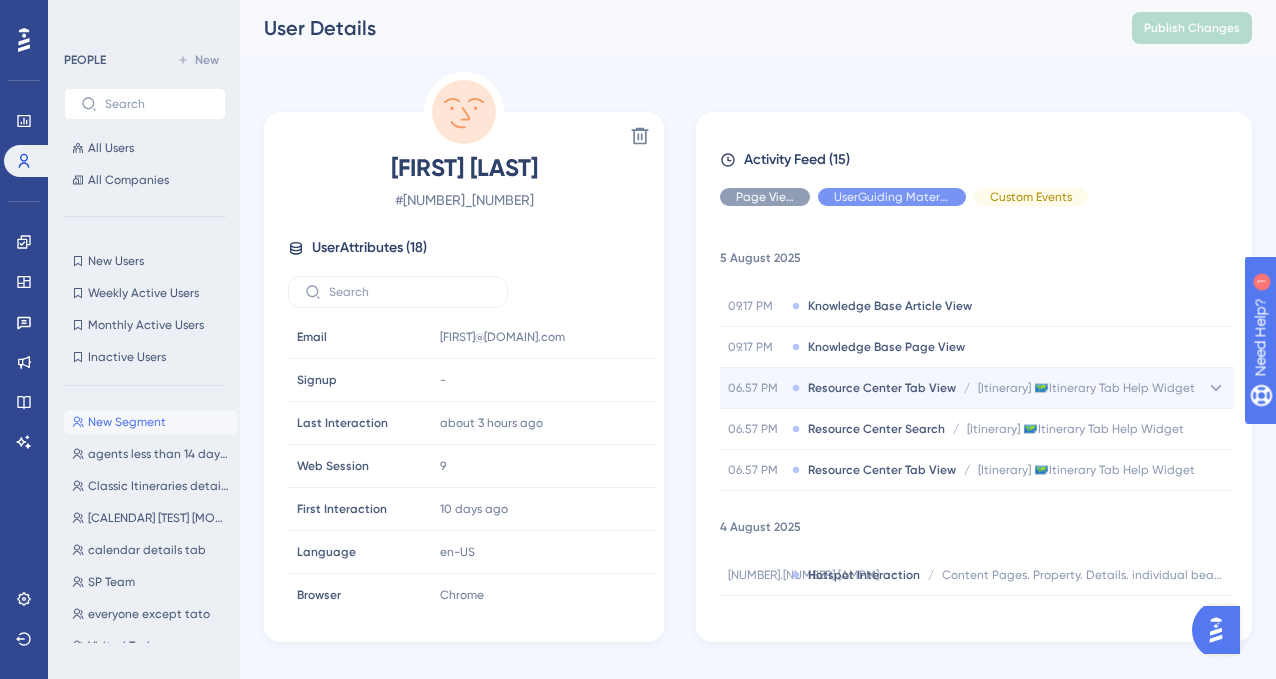 click on "[NUMBER].[NUMBER] [AMPM] [RESOURCE] [TAB] / [ITINERARY] [MAP] [ITINERARY] [TAB] [HELP] [WIDGET] [ITINERARY] [MAP] [ITINERARY] [TAB] [HELP] [WIDGET]" at bounding box center (977, 388) 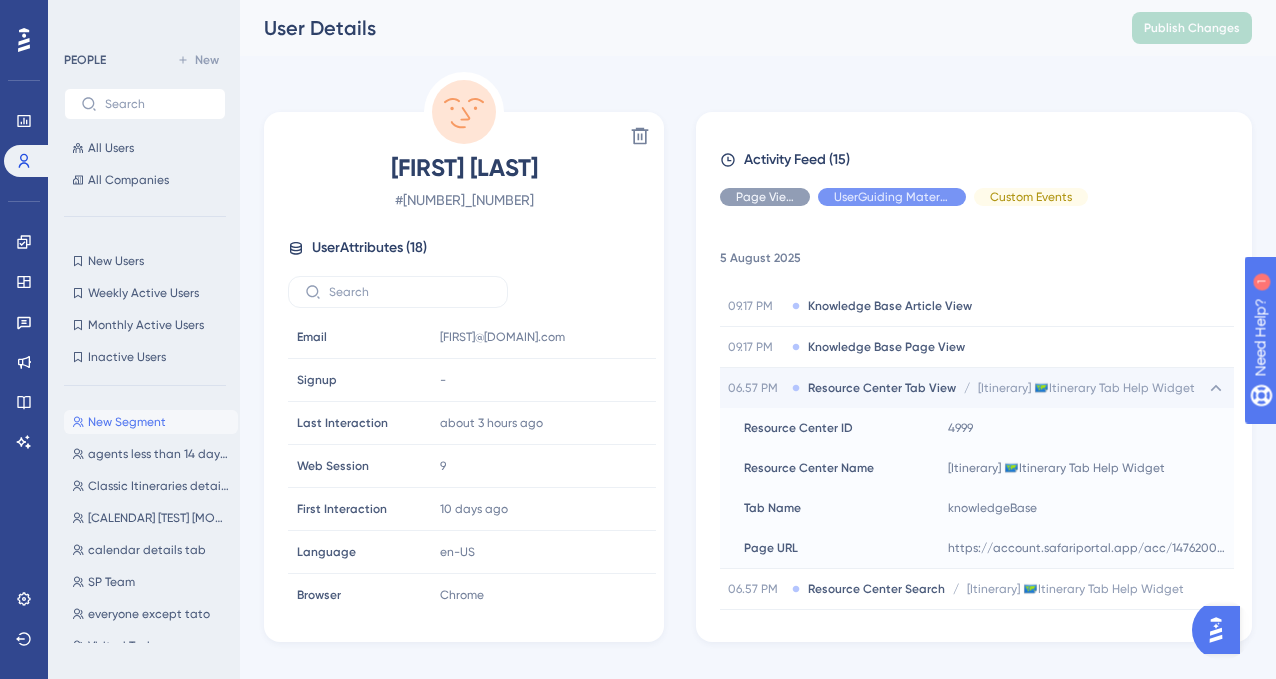 click on "Resource Center Tab View" at bounding box center [882, 388] 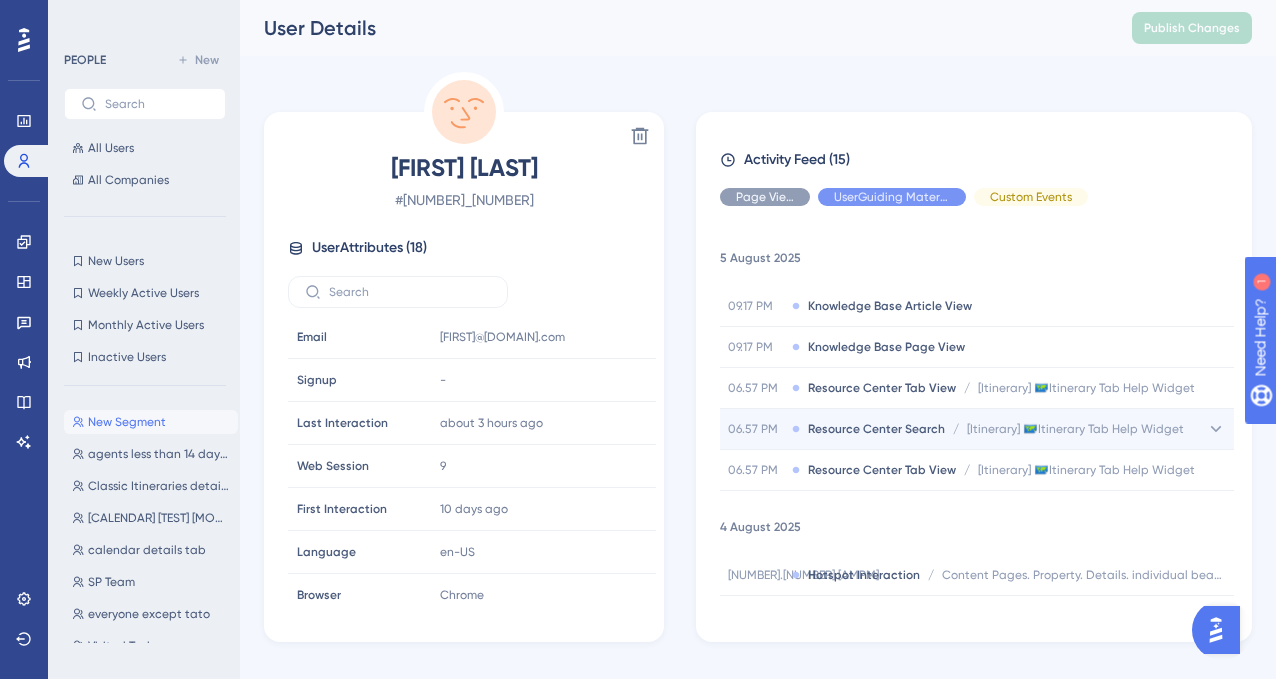 click on "Resource Center Search" at bounding box center [876, 429] 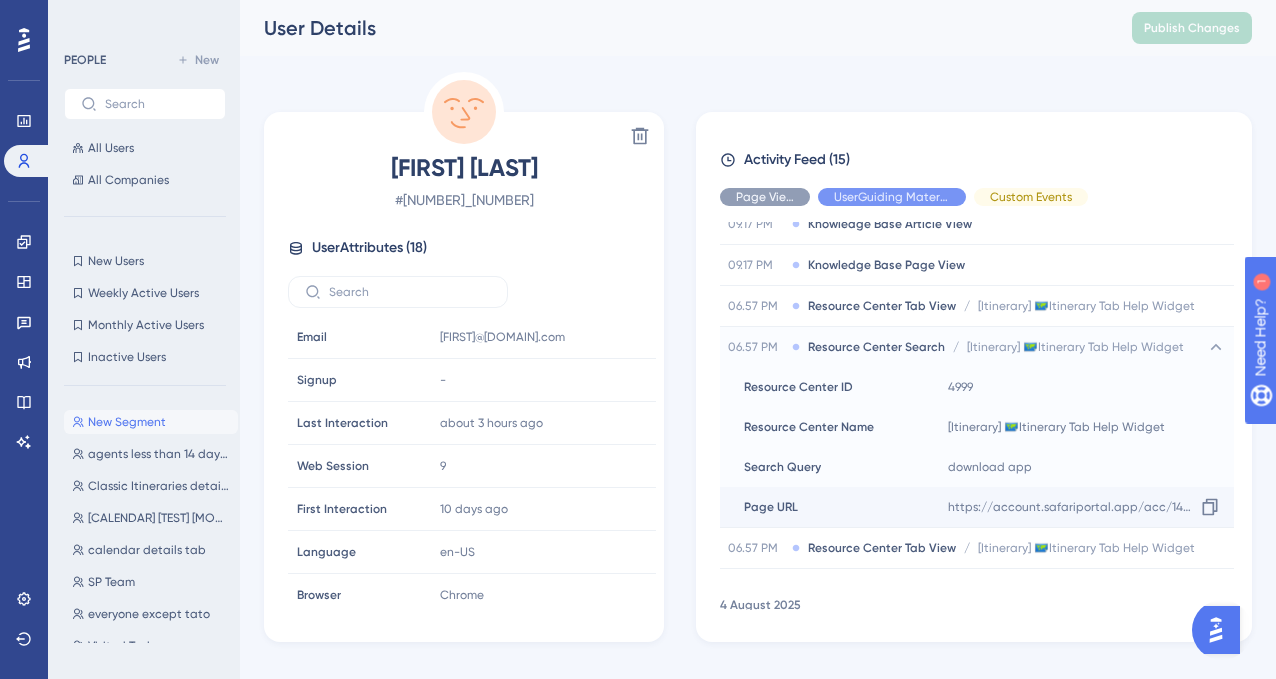 scroll, scrollTop: 147, scrollLeft: 0, axis: vertical 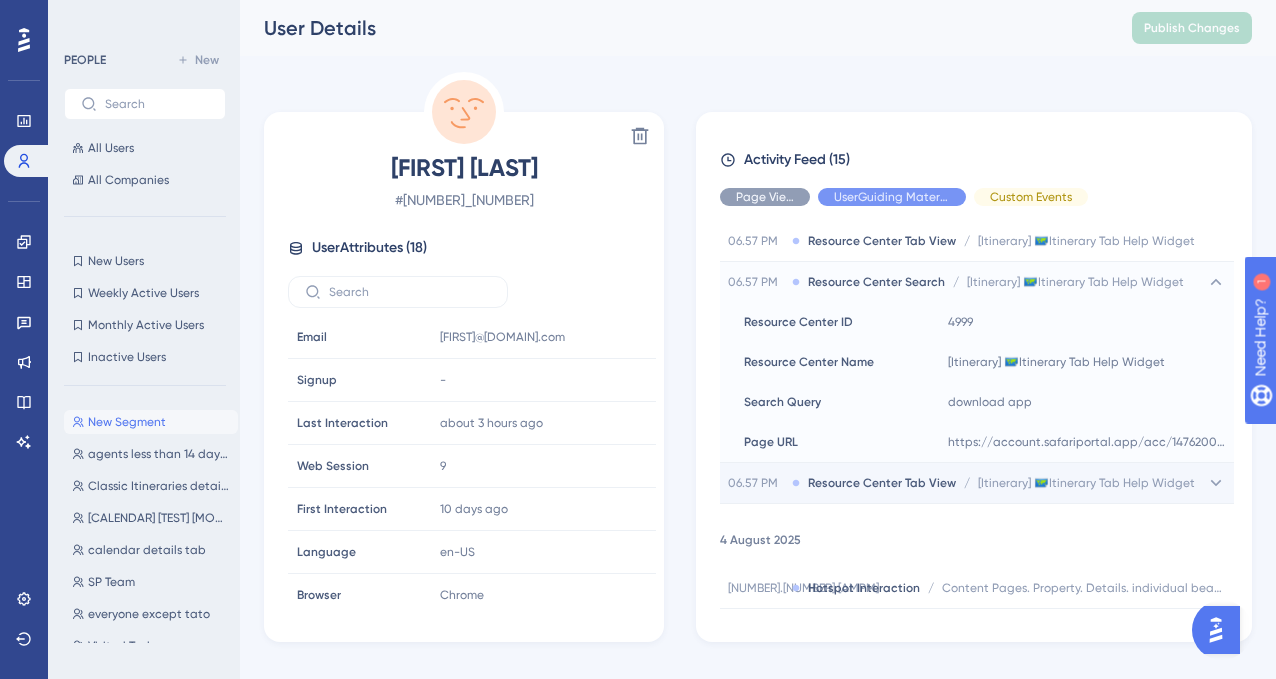 click on "Resource Center Tab View" at bounding box center (882, 483) 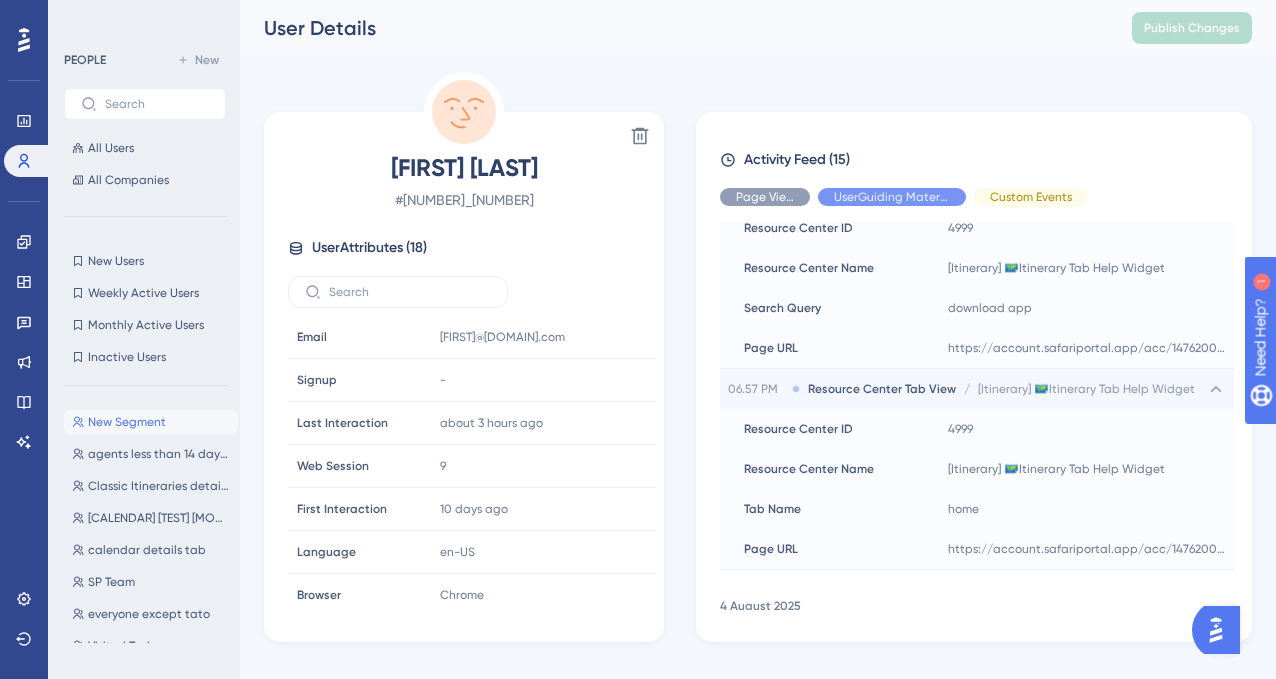 scroll, scrollTop: 242, scrollLeft: 0, axis: vertical 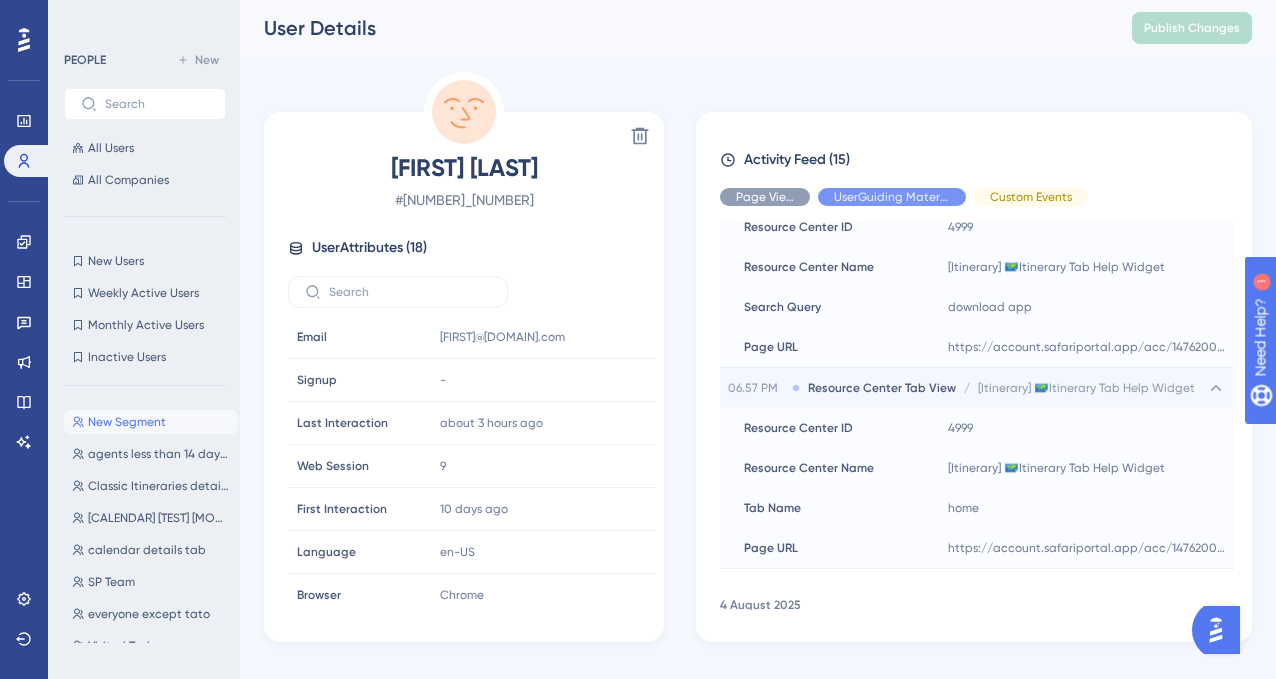 click on "Resource Center Tab View" at bounding box center [882, 388] 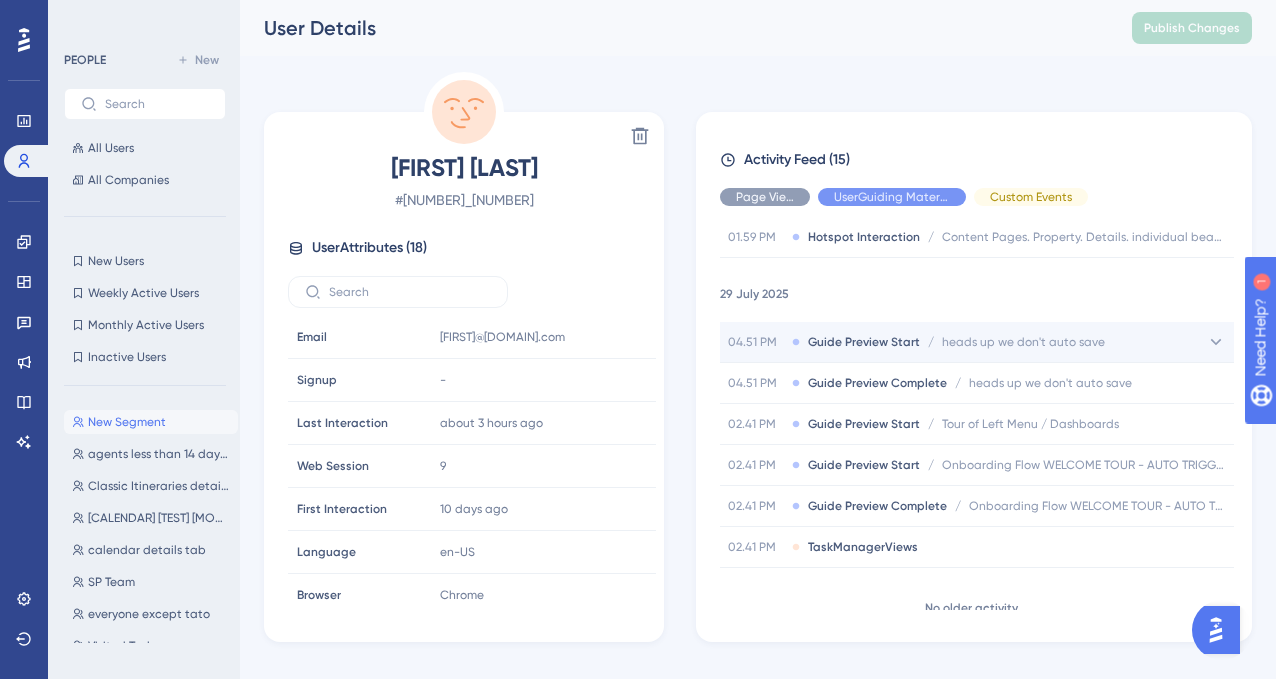 scroll, scrollTop: 627, scrollLeft: 0, axis: vertical 